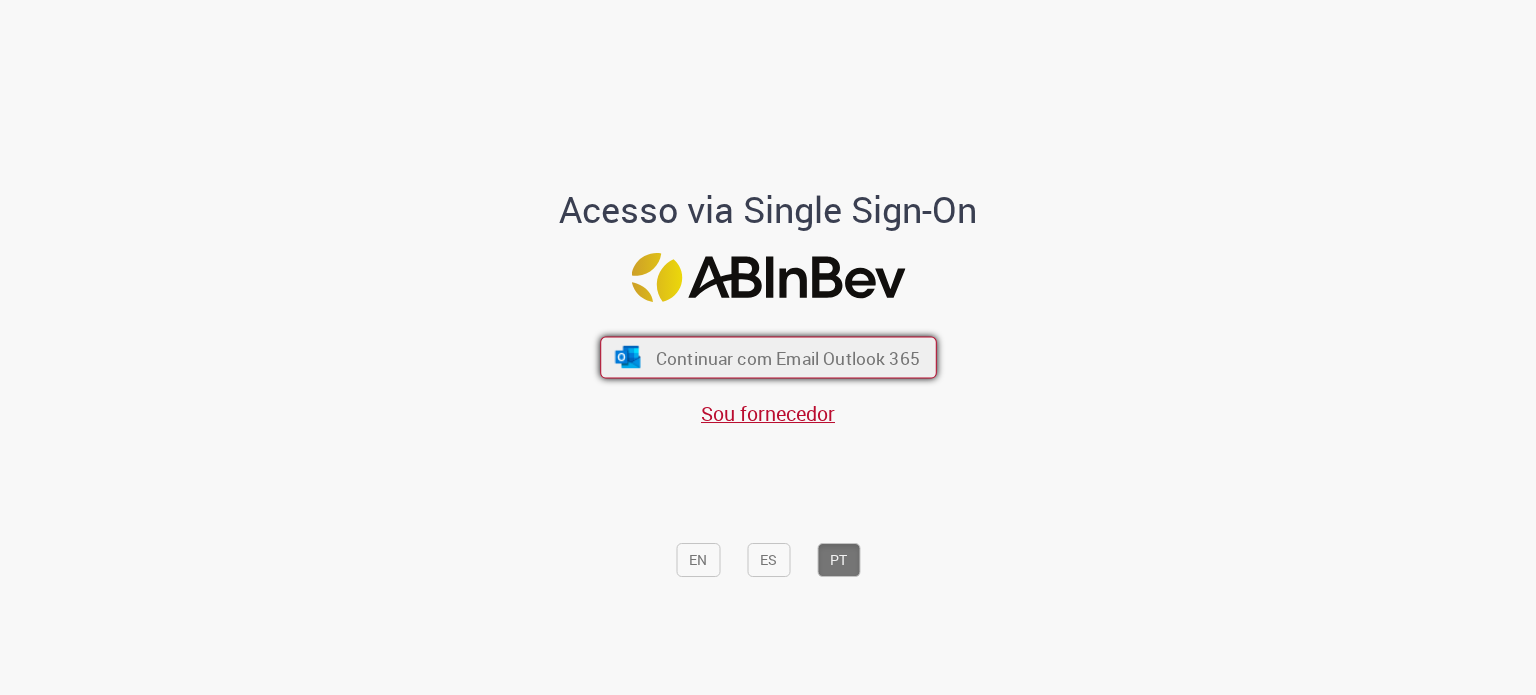 scroll, scrollTop: 0, scrollLeft: 0, axis: both 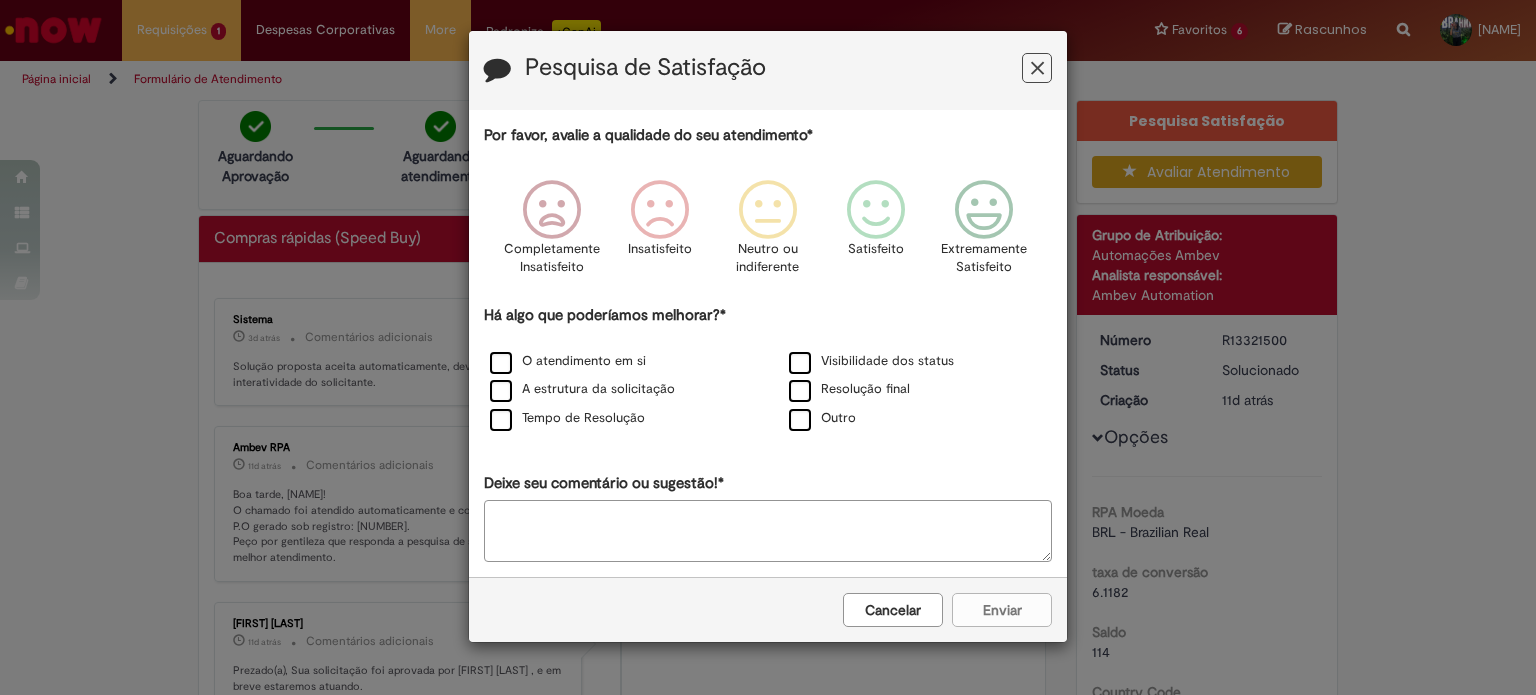 click at bounding box center (1037, 68) 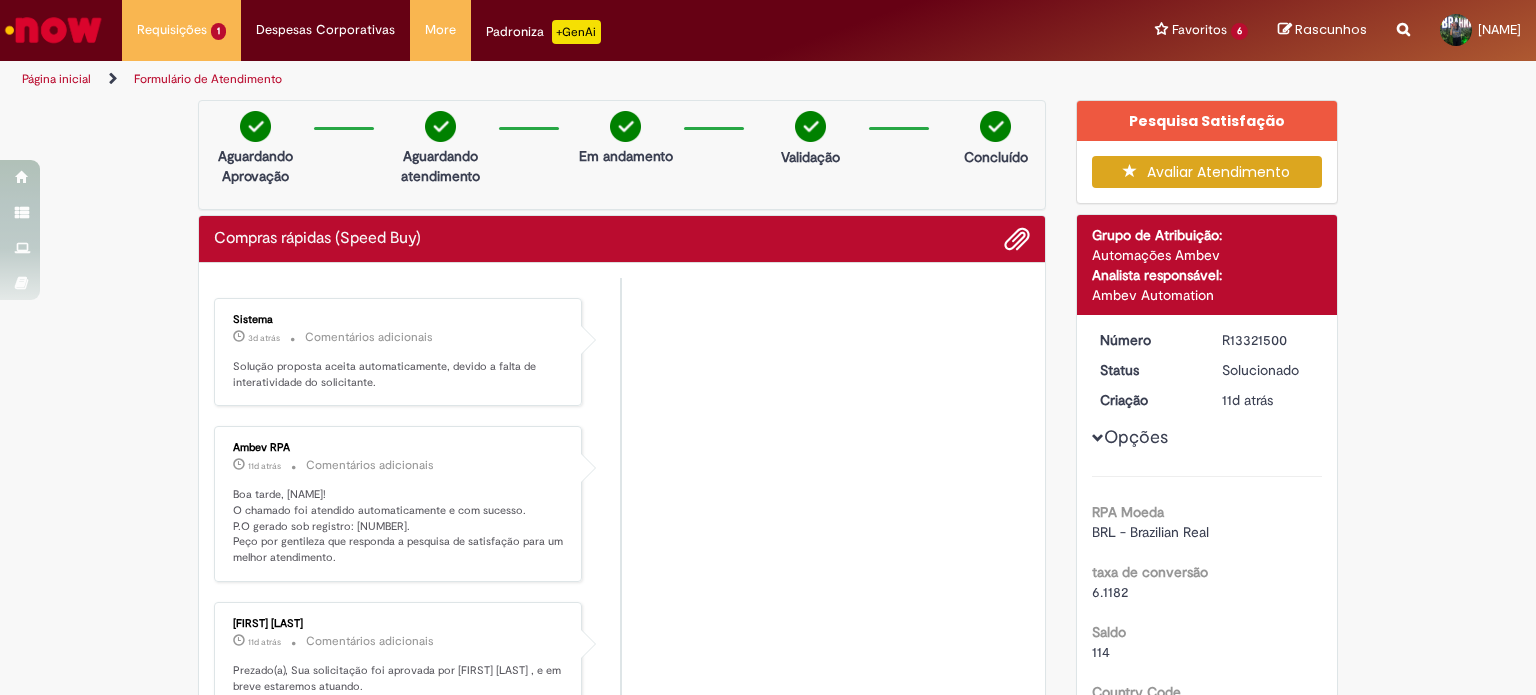 click on "Página inicial" at bounding box center (56, 79) 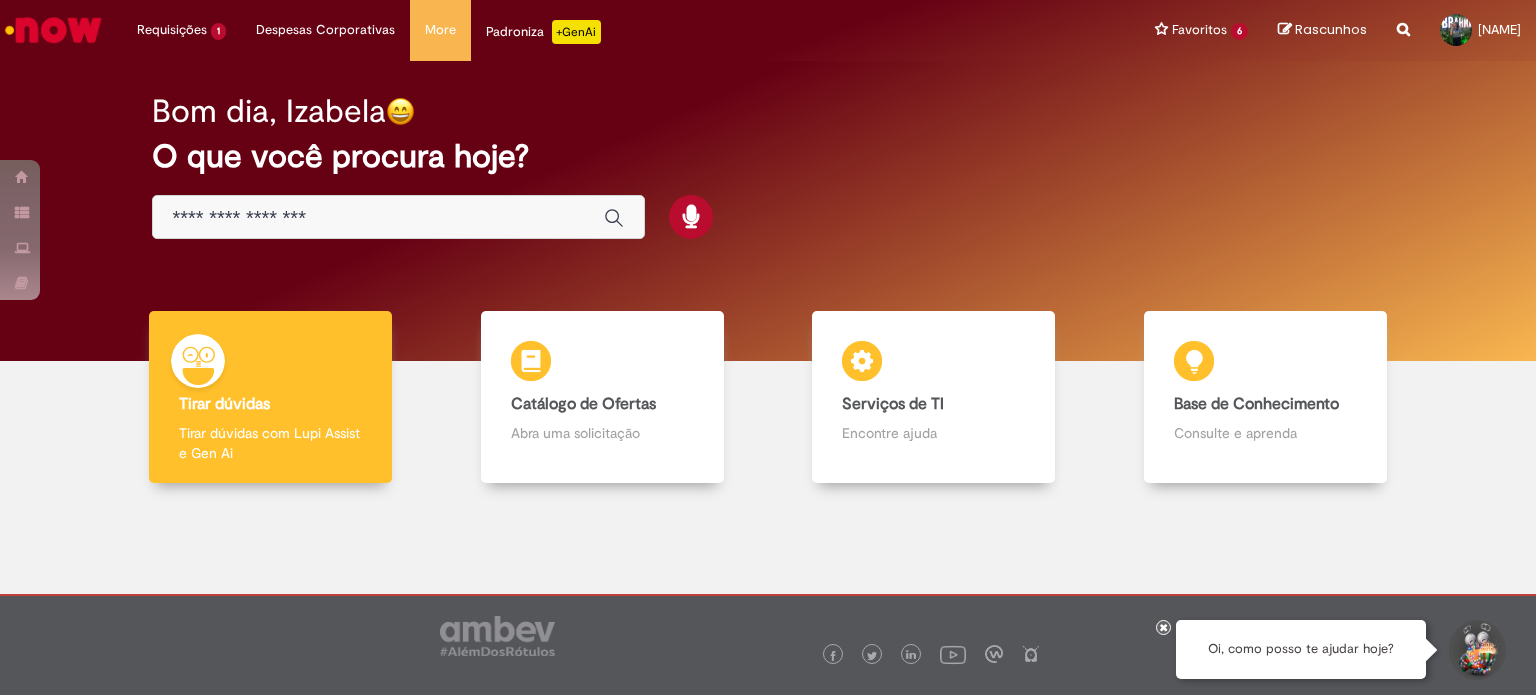 click at bounding box center (398, 217) 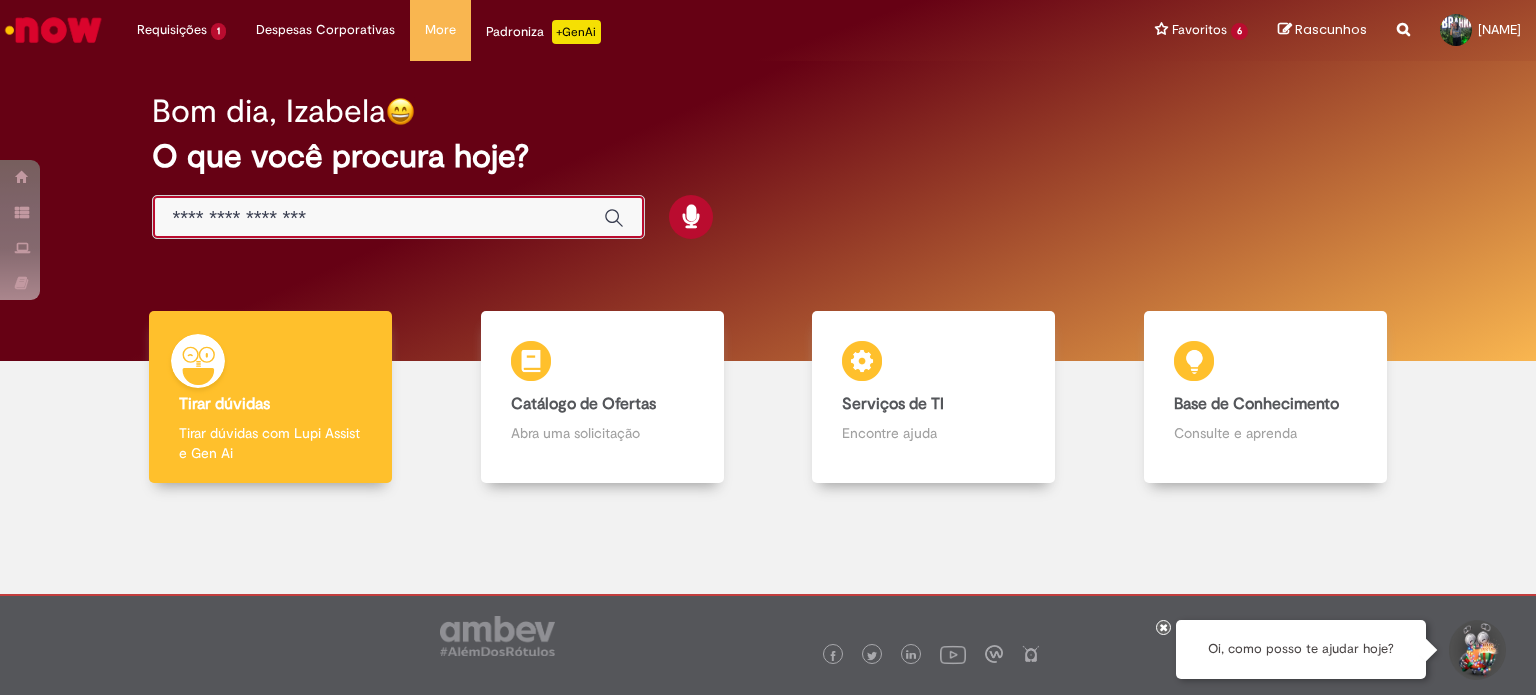 click at bounding box center [378, 218] 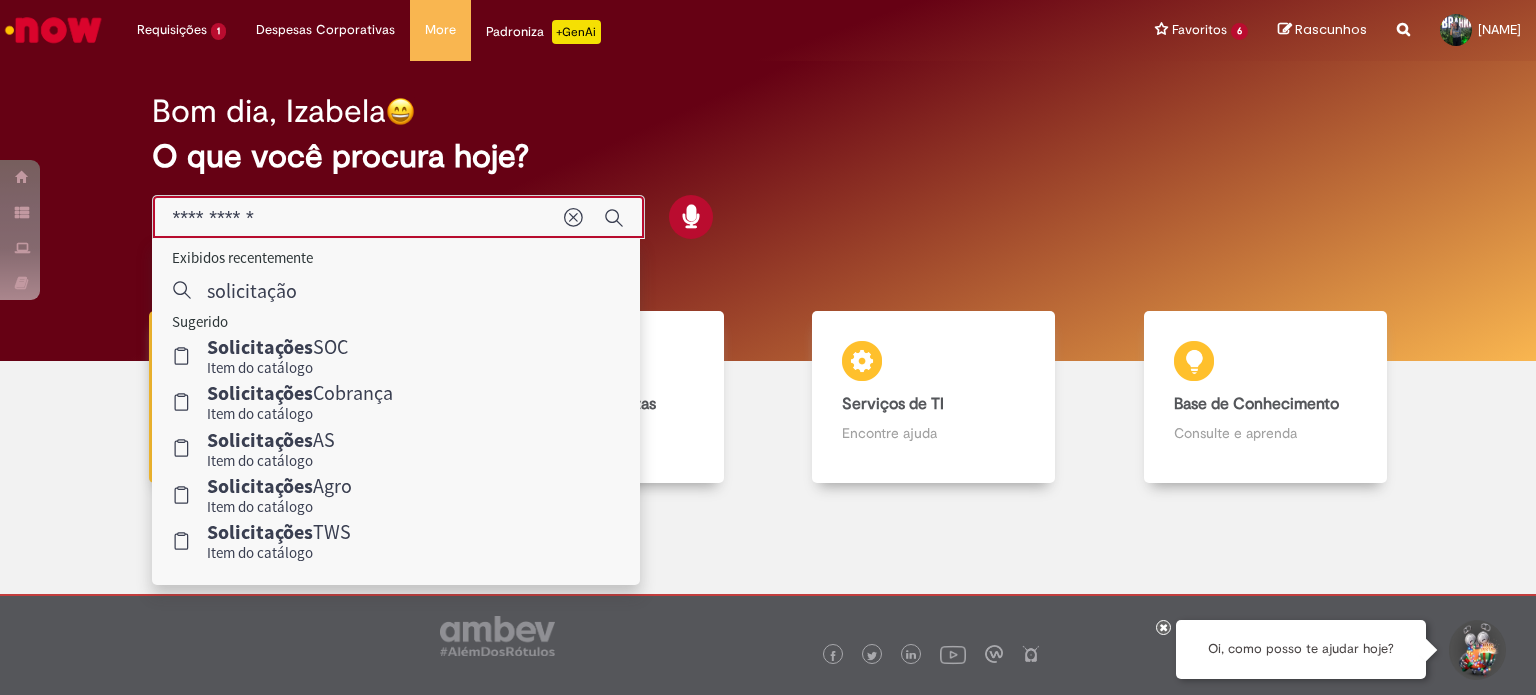 type on "**********" 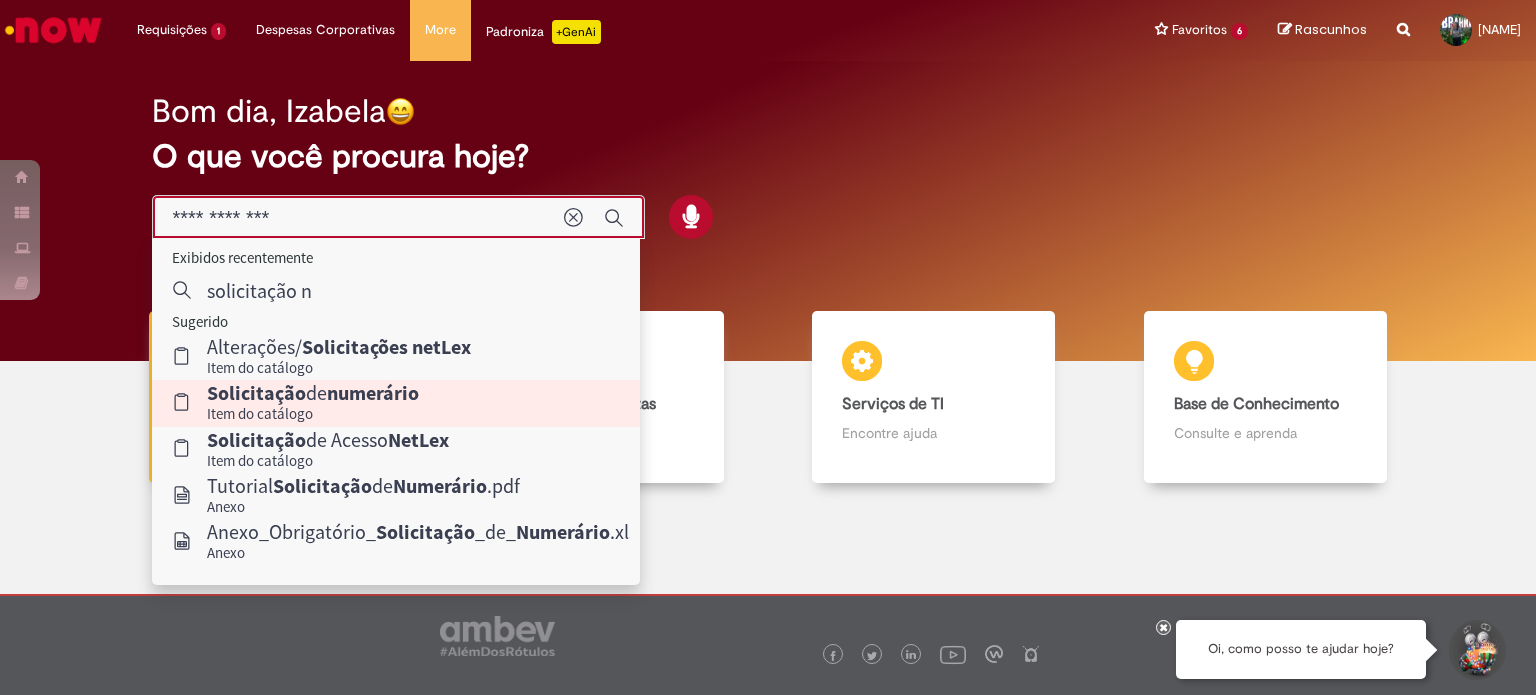 drag, startPoint x: 300, startPoint y: 218, endPoint x: 372, endPoint y: 389, distance: 185.53975 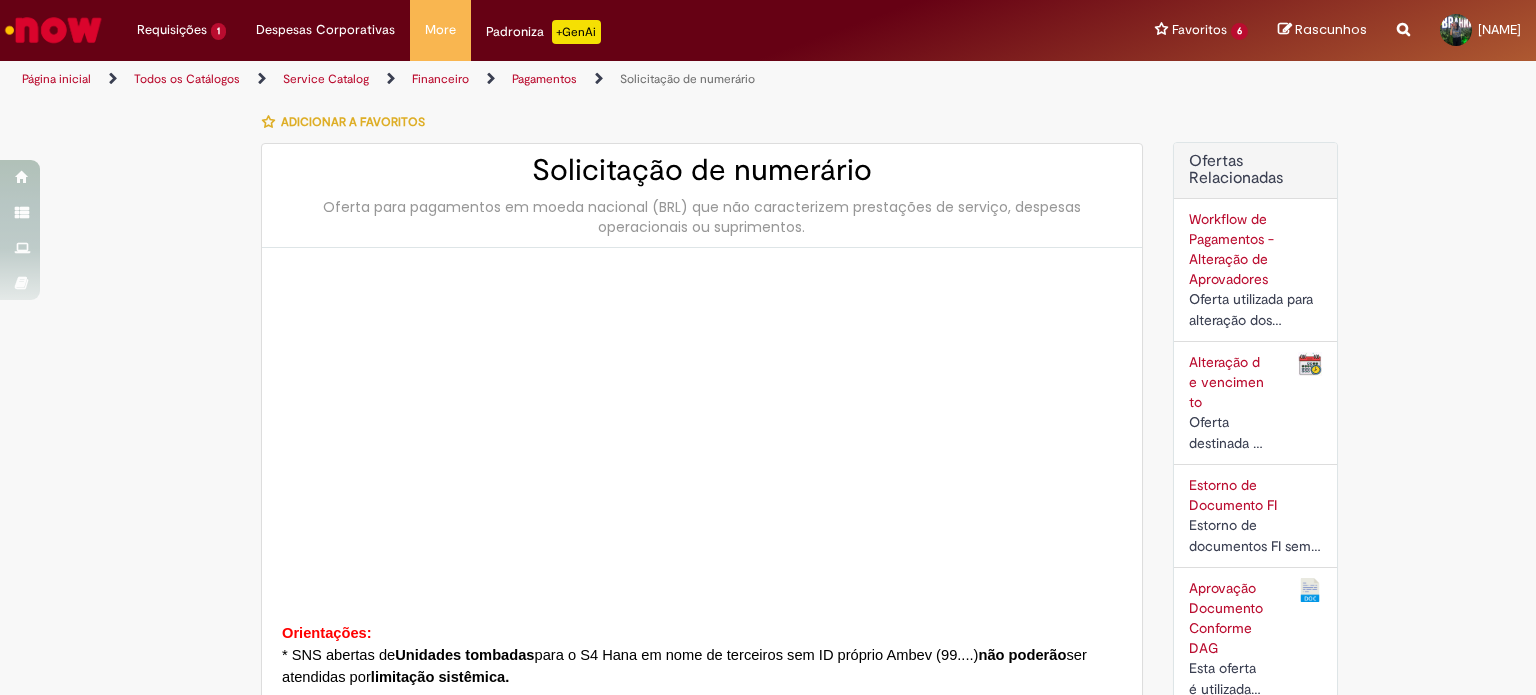 type on "**********" 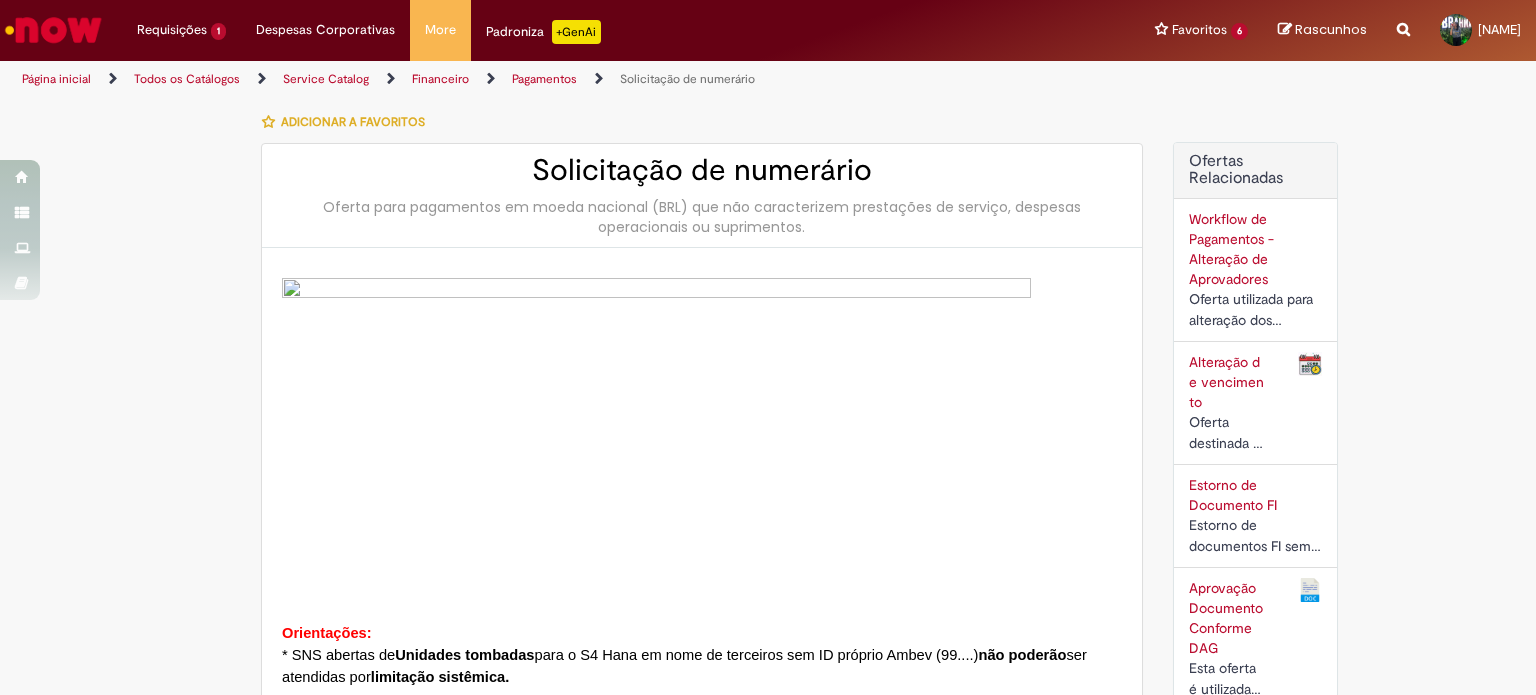 type on "**********" 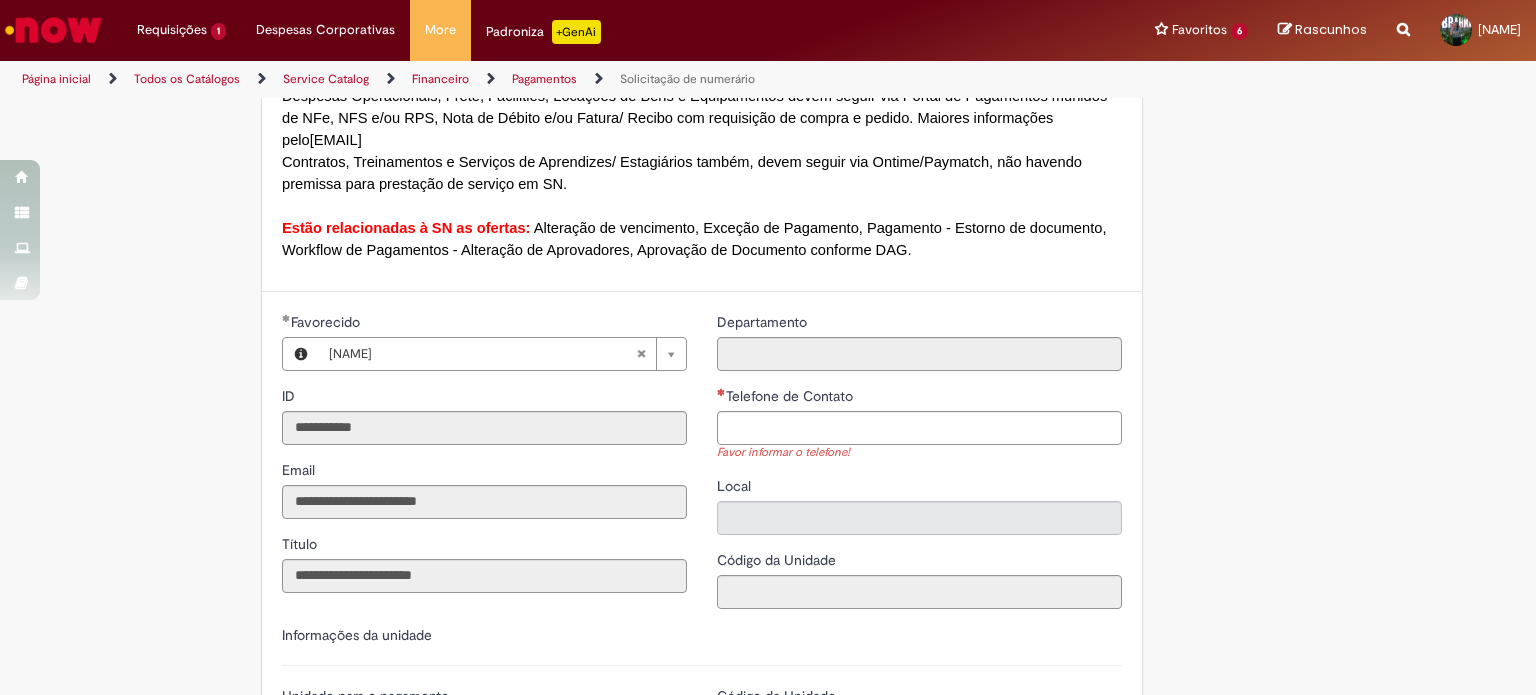 scroll, scrollTop: 1667, scrollLeft: 0, axis: vertical 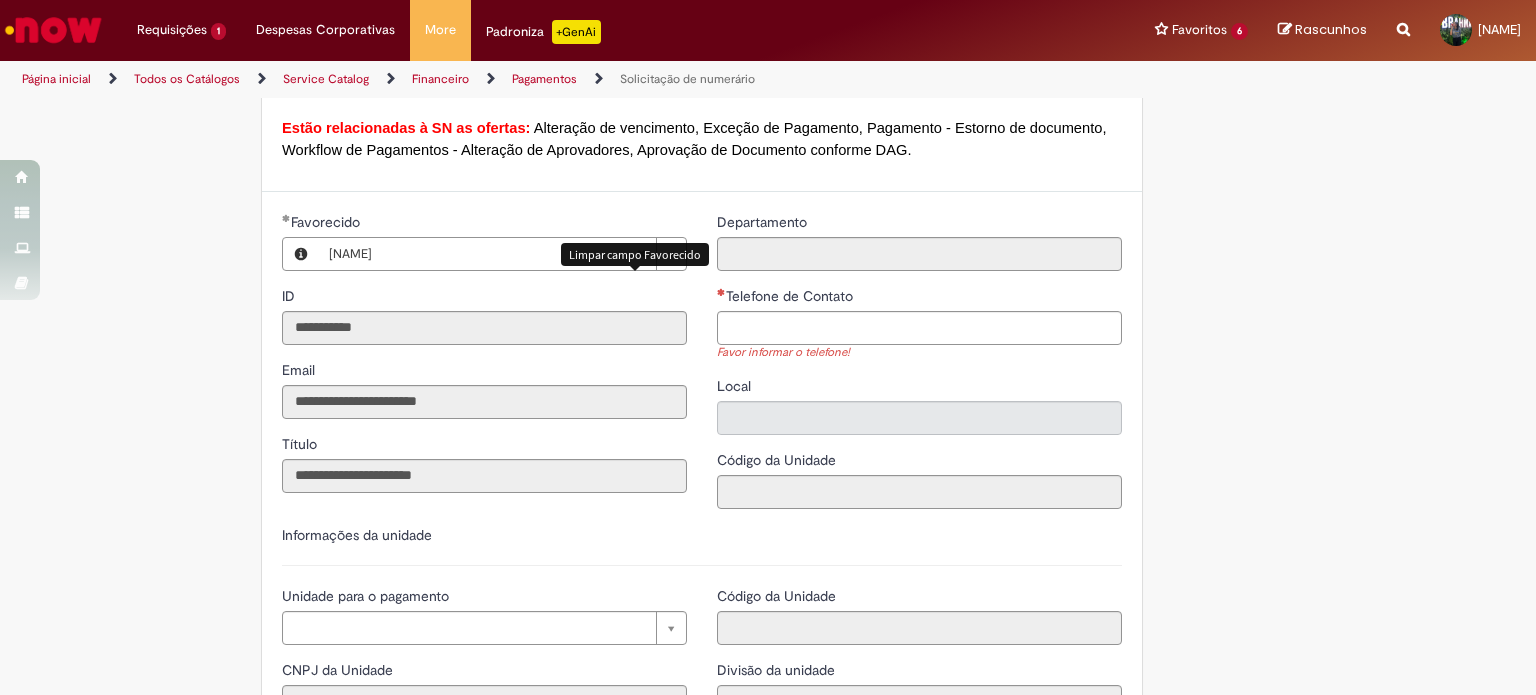 click at bounding box center (641, 254) 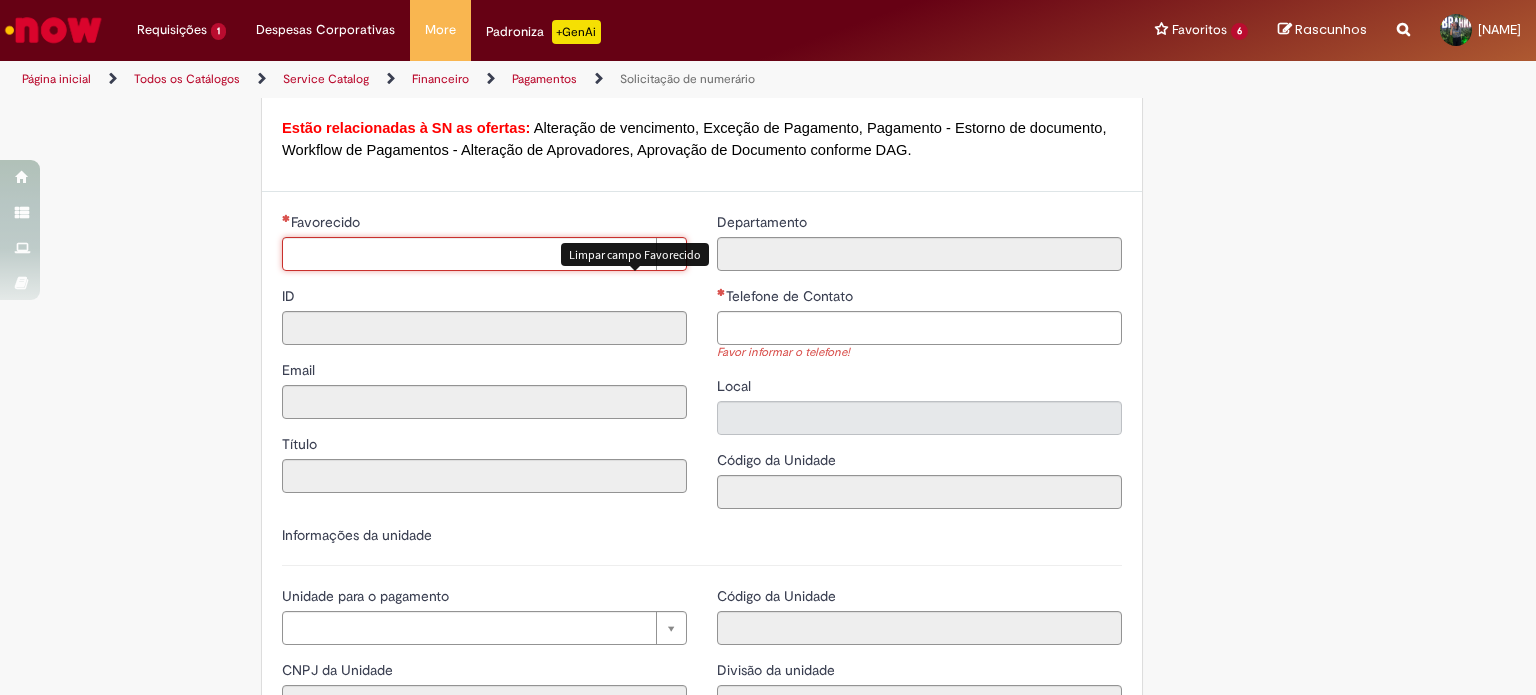 scroll, scrollTop: 0, scrollLeft: 0, axis: both 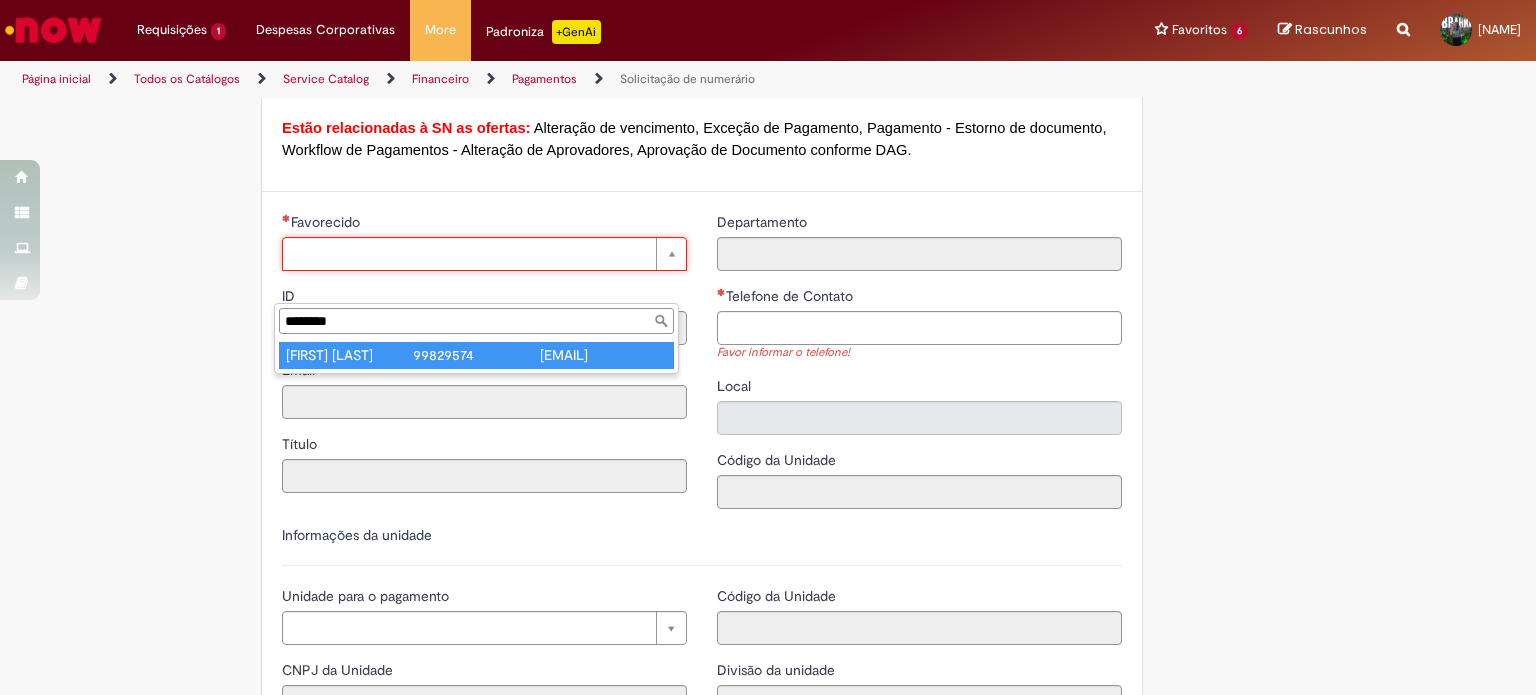 type on "********" 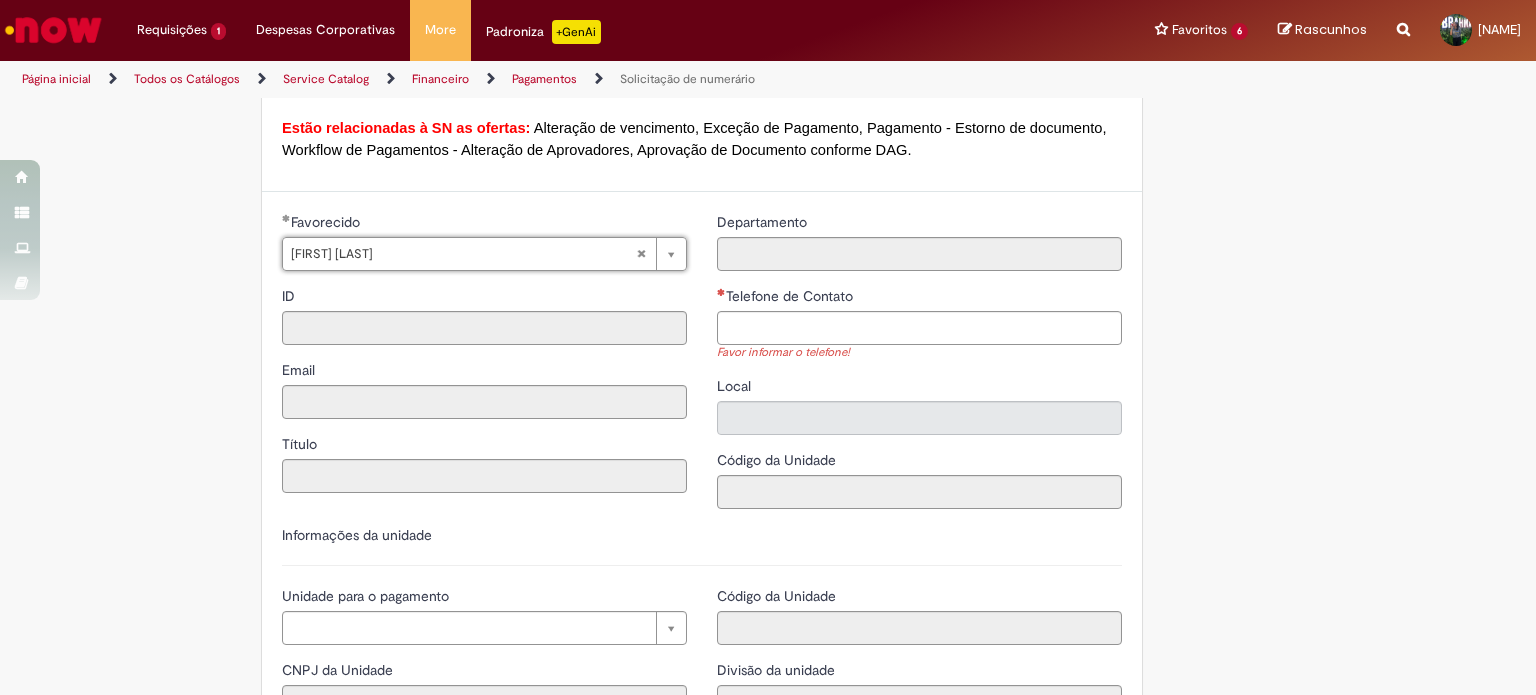type on "********" 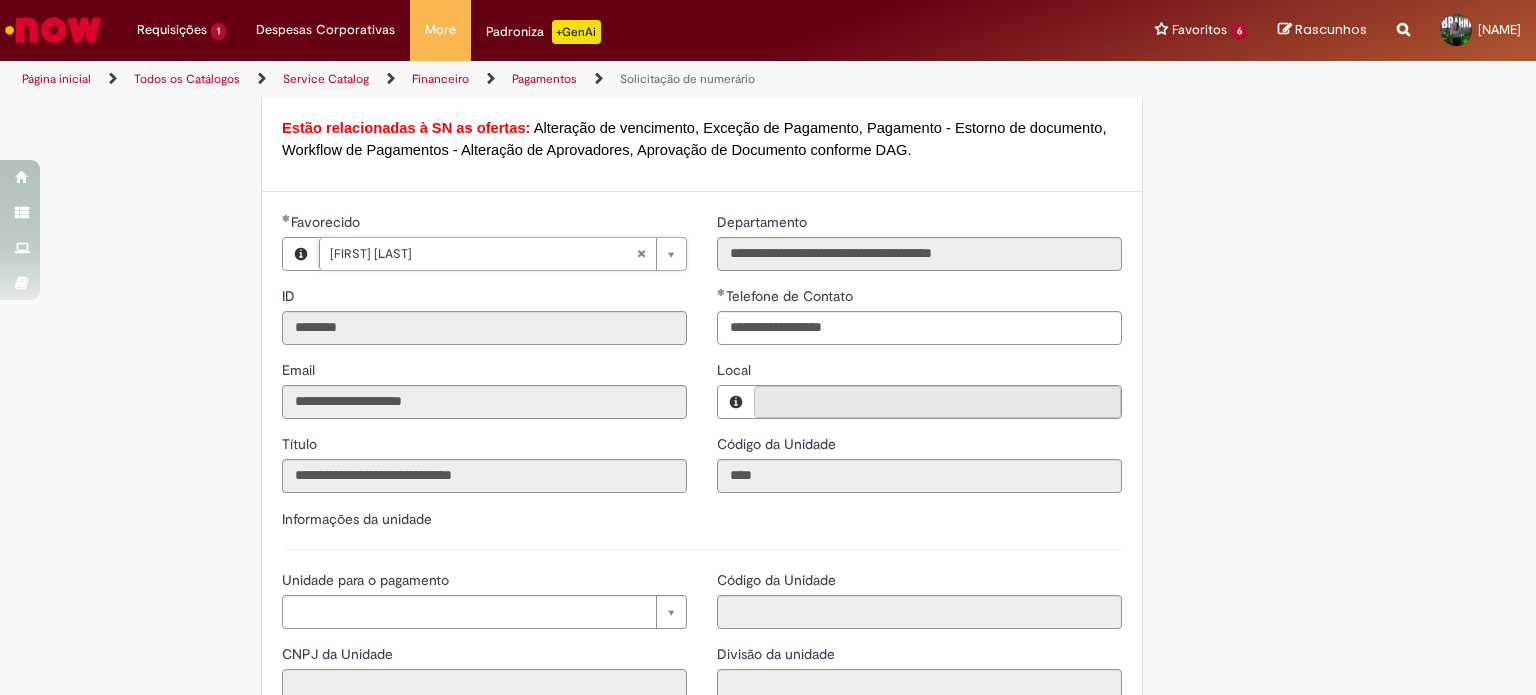 type on "**********" 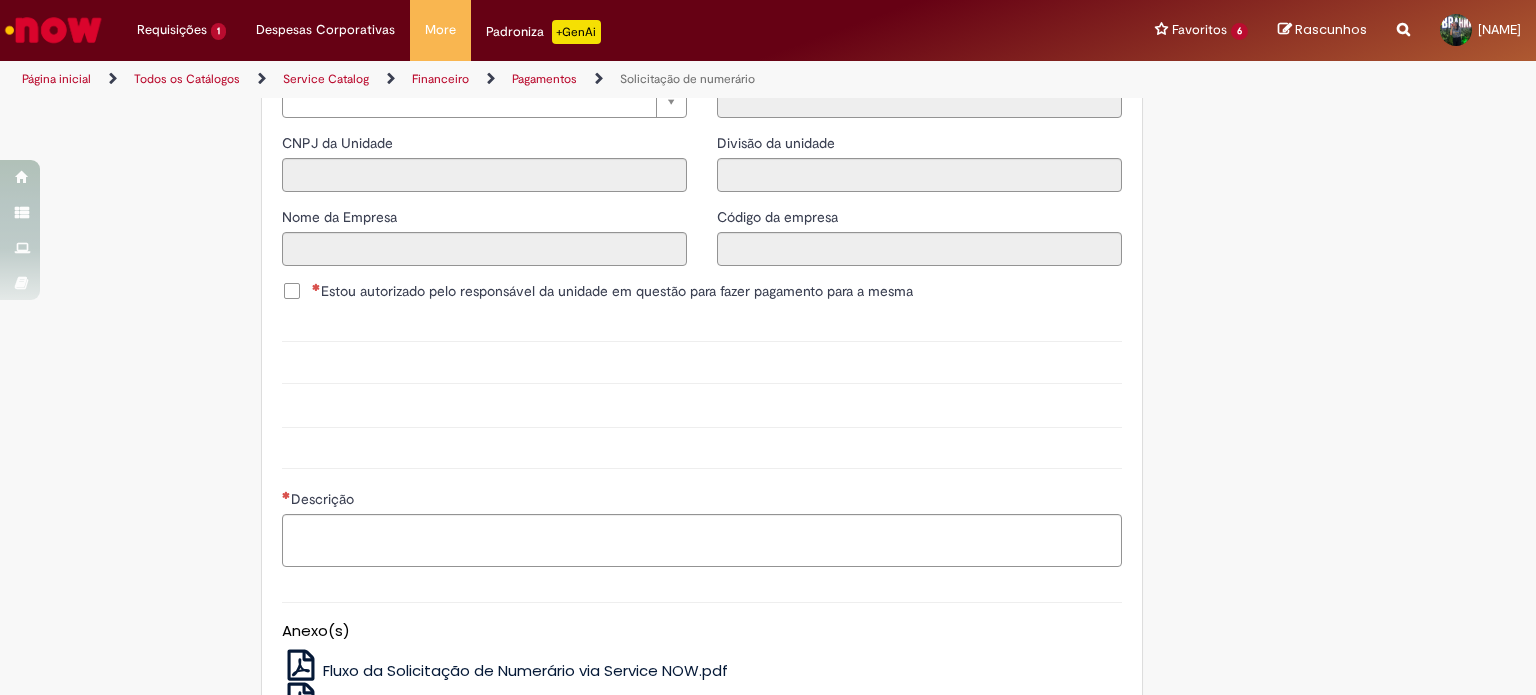 scroll, scrollTop: 2191, scrollLeft: 0, axis: vertical 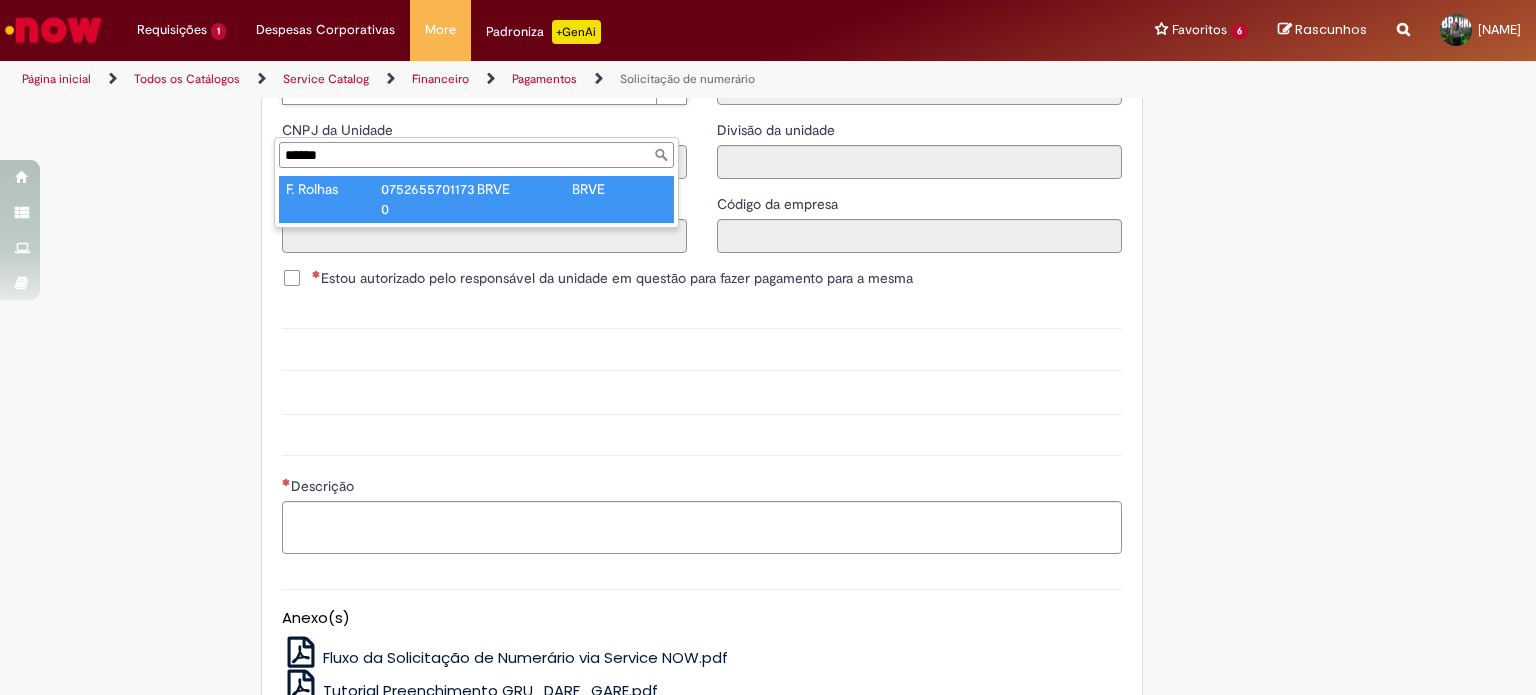 type on "******" 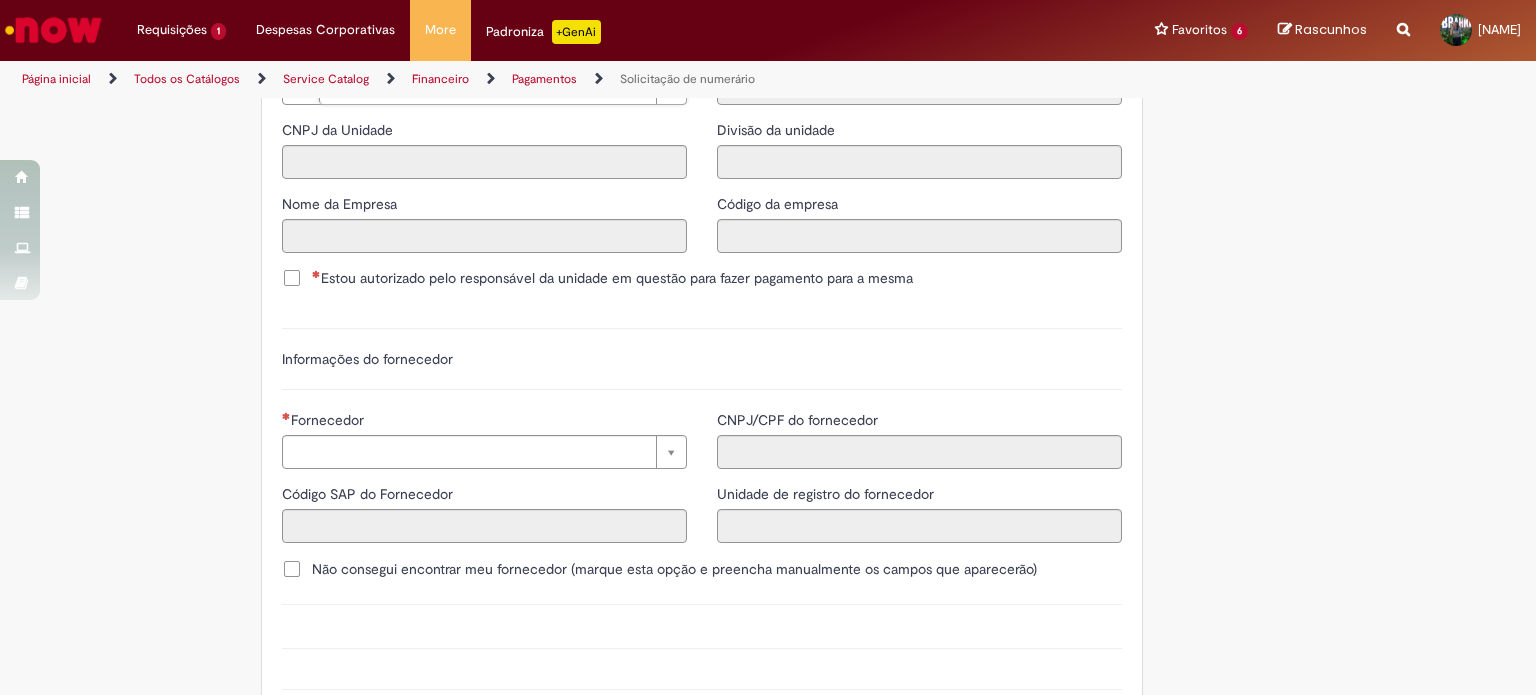 type on "**********" 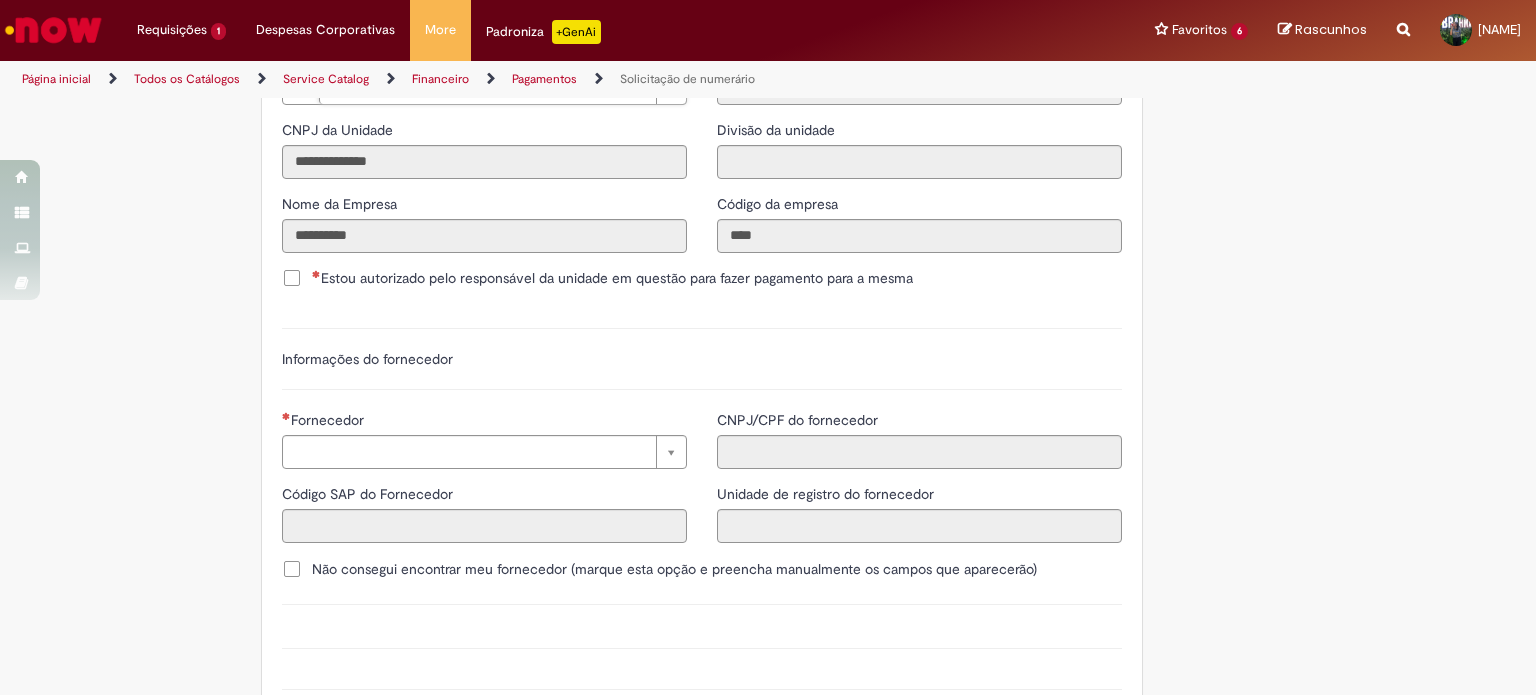 scroll, scrollTop: 2393, scrollLeft: 0, axis: vertical 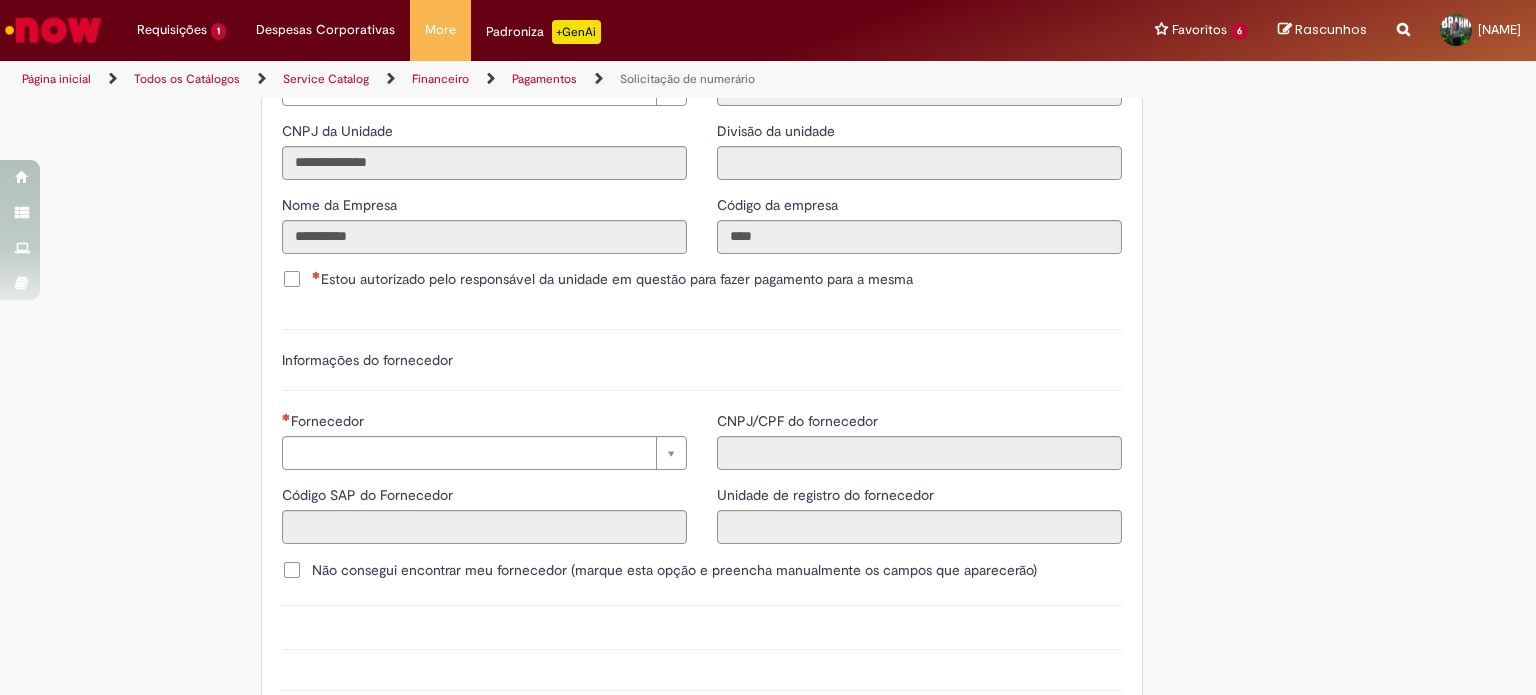 click on "Estou autorizado pelo responsável da unidade em questão para fazer pagamento para a mesma" at bounding box center [612, 279] 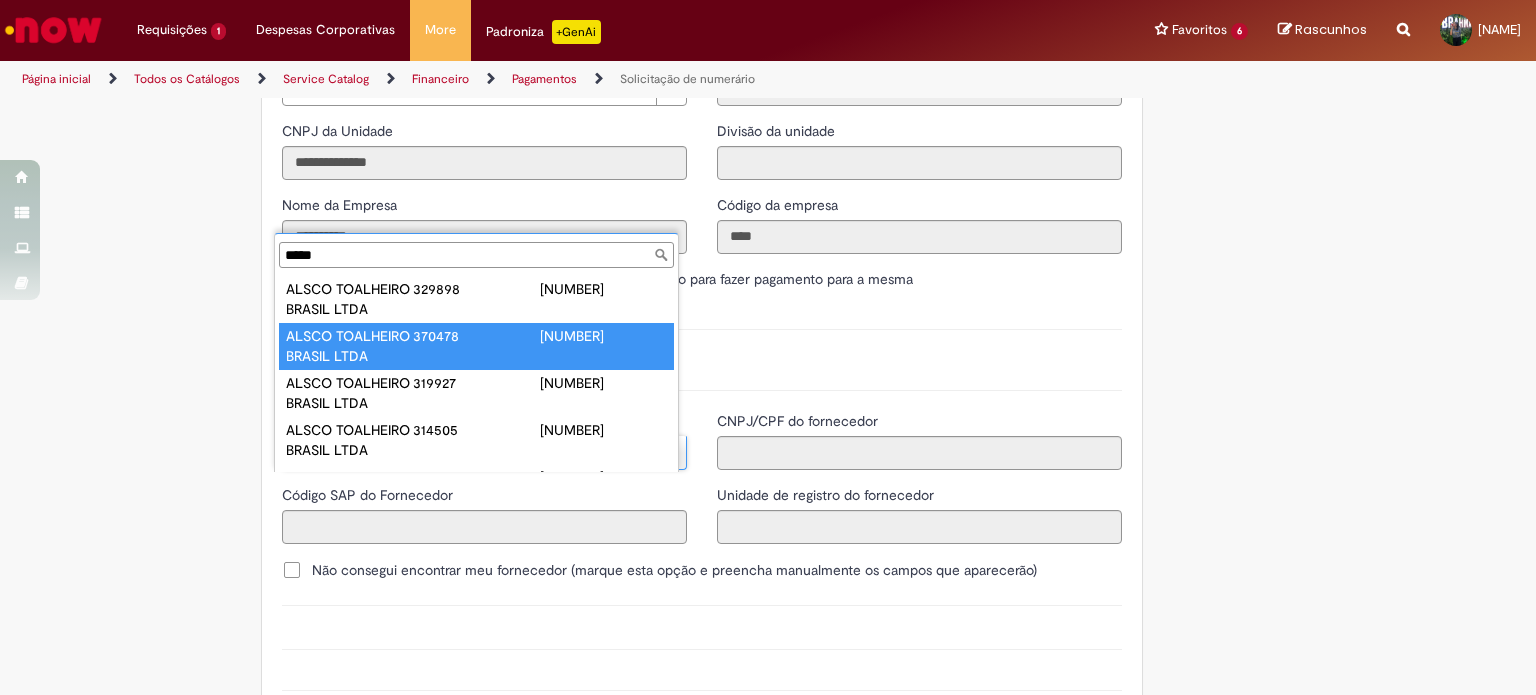 scroll, scrollTop: 0, scrollLeft: 0, axis: both 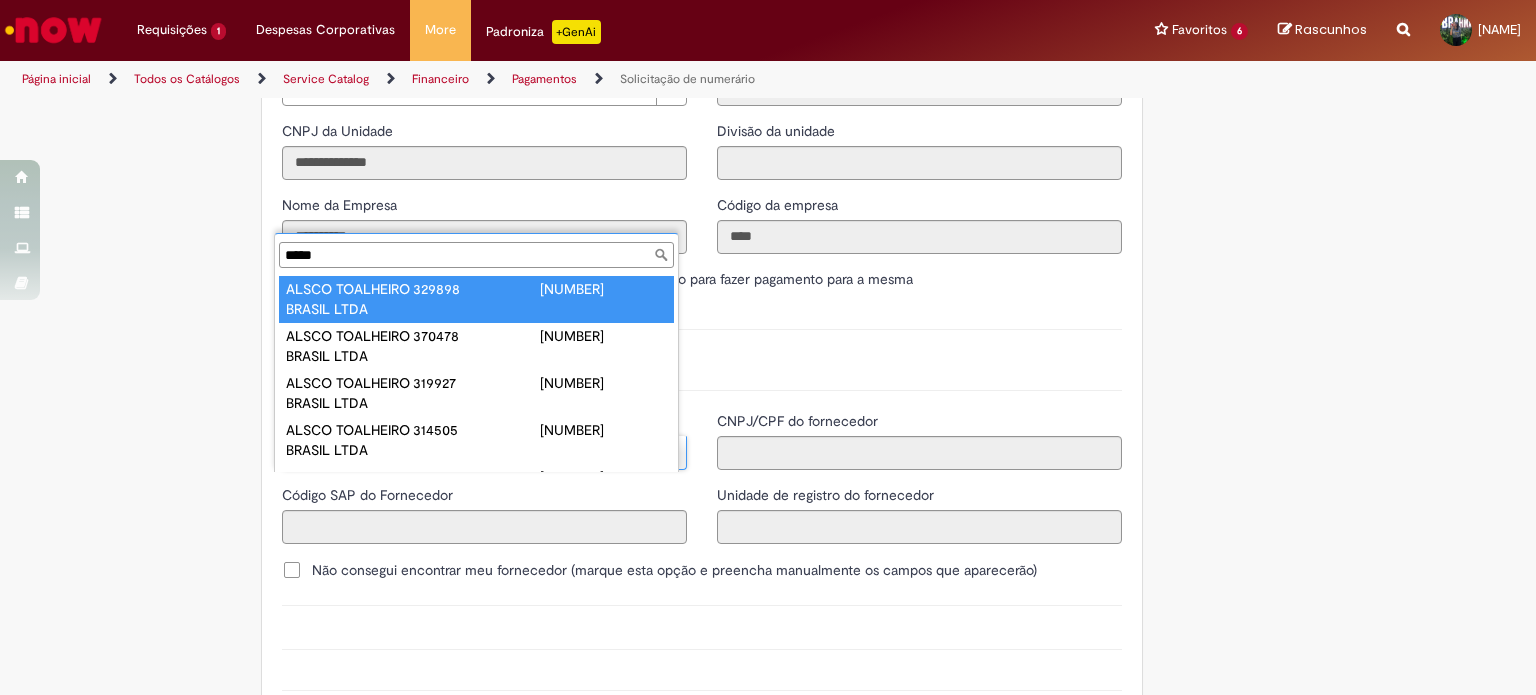 type on "*****" 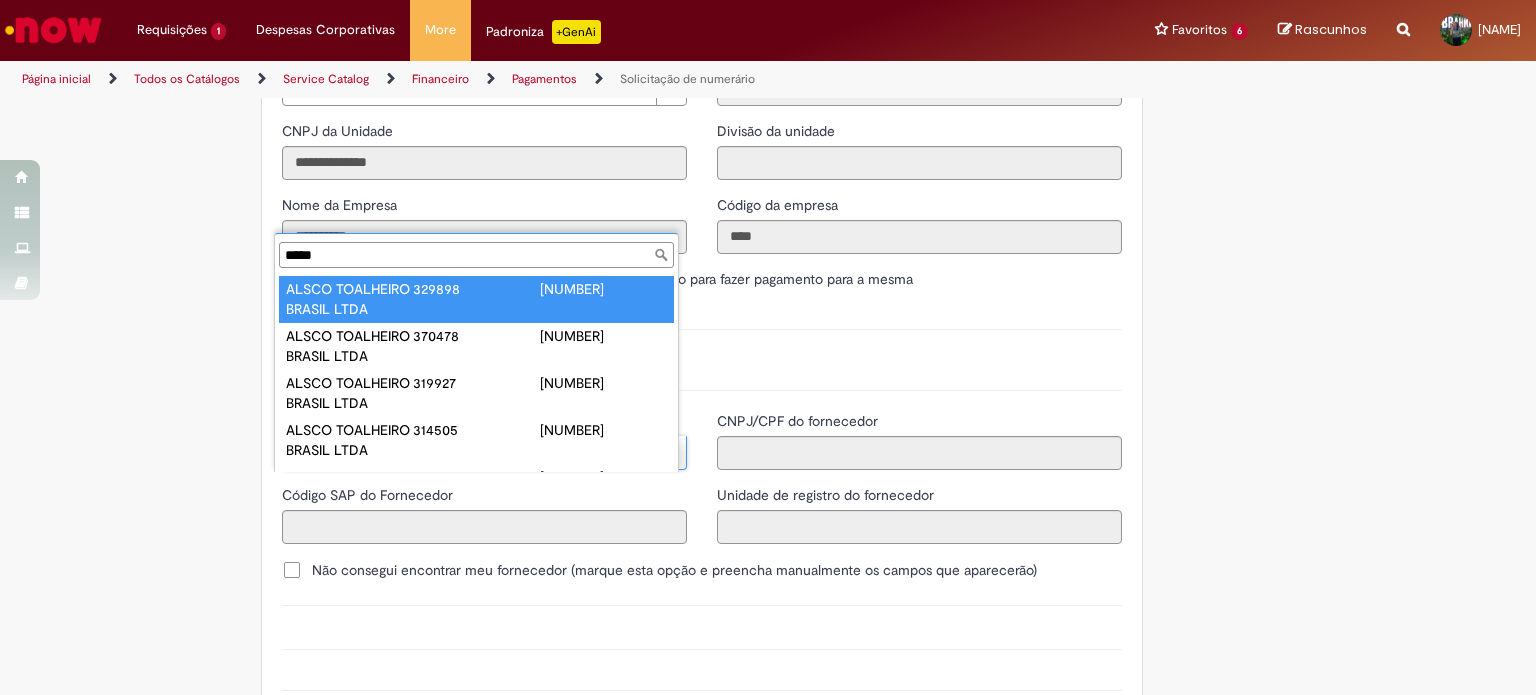 type on "**********" 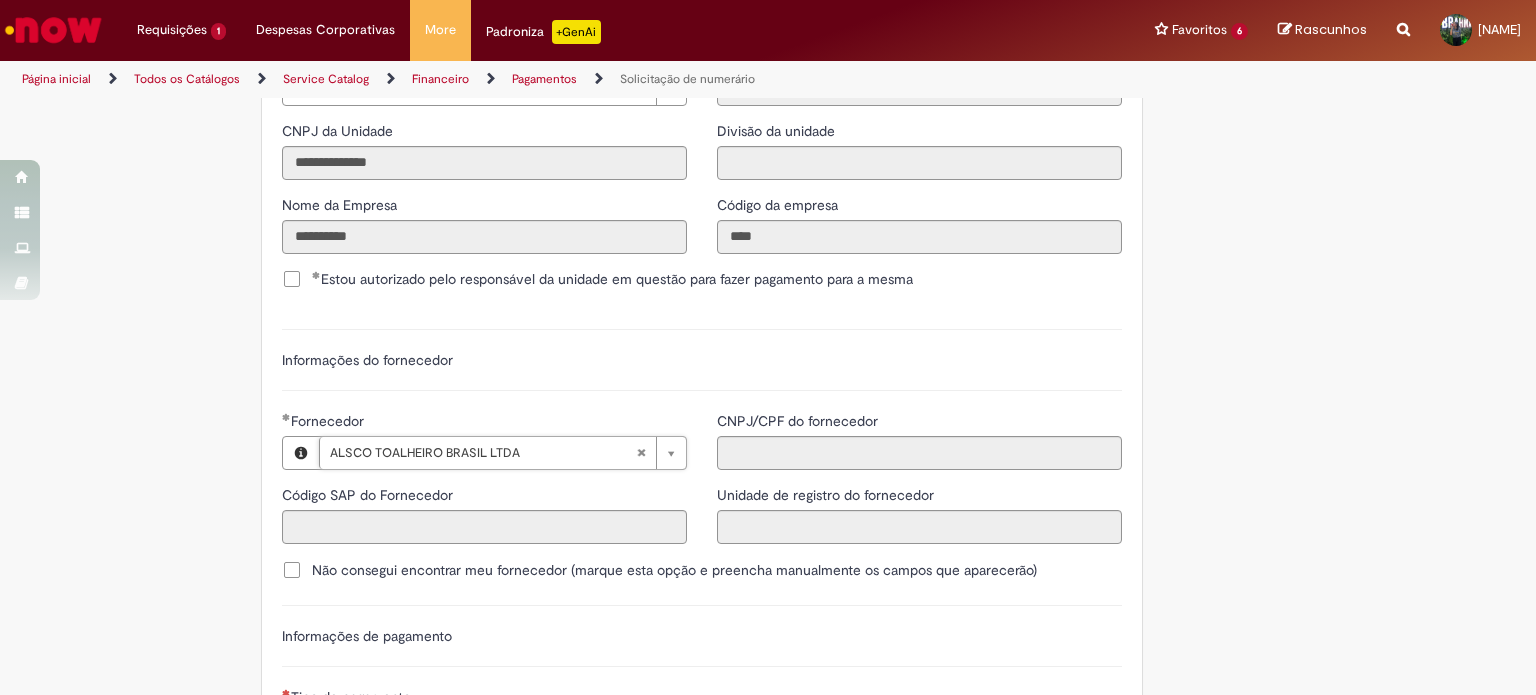 type on "******" 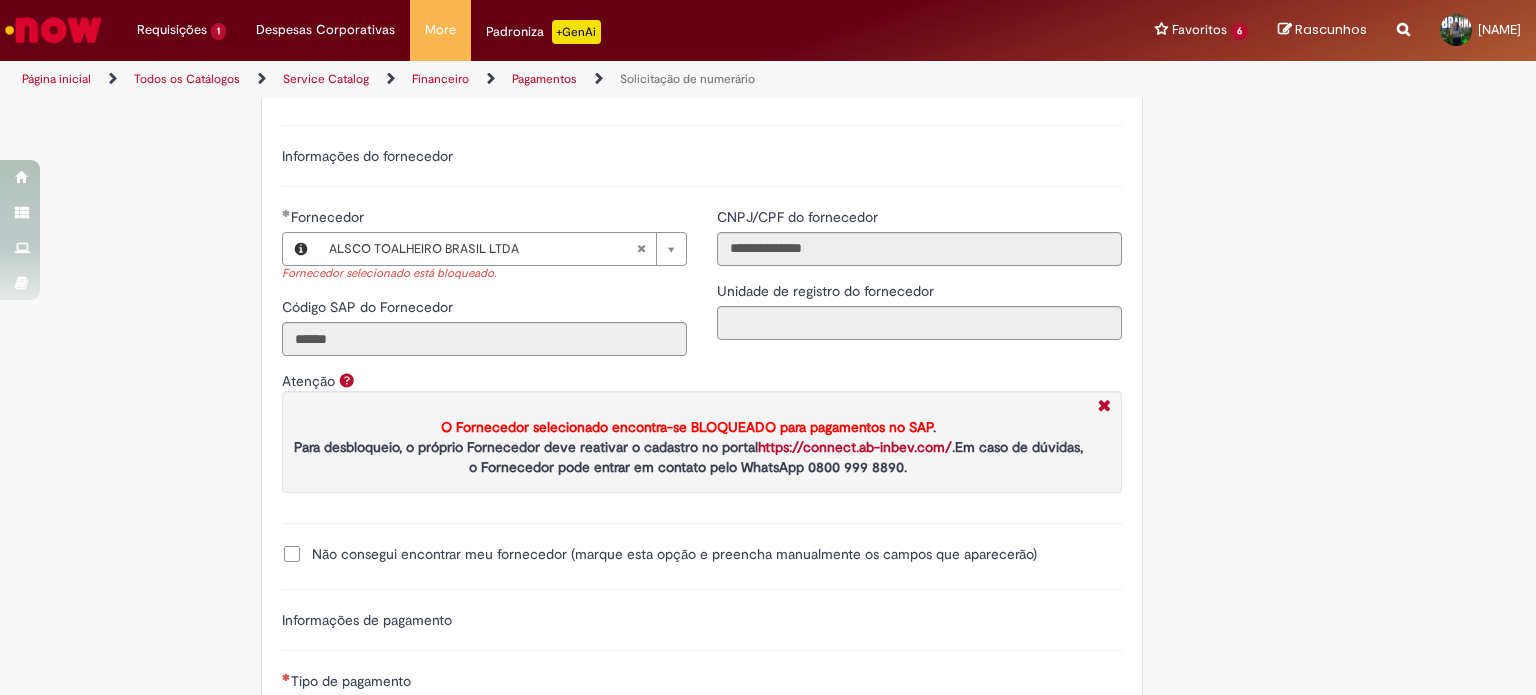 scroll, scrollTop: 2608, scrollLeft: 0, axis: vertical 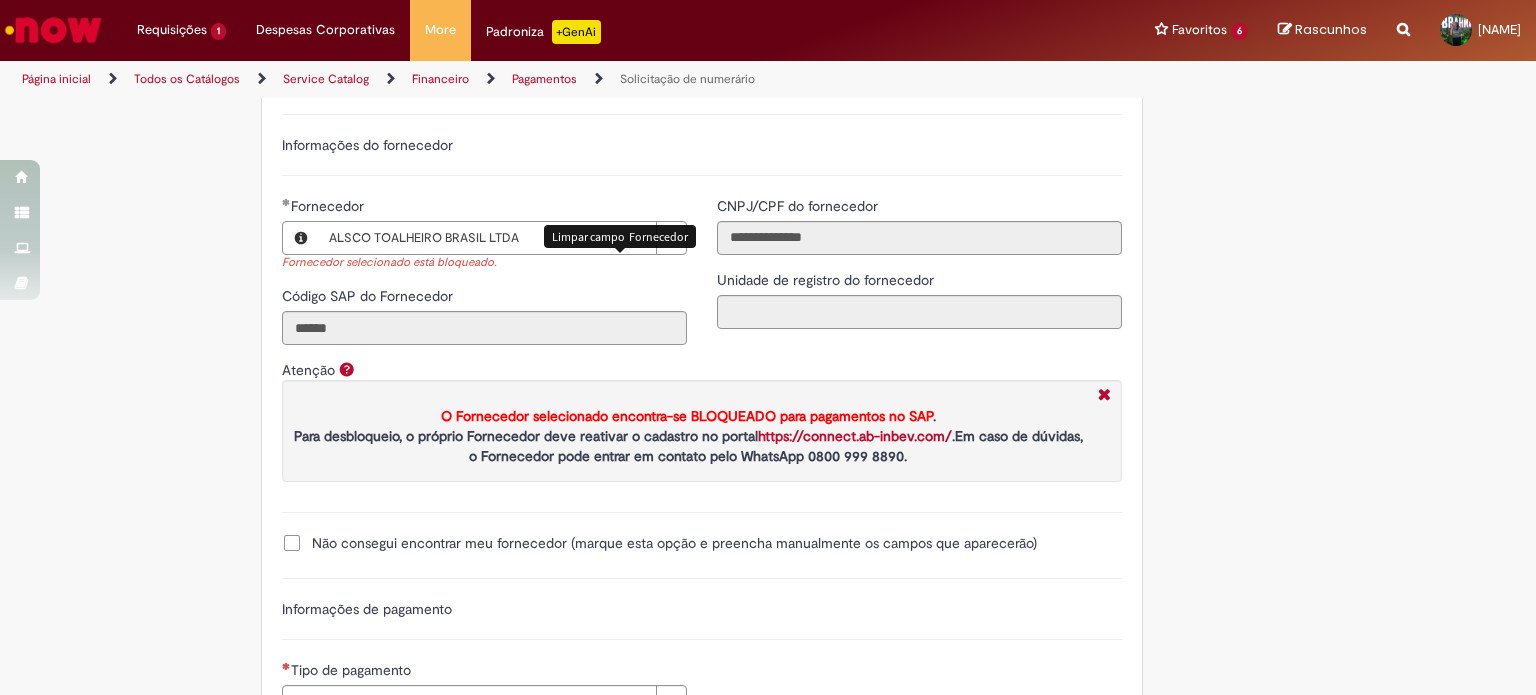 click at bounding box center (641, 238) 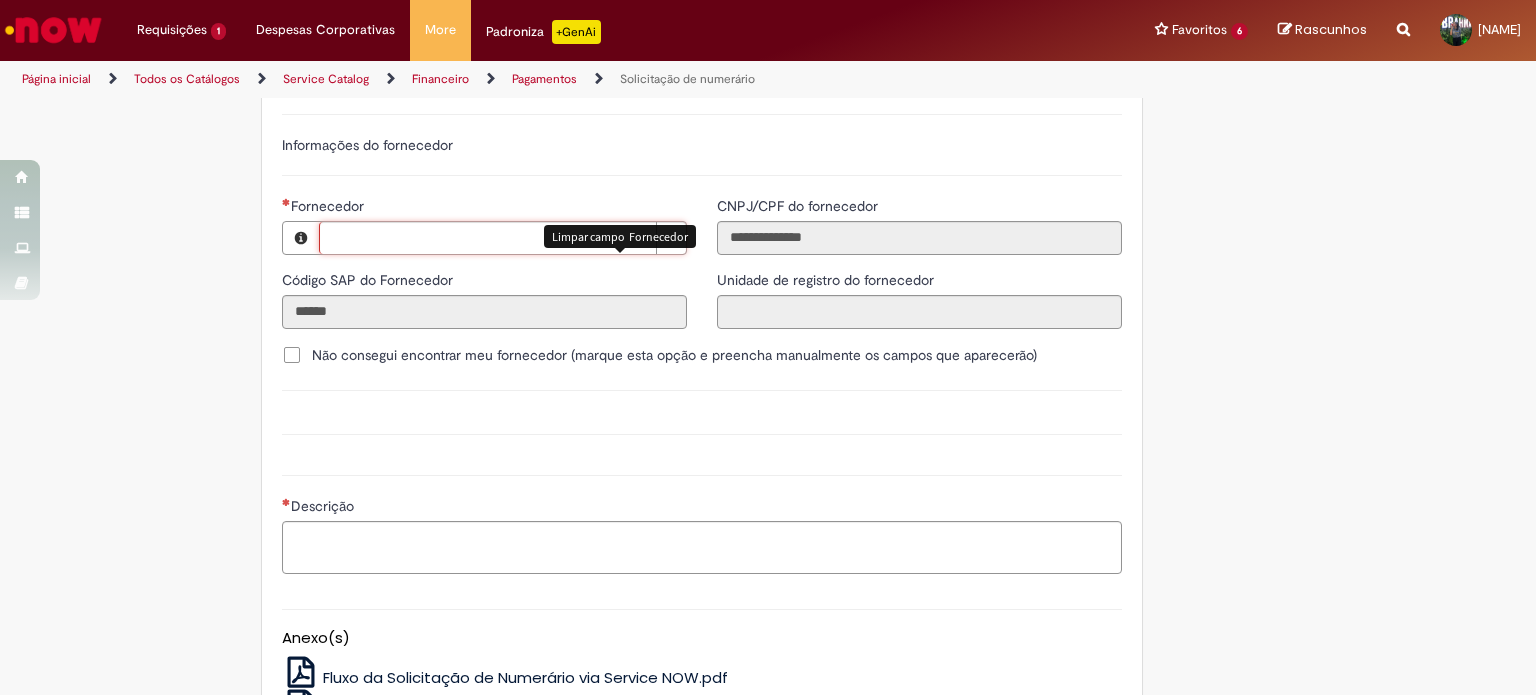 scroll, scrollTop: 0, scrollLeft: 0, axis: both 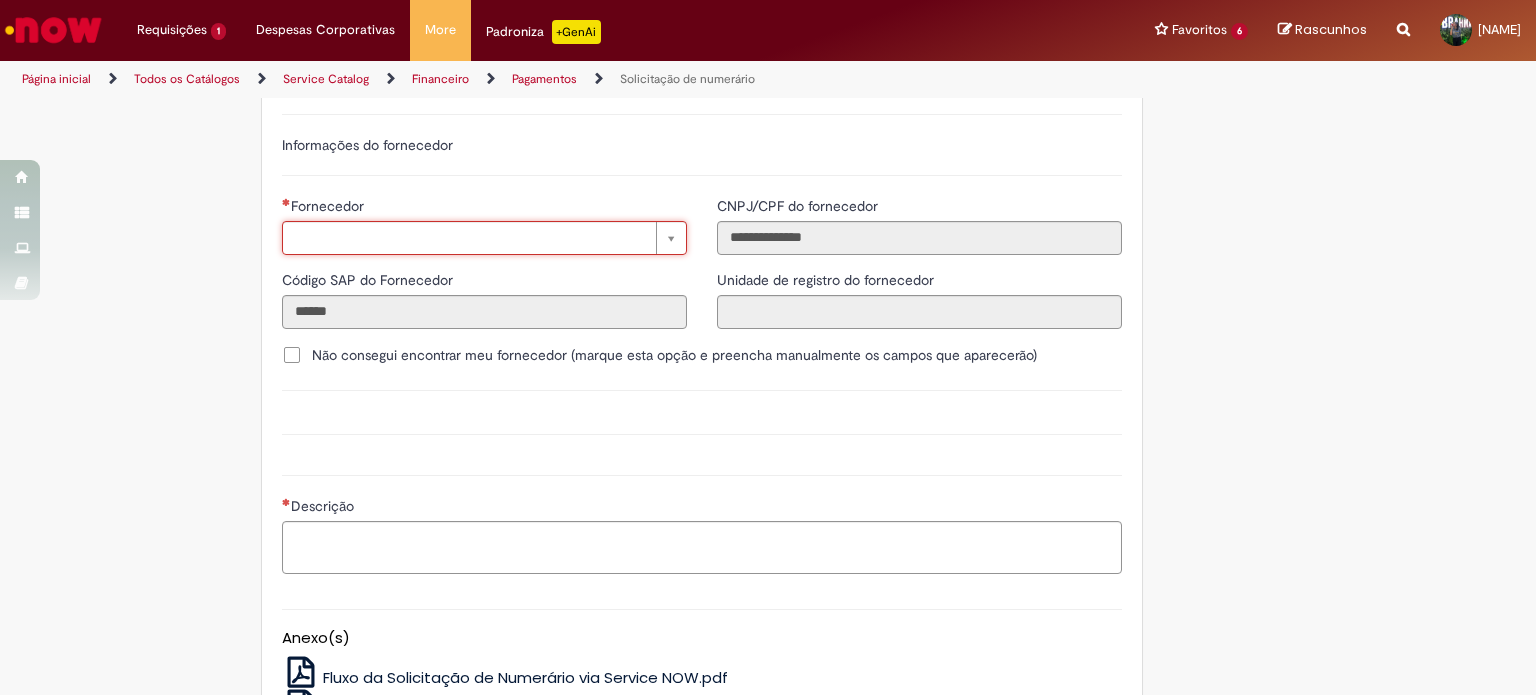 type on "*" 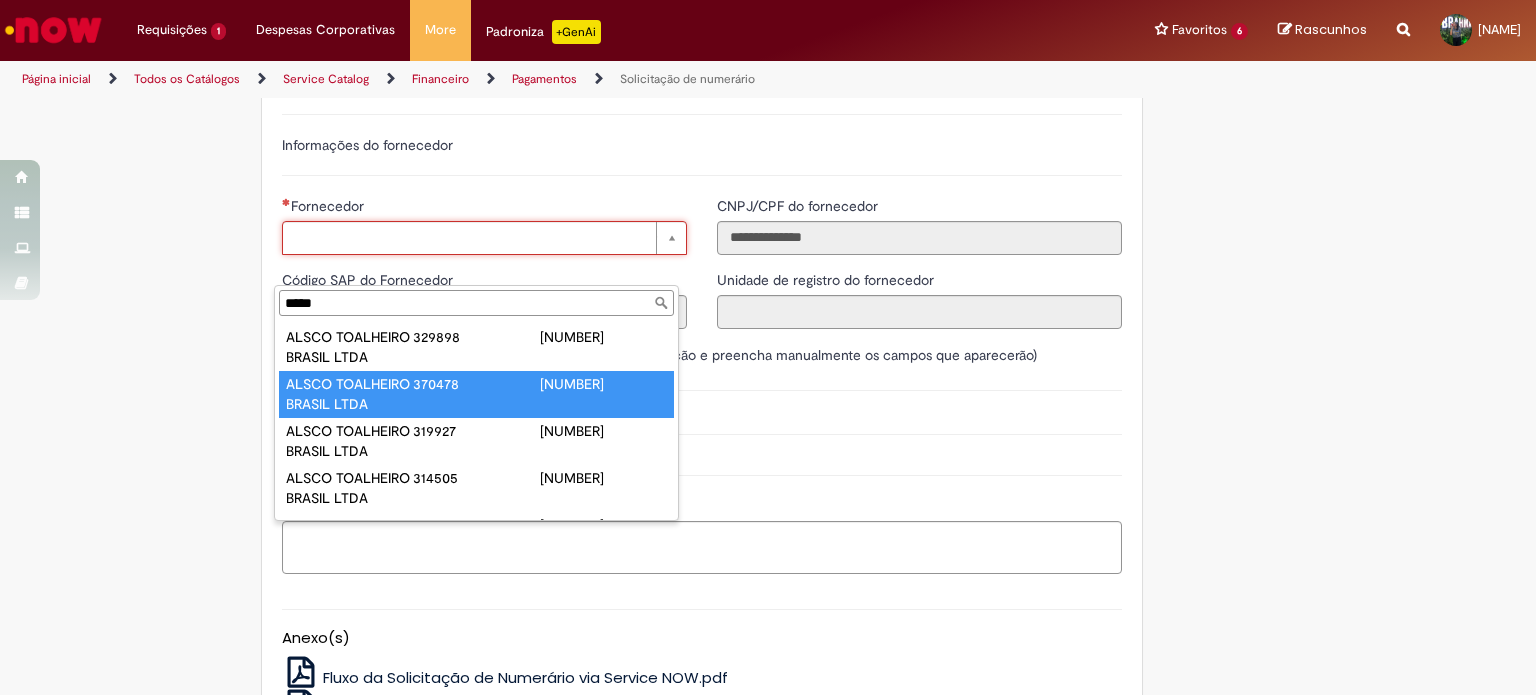 type on "*****" 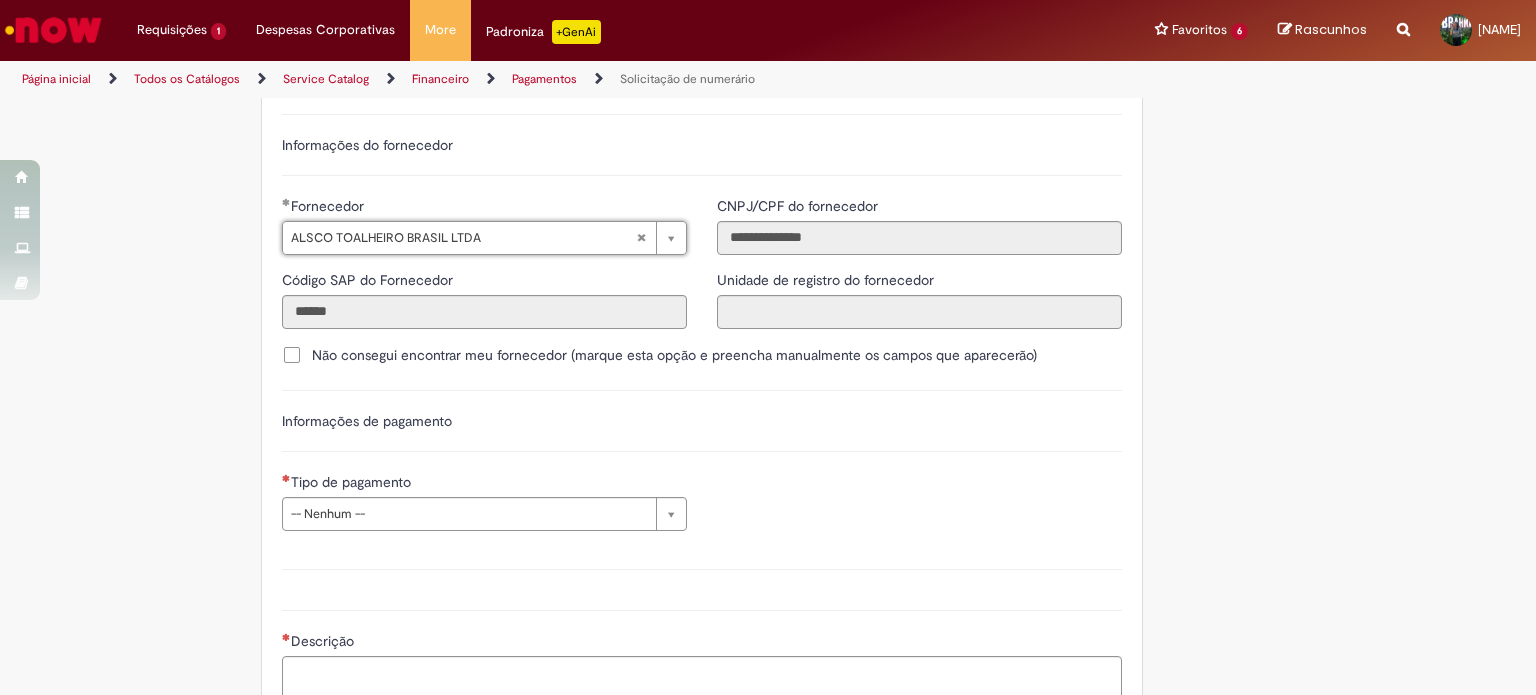type on "******" 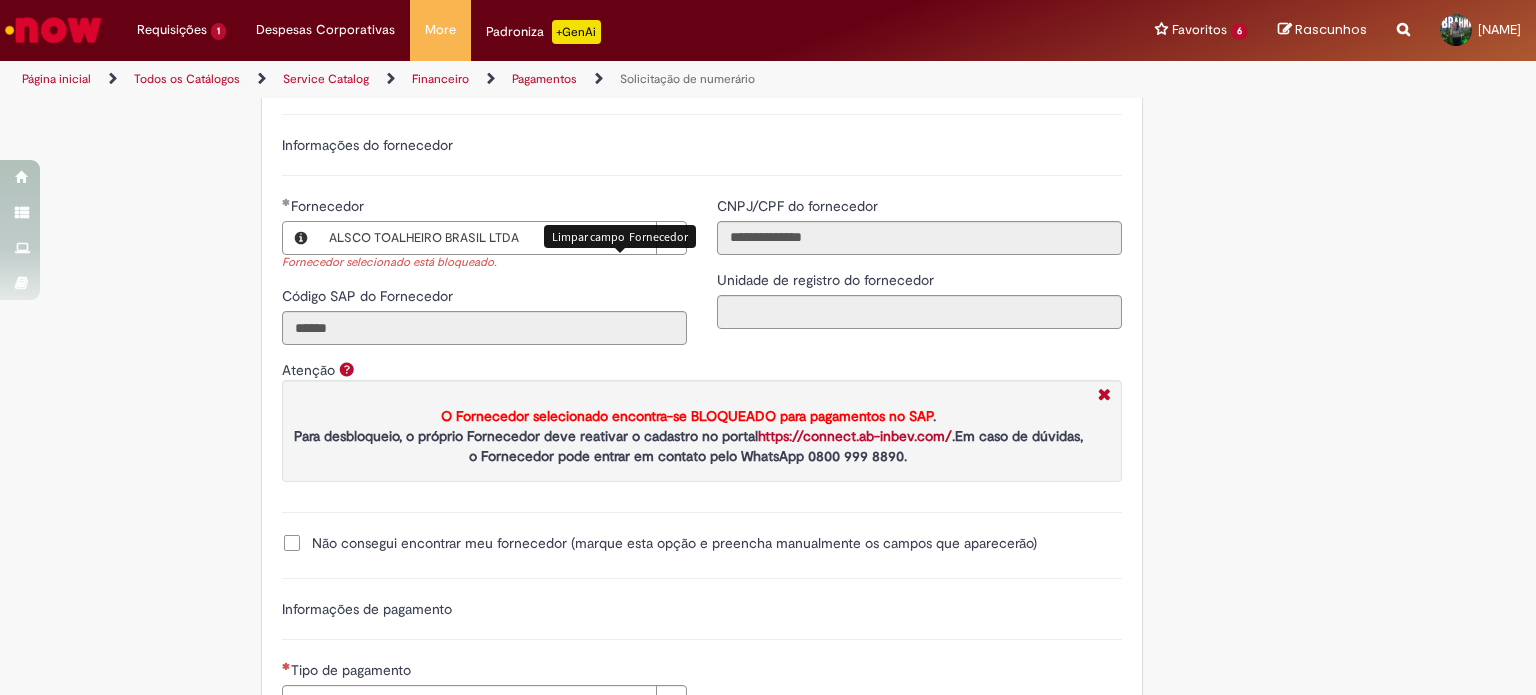 click at bounding box center (641, 238) 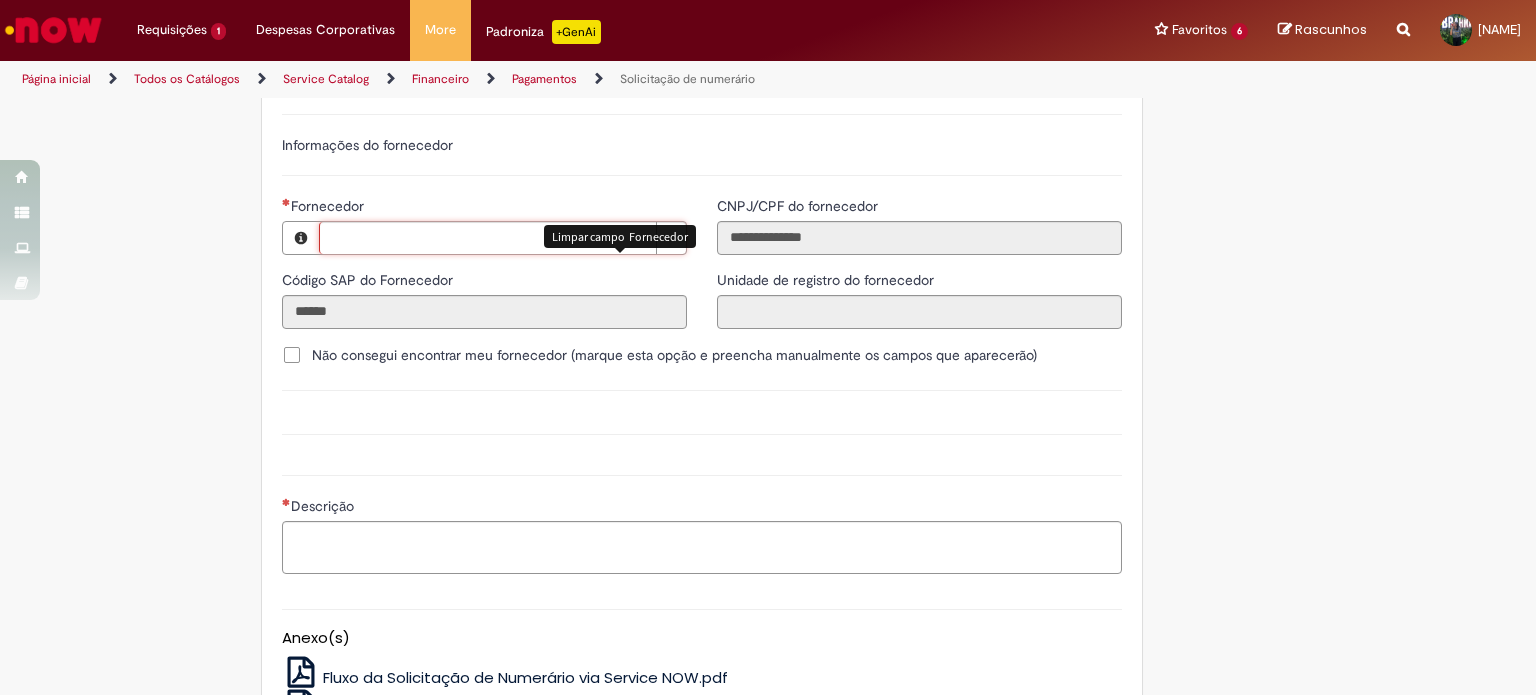 scroll, scrollTop: 0, scrollLeft: 0, axis: both 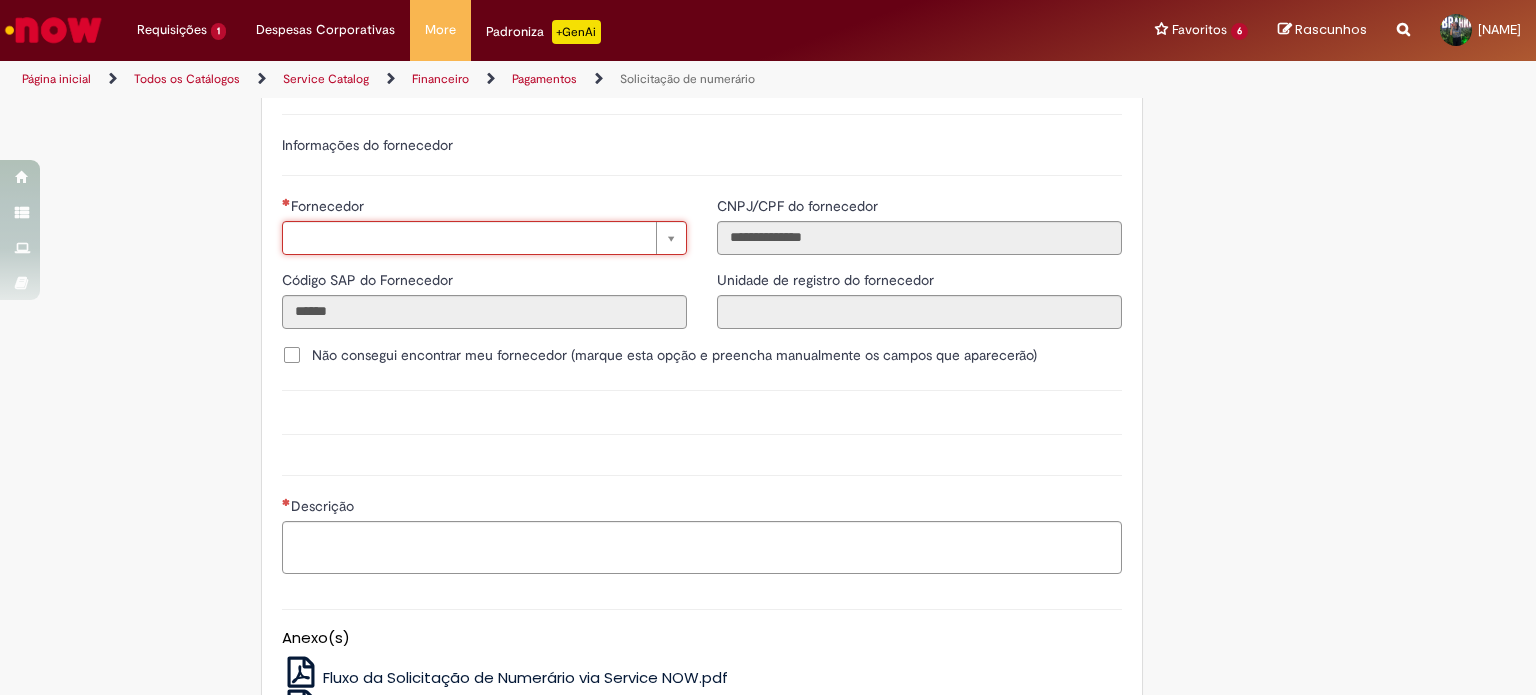 type on "*" 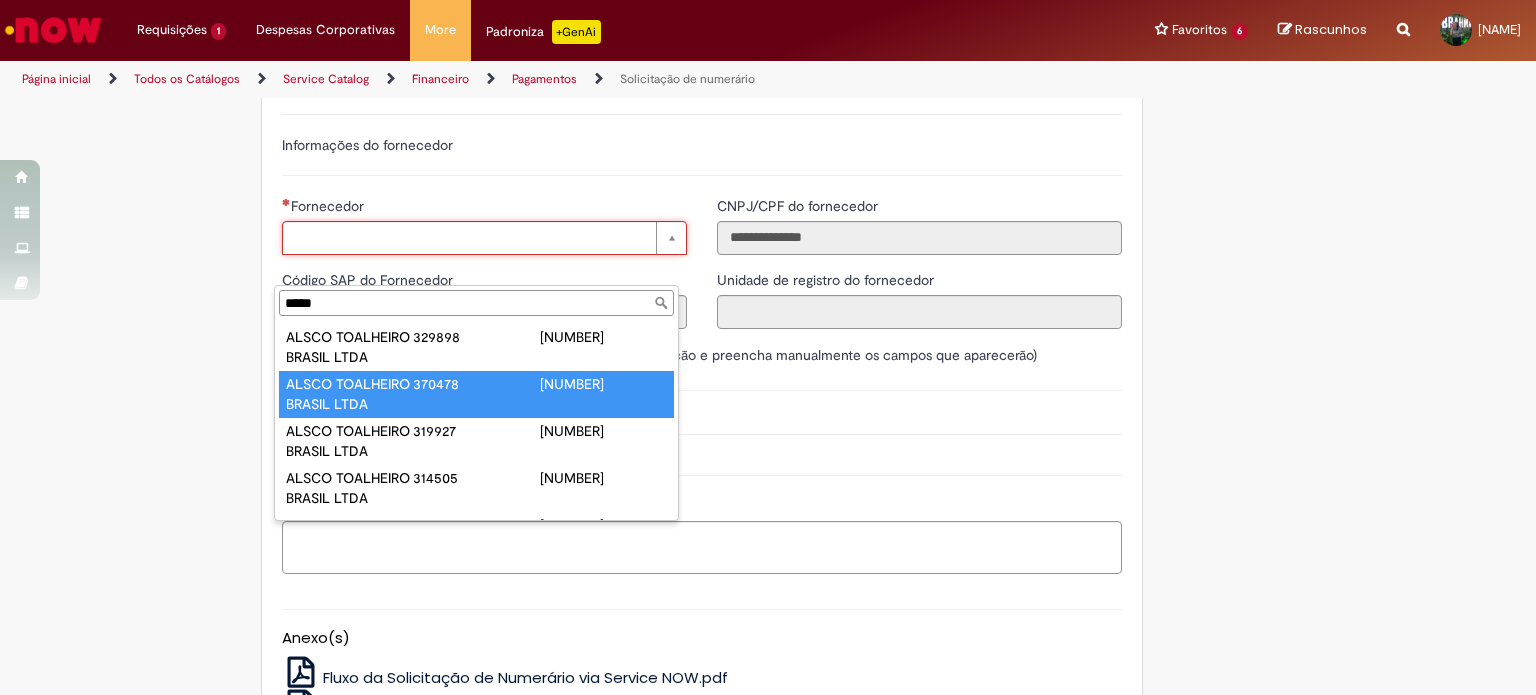 scroll, scrollTop: 0, scrollLeft: 0, axis: both 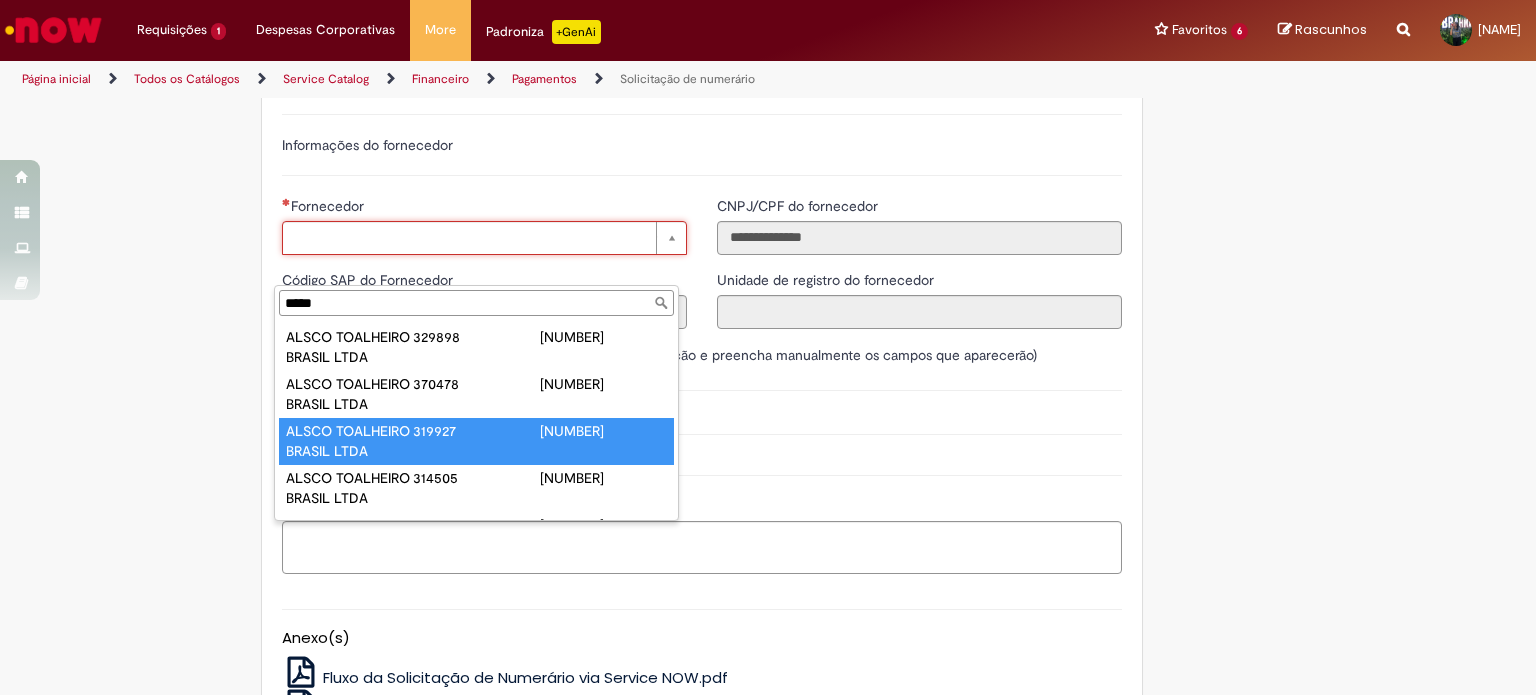 type on "*****" 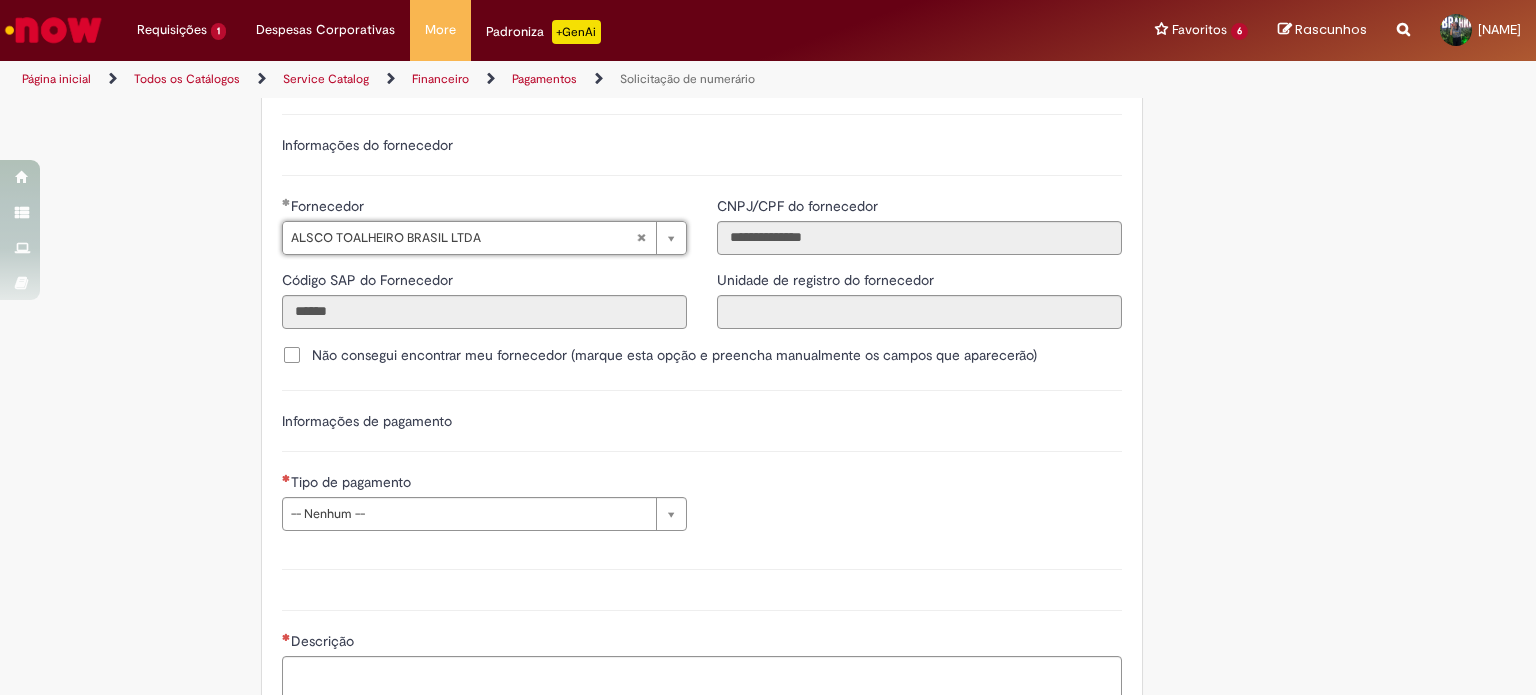 type on "******" 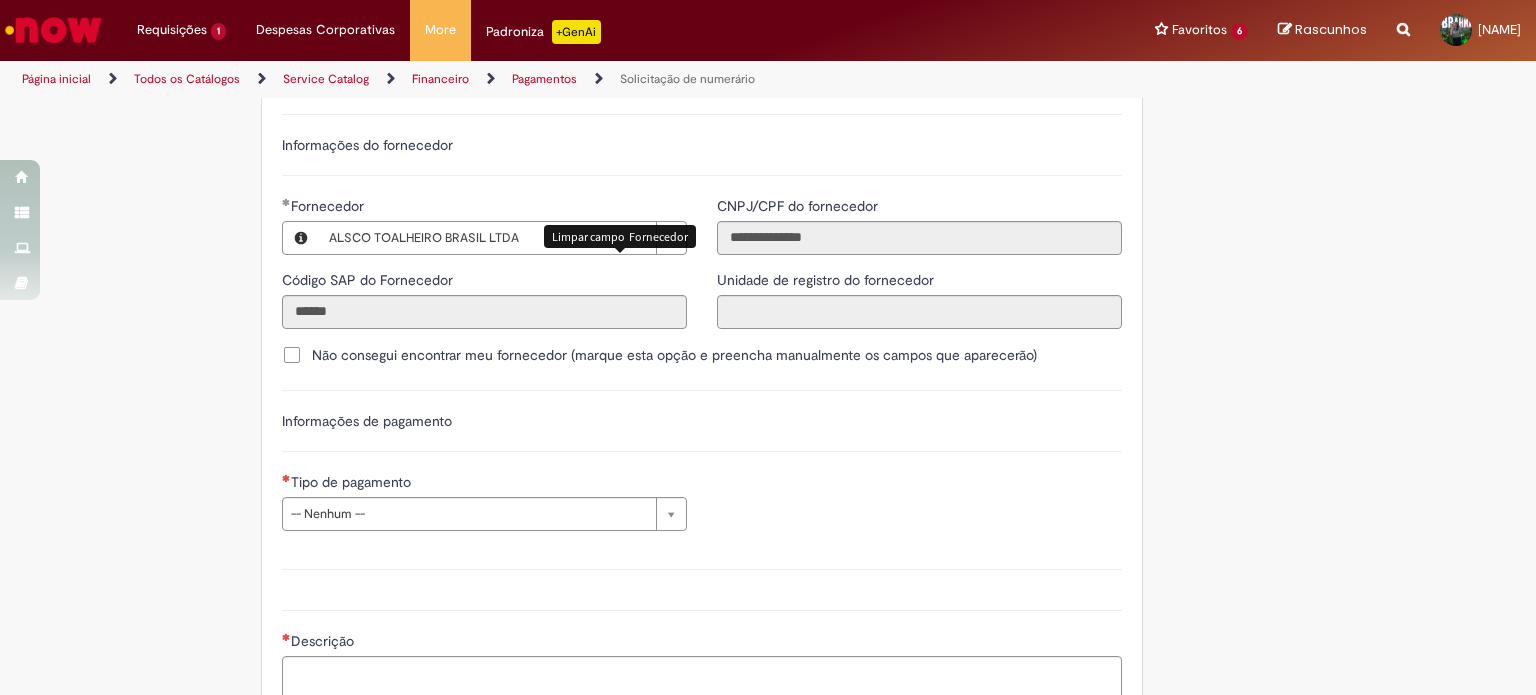 click at bounding box center [641, 238] 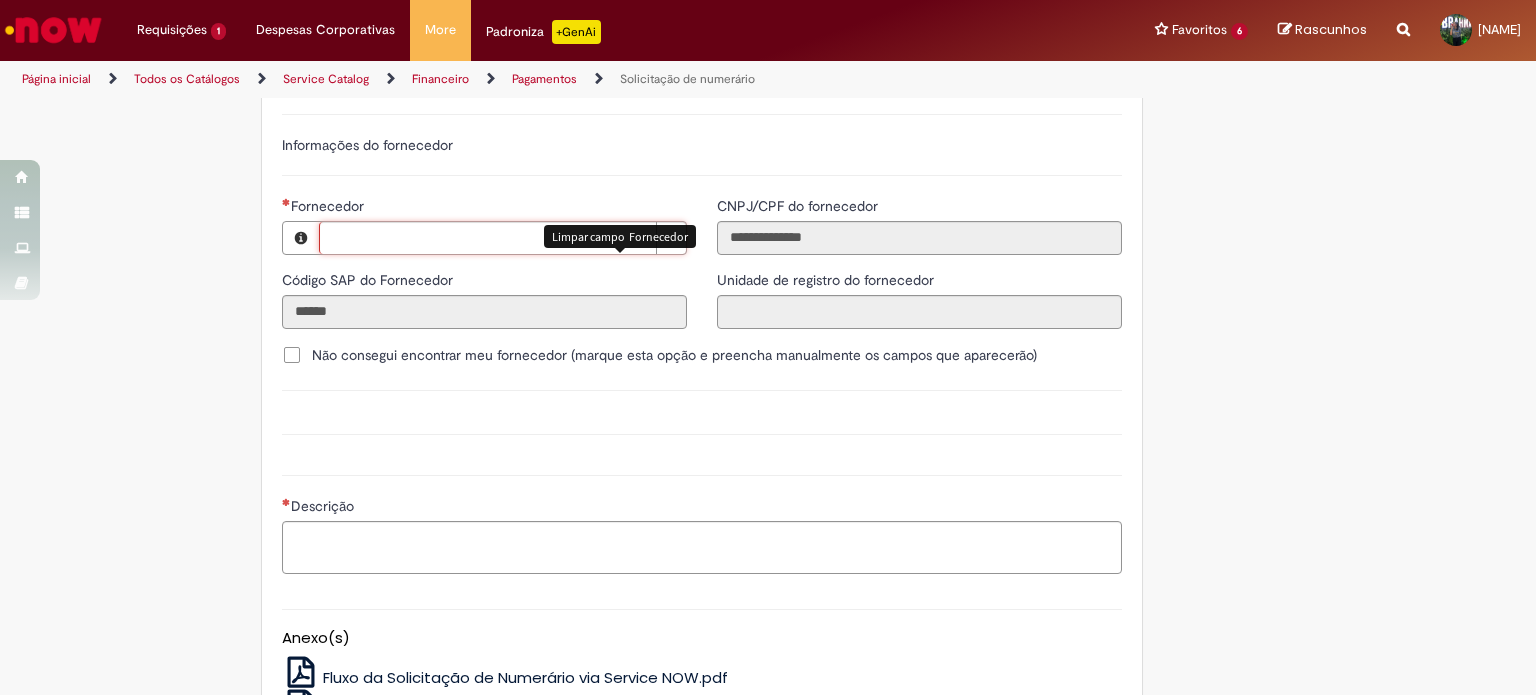 scroll, scrollTop: 0, scrollLeft: 0, axis: both 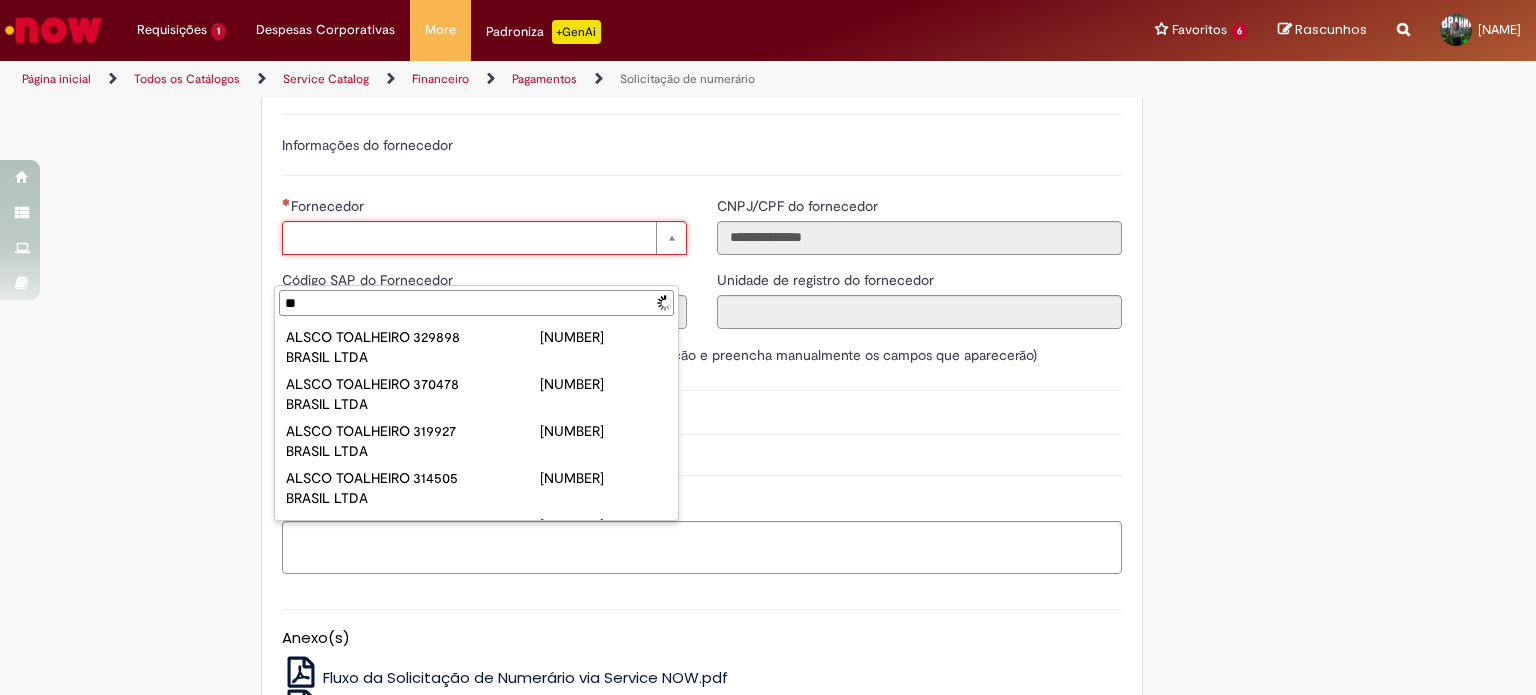 type on "*" 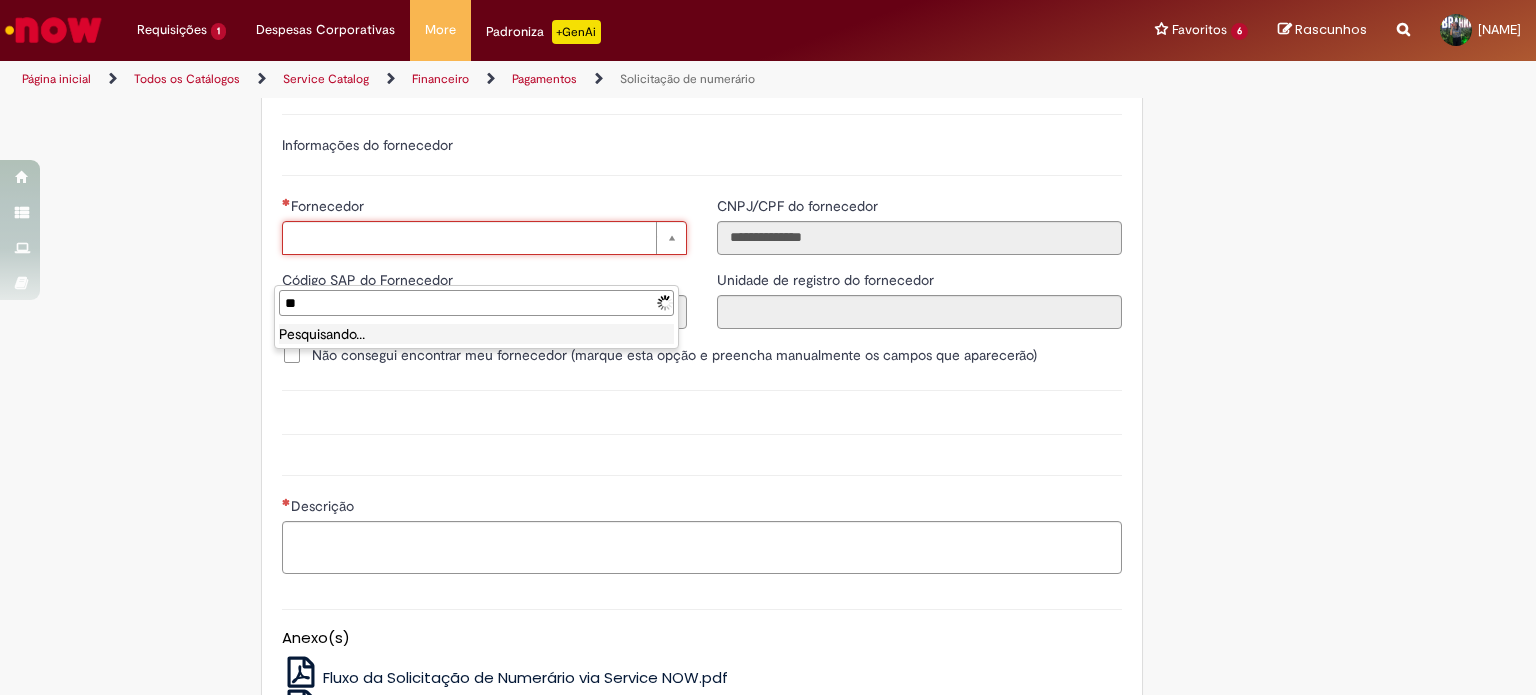 type on "*" 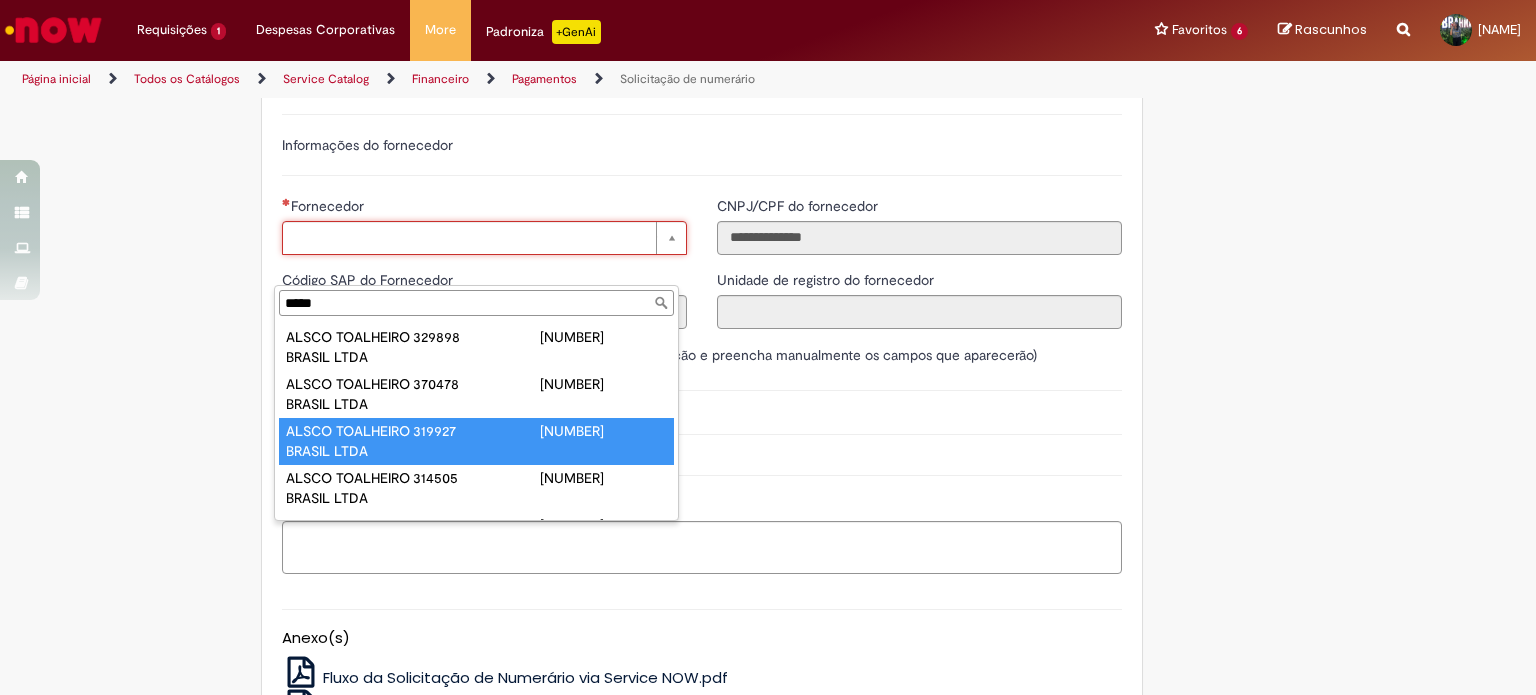 scroll, scrollTop: 0, scrollLeft: 0, axis: both 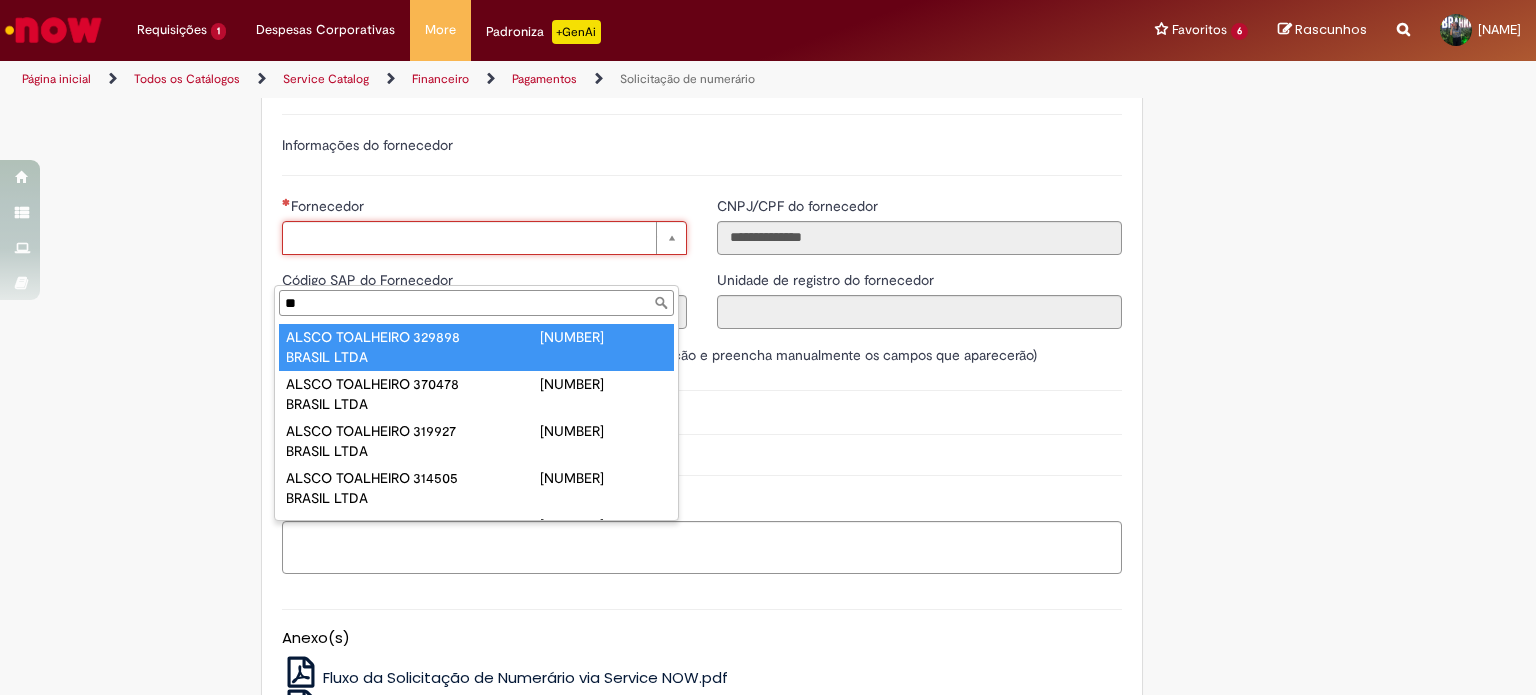 type on "*" 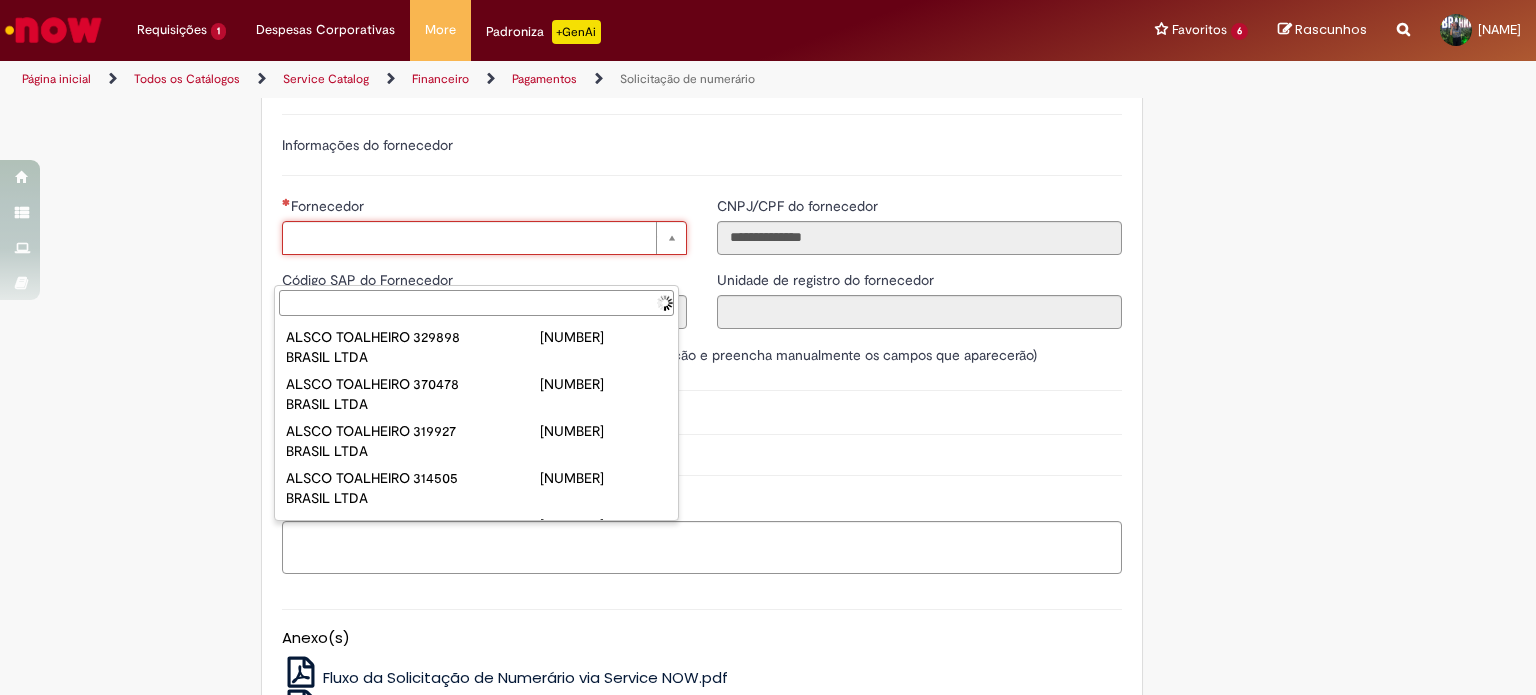paste 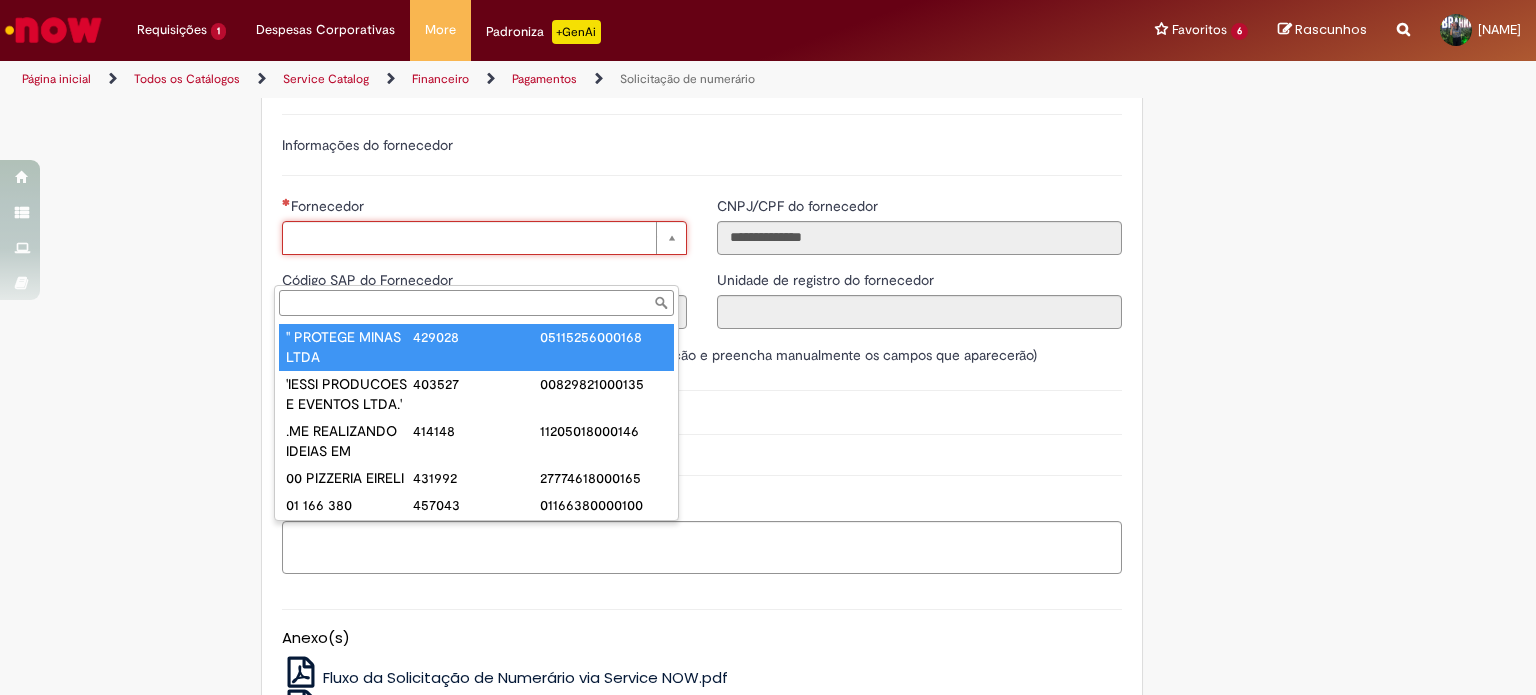 paste on "**********" 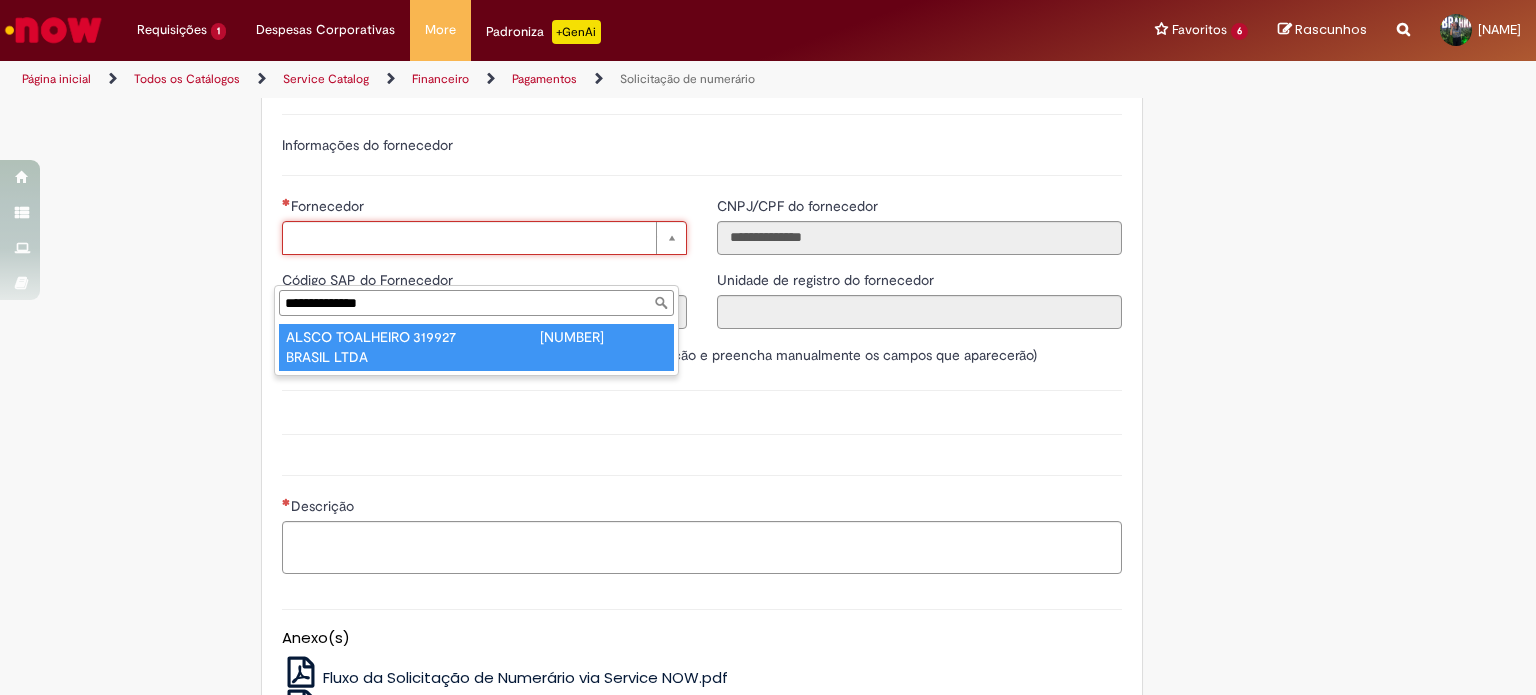 type on "**********" 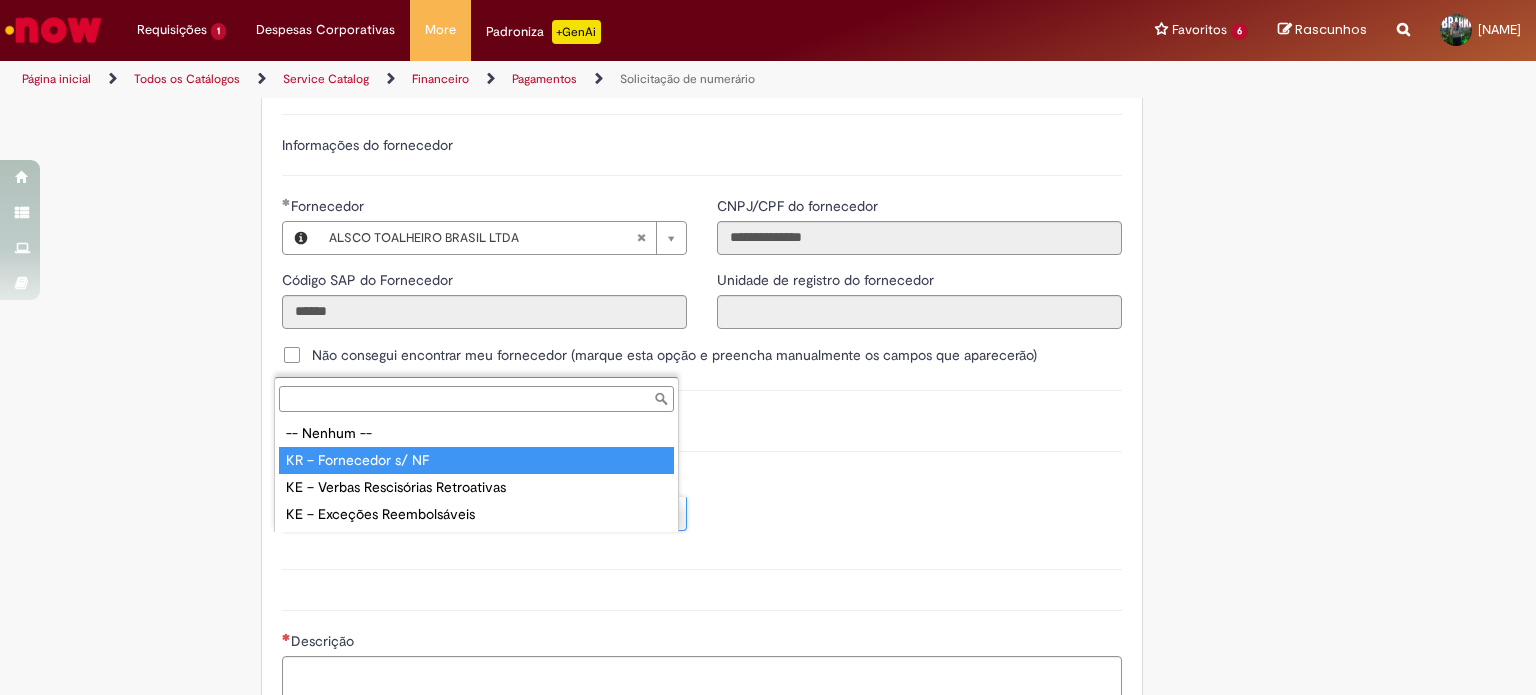 type on "**********" 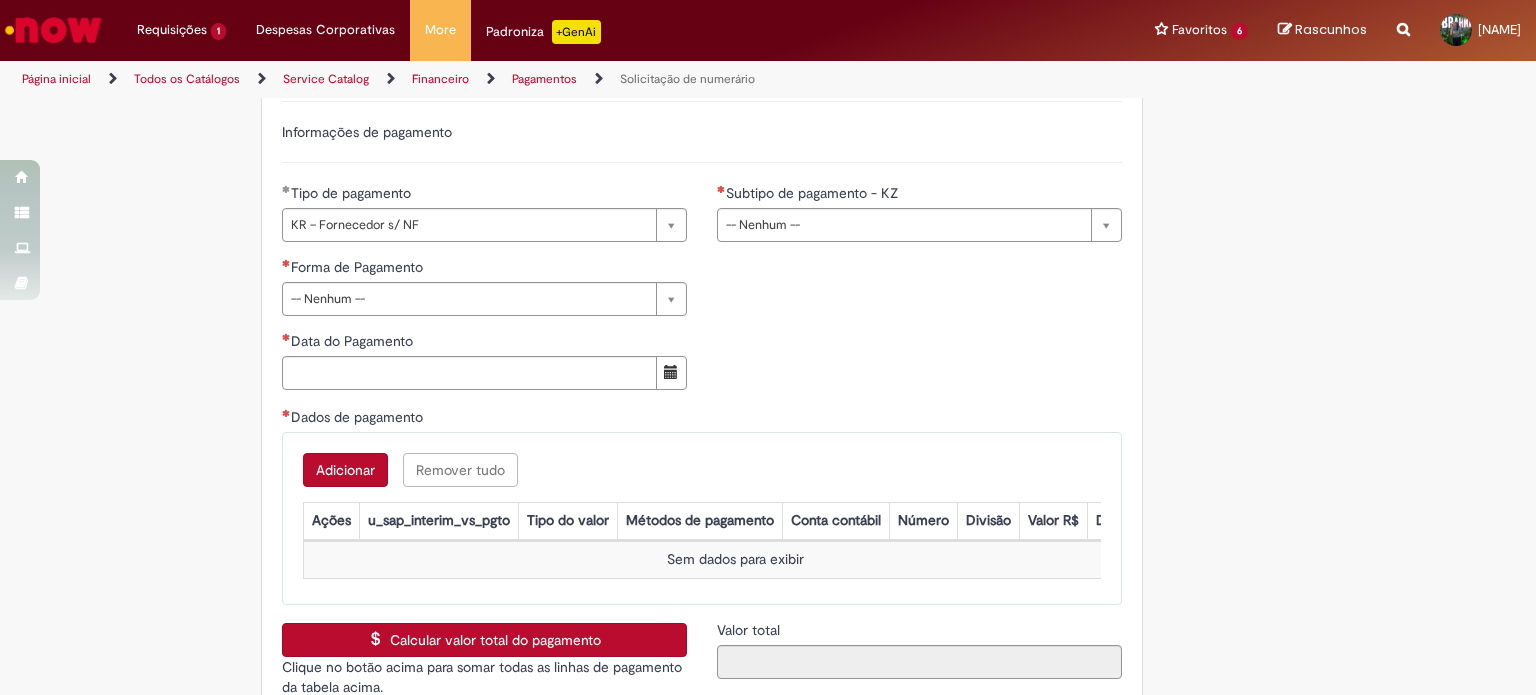 scroll, scrollTop: 2867, scrollLeft: 0, axis: vertical 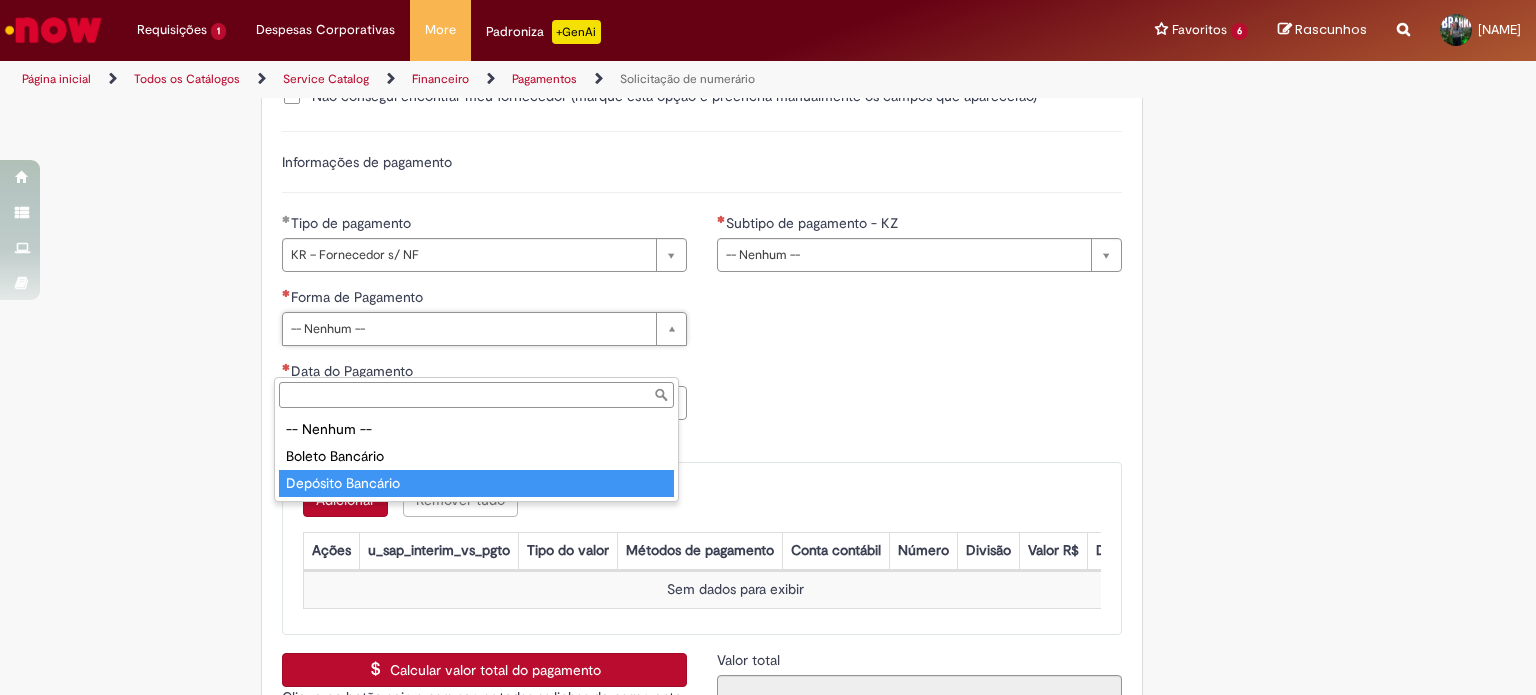 type on "**********" 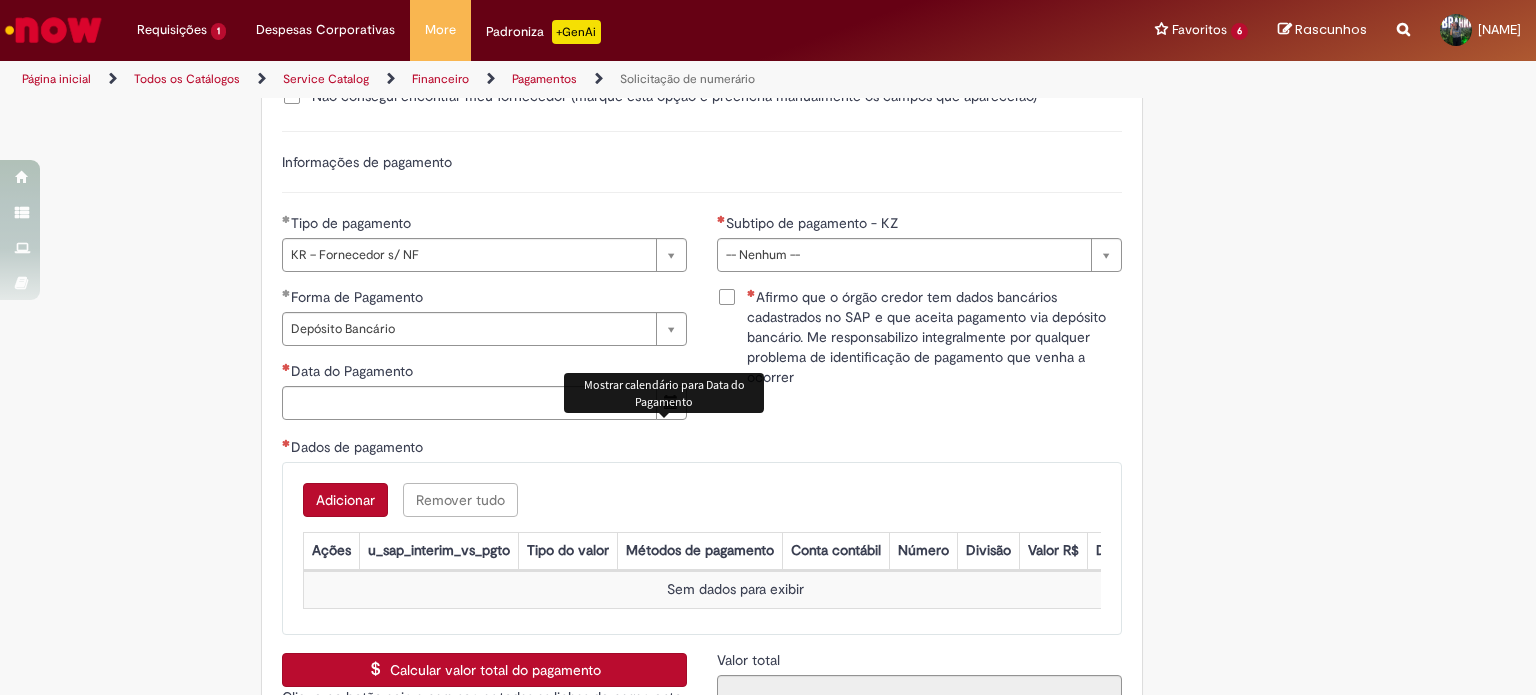 click at bounding box center [671, 402] 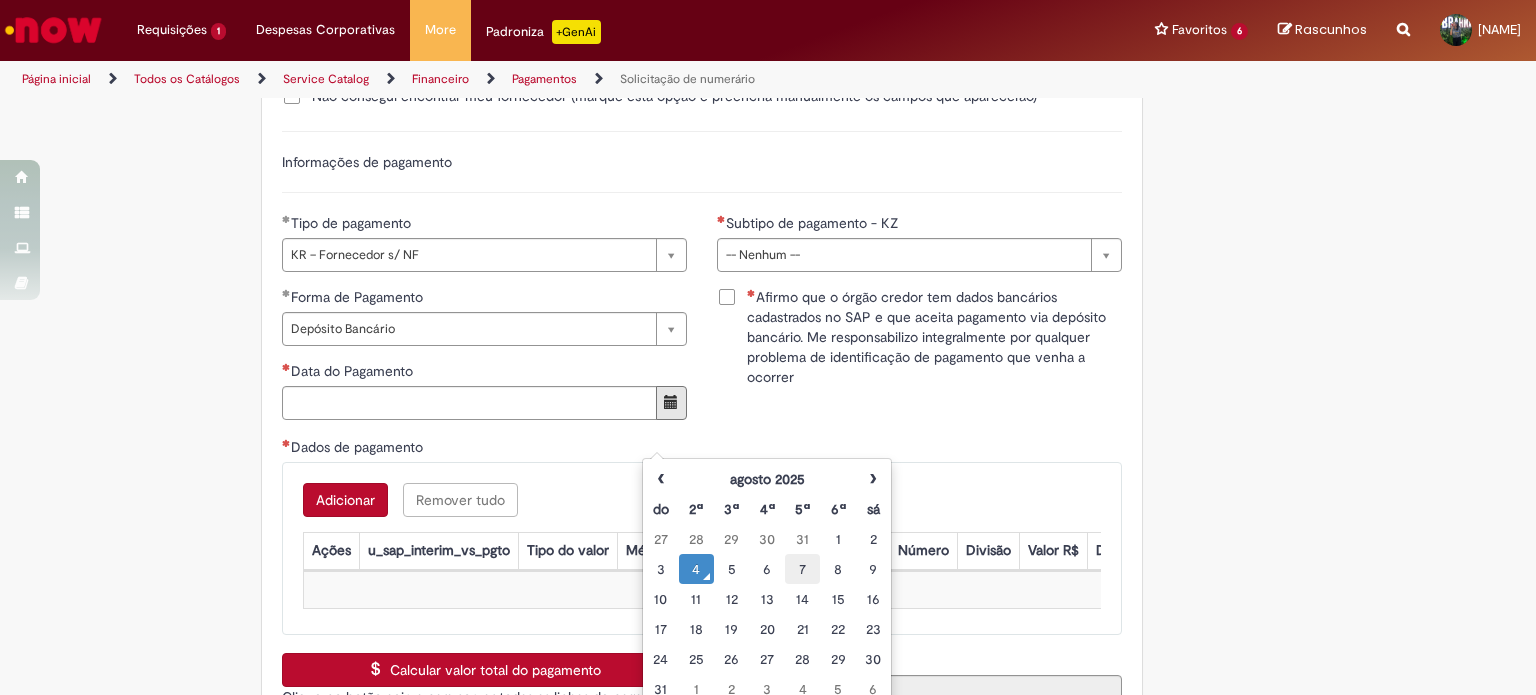 click on "7" at bounding box center [802, 569] 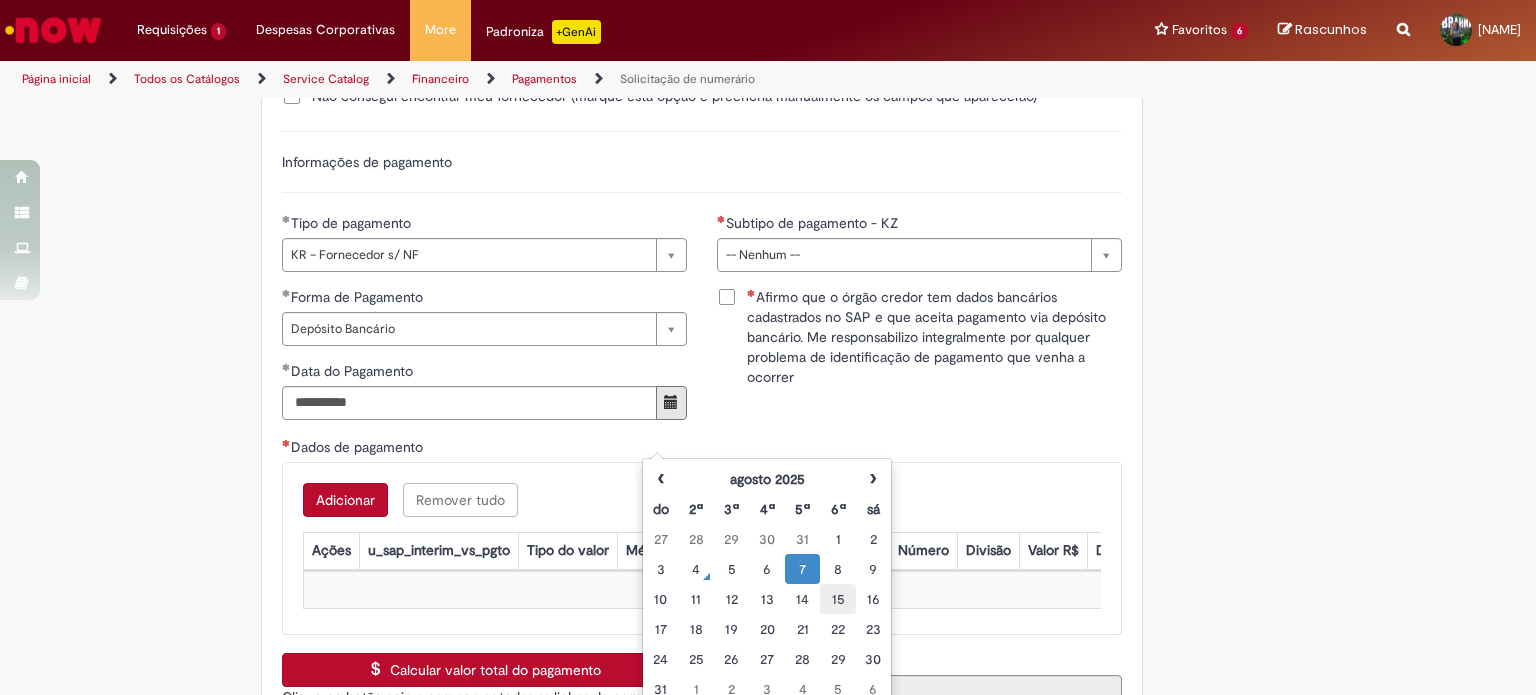 click on "15" at bounding box center [837, 599] 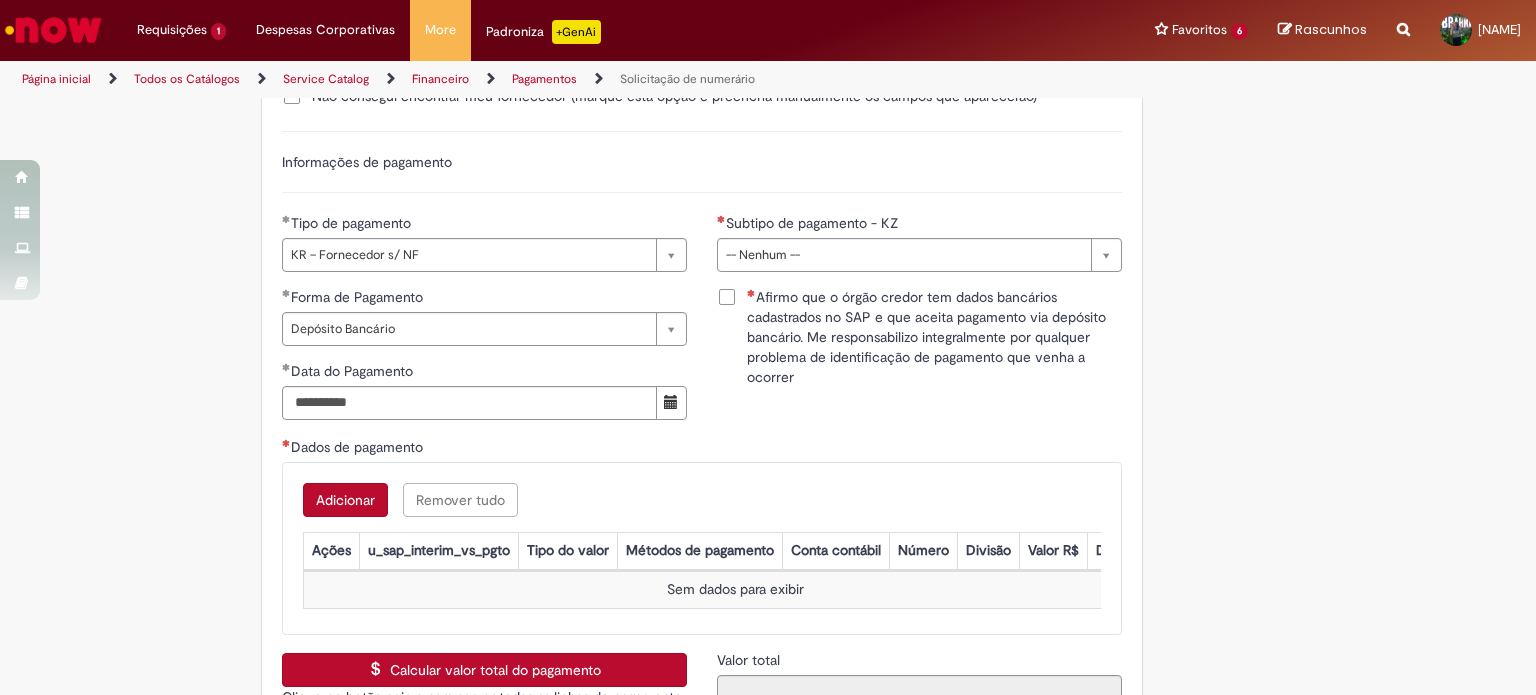 click on "Adicionar Remover tudo Dados de pagamento Ações u_sap_interim_vs_pgto Tipo do valor Métodos de pagamento Conta contábil Número Divisão Valor R$ Descrição Sem dados para exibir" at bounding box center [702, 548] 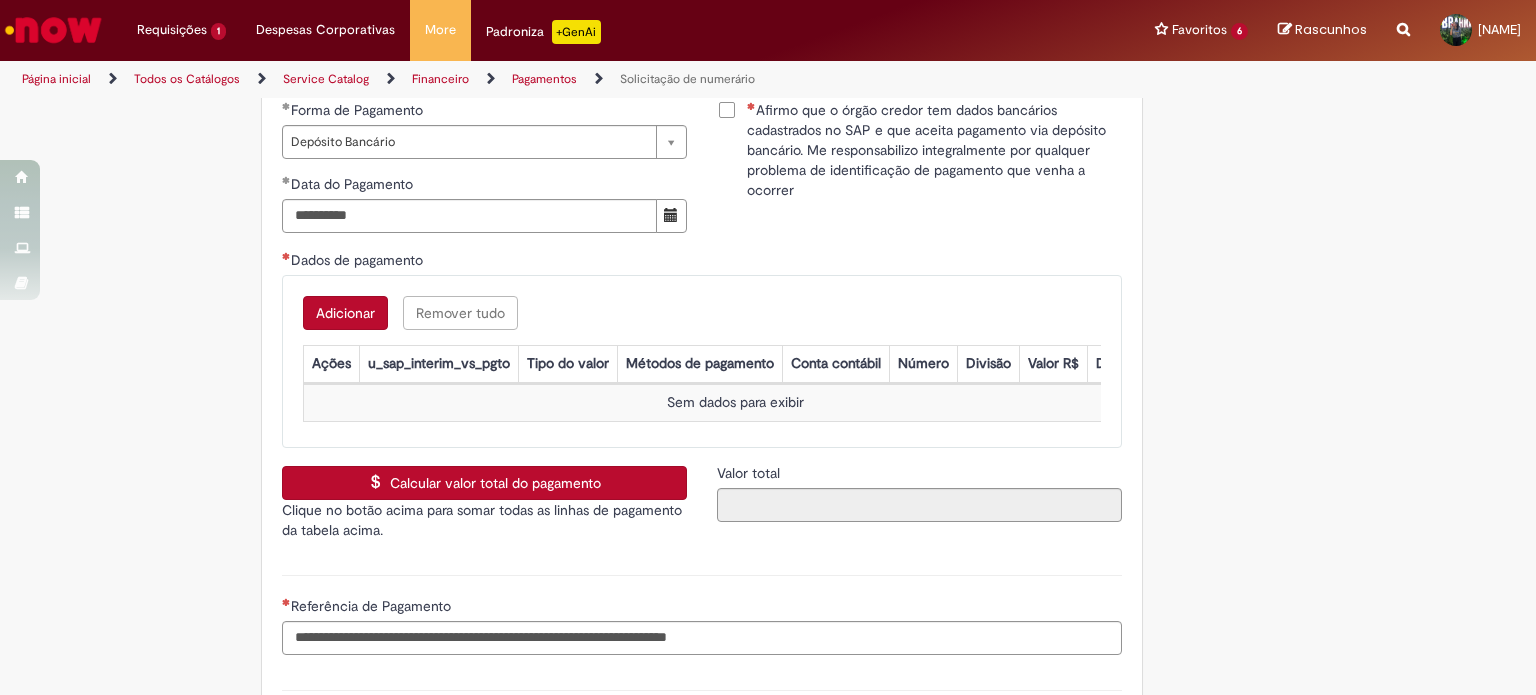 scroll, scrollTop: 3048, scrollLeft: 0, axis: vertical 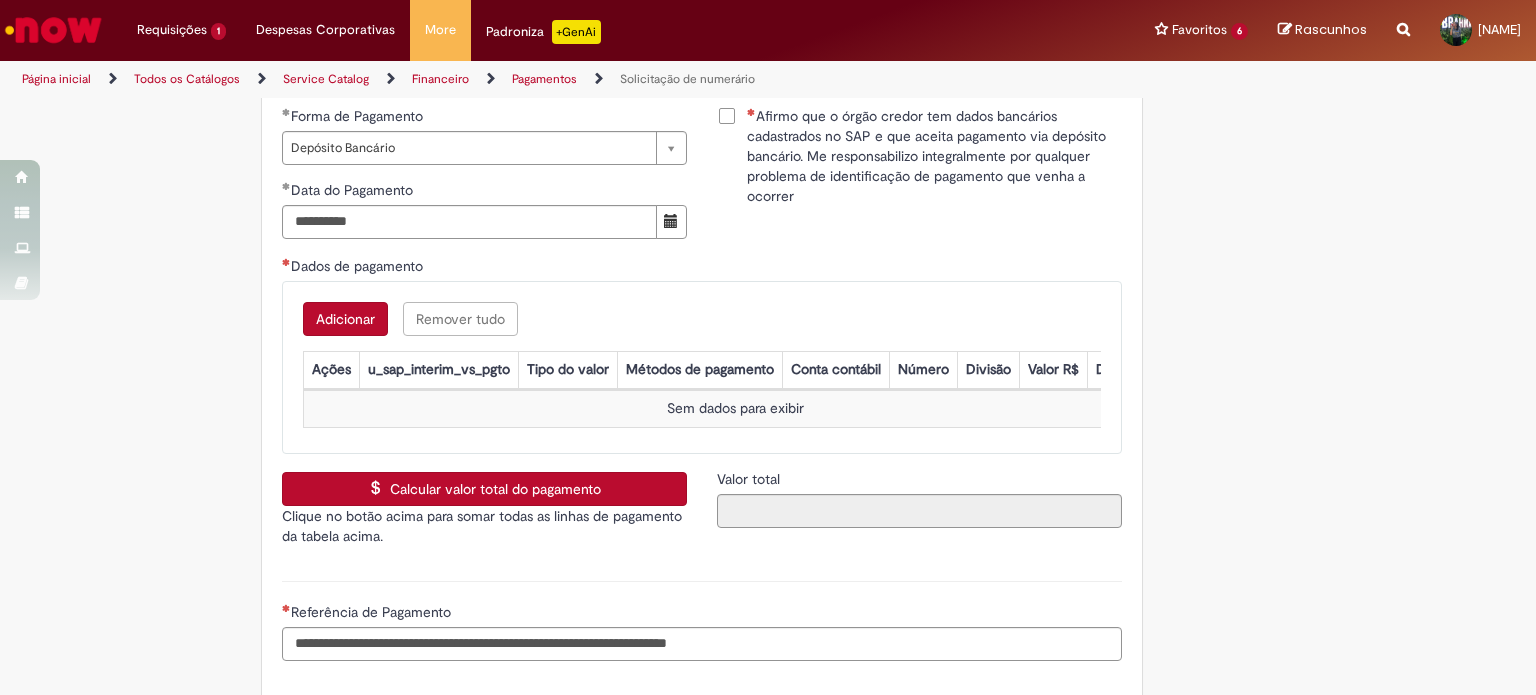 click on "Adicionar" at bounding box center [345, 319] 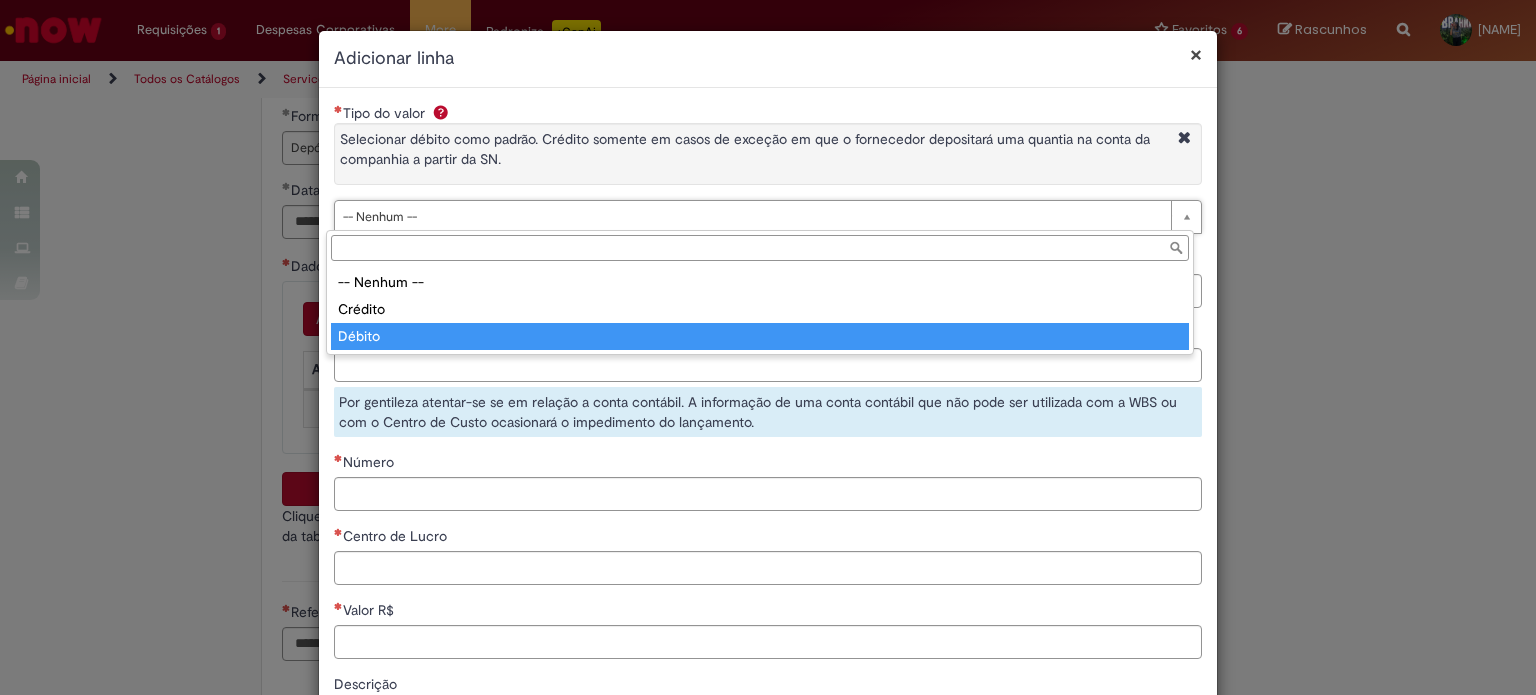 type on "******" 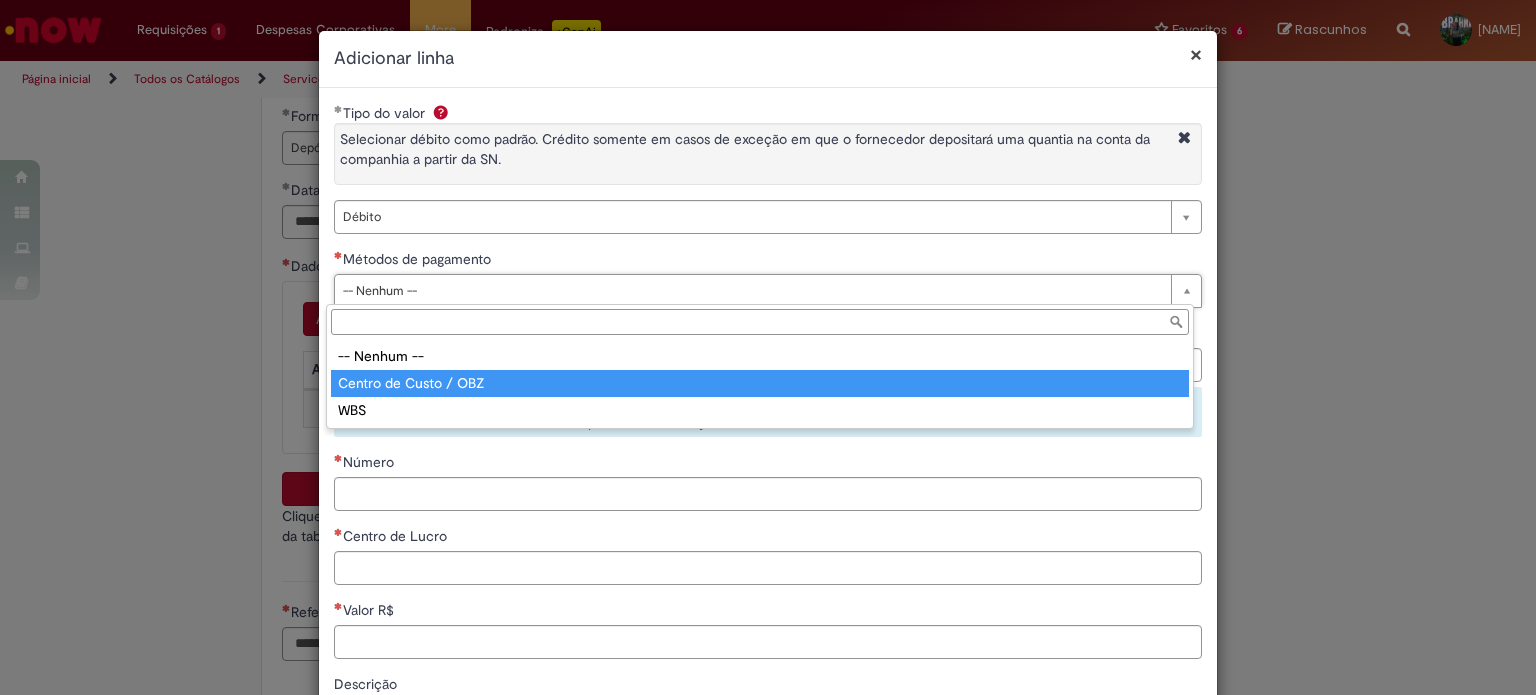 type on "**********" 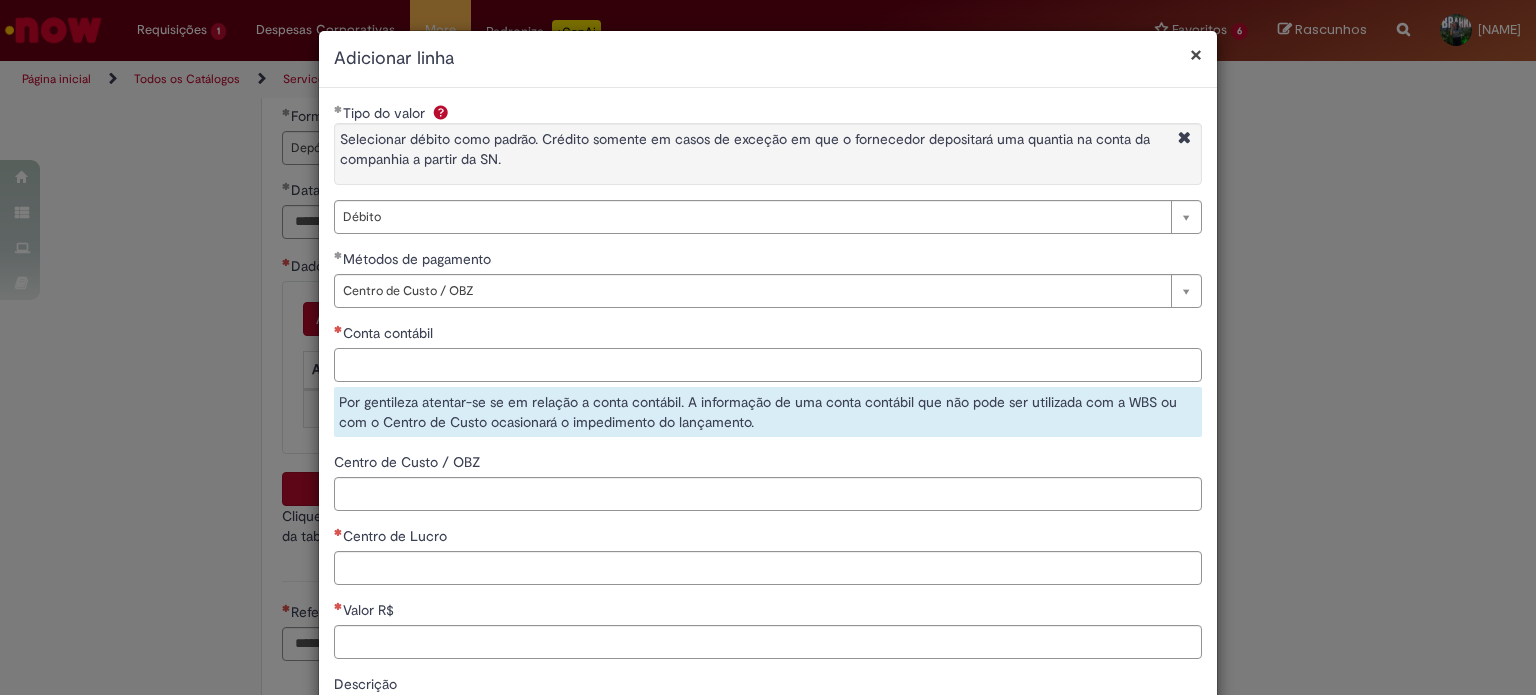 click on "Conta contábil" at bounding box center (768, 365) 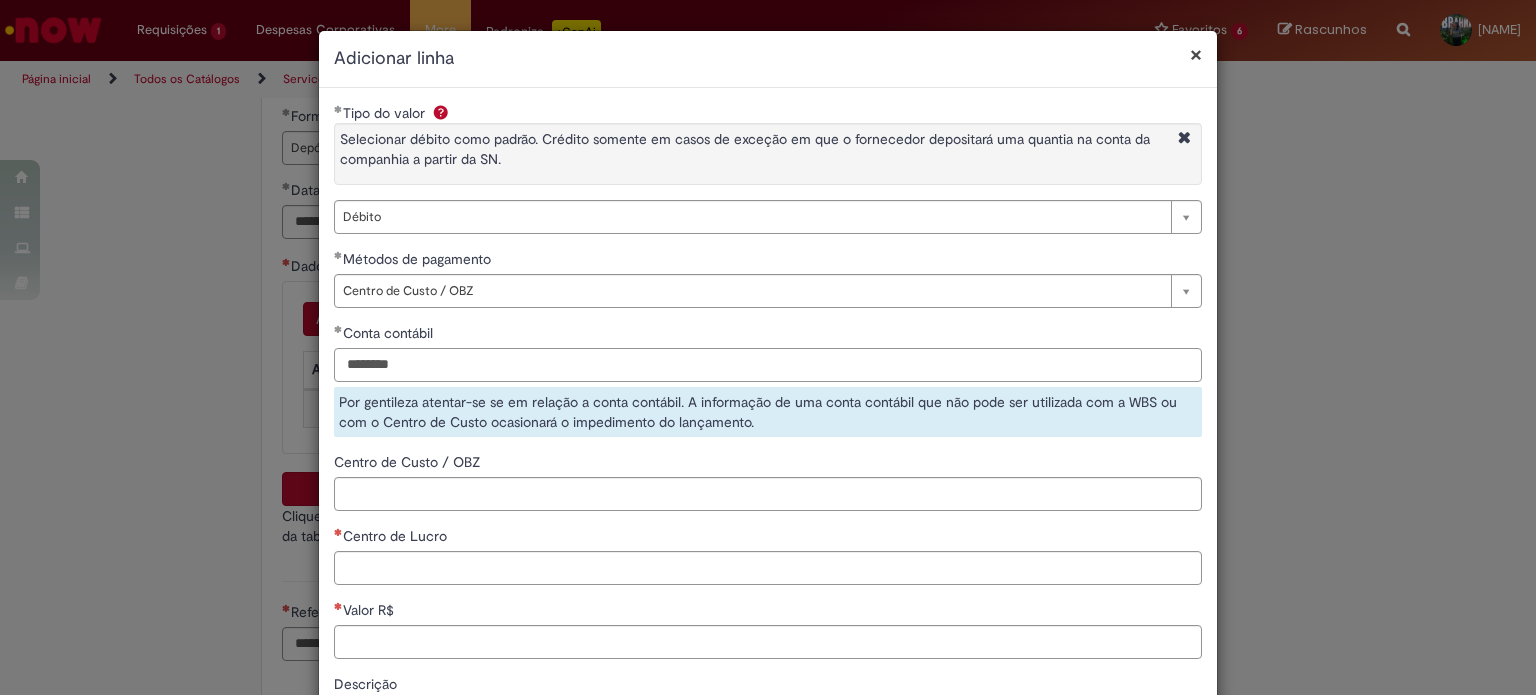 type on "********" 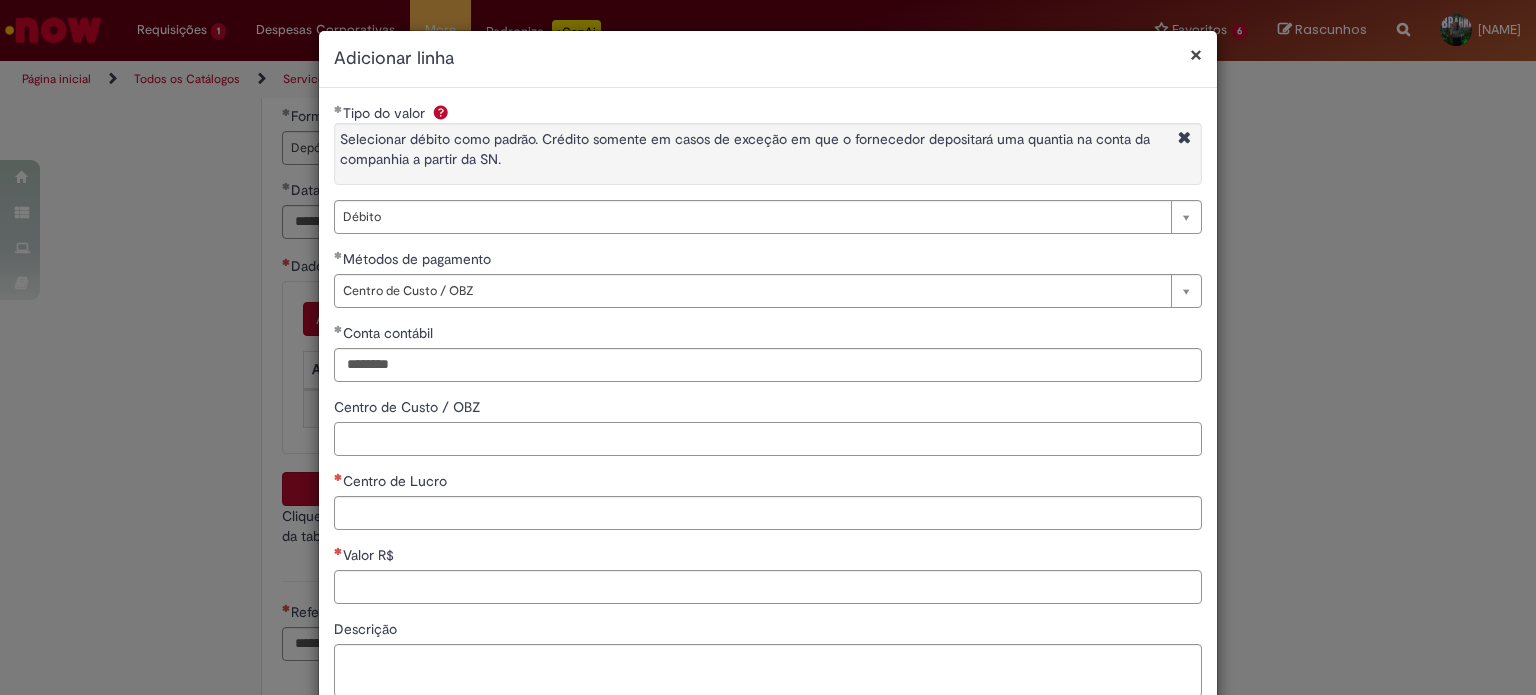 click on "**********" at bounding box center (768, 445) 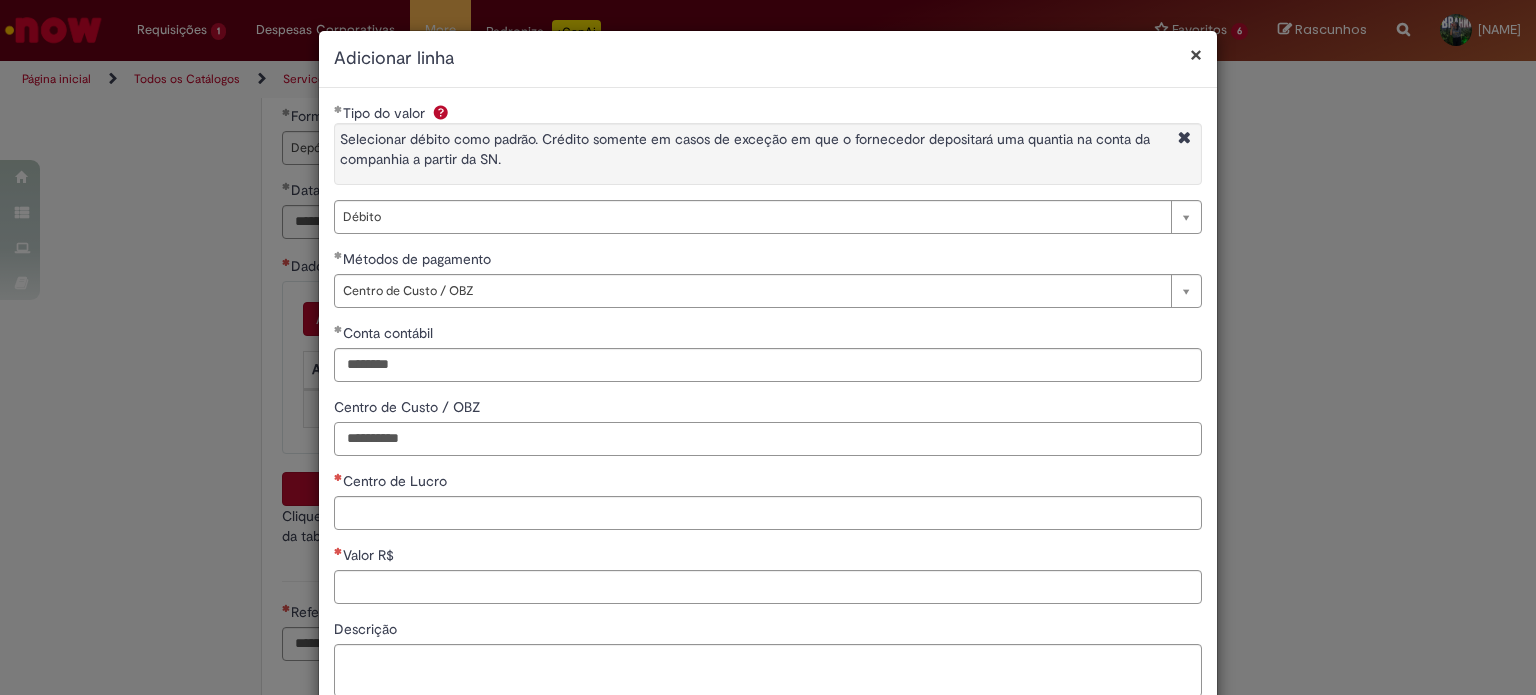 type on "**********" 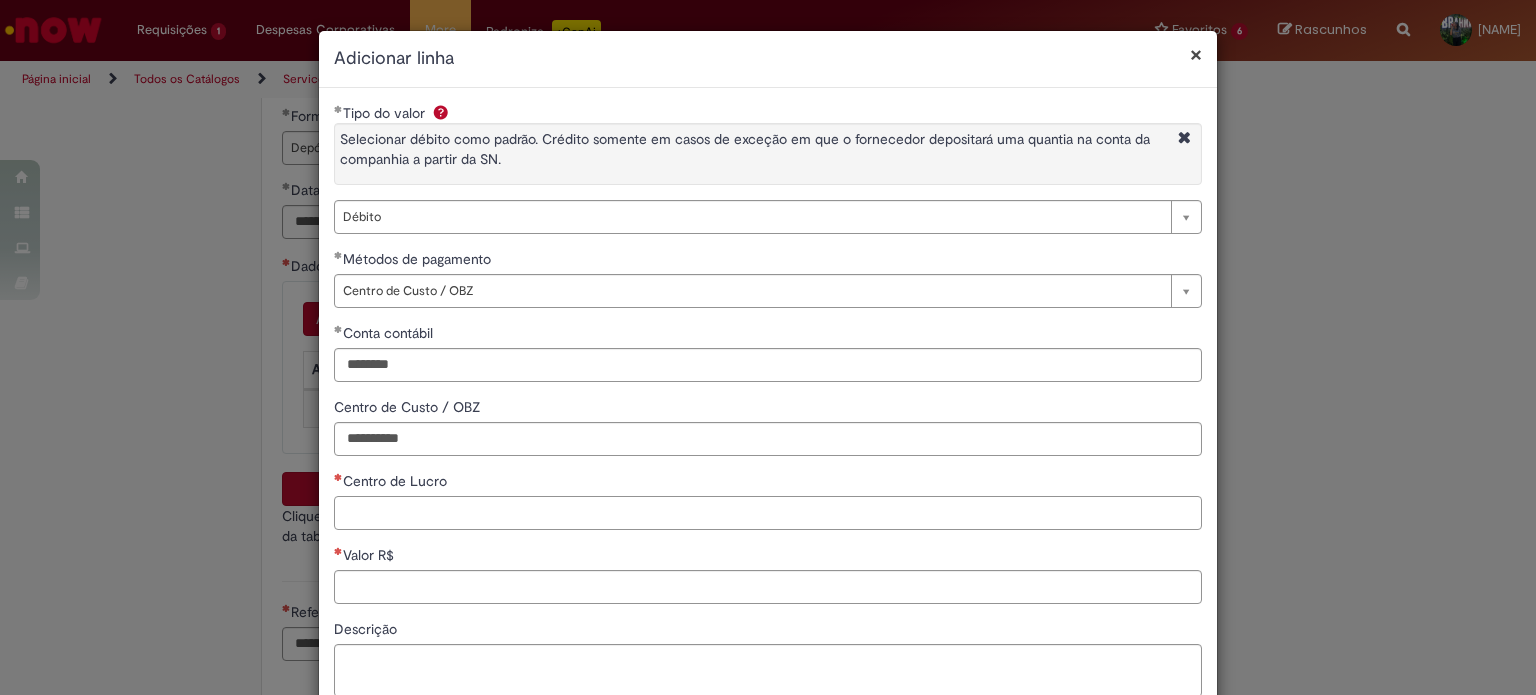 click on "Centro de Lucro" at bounding box center (768, 513) 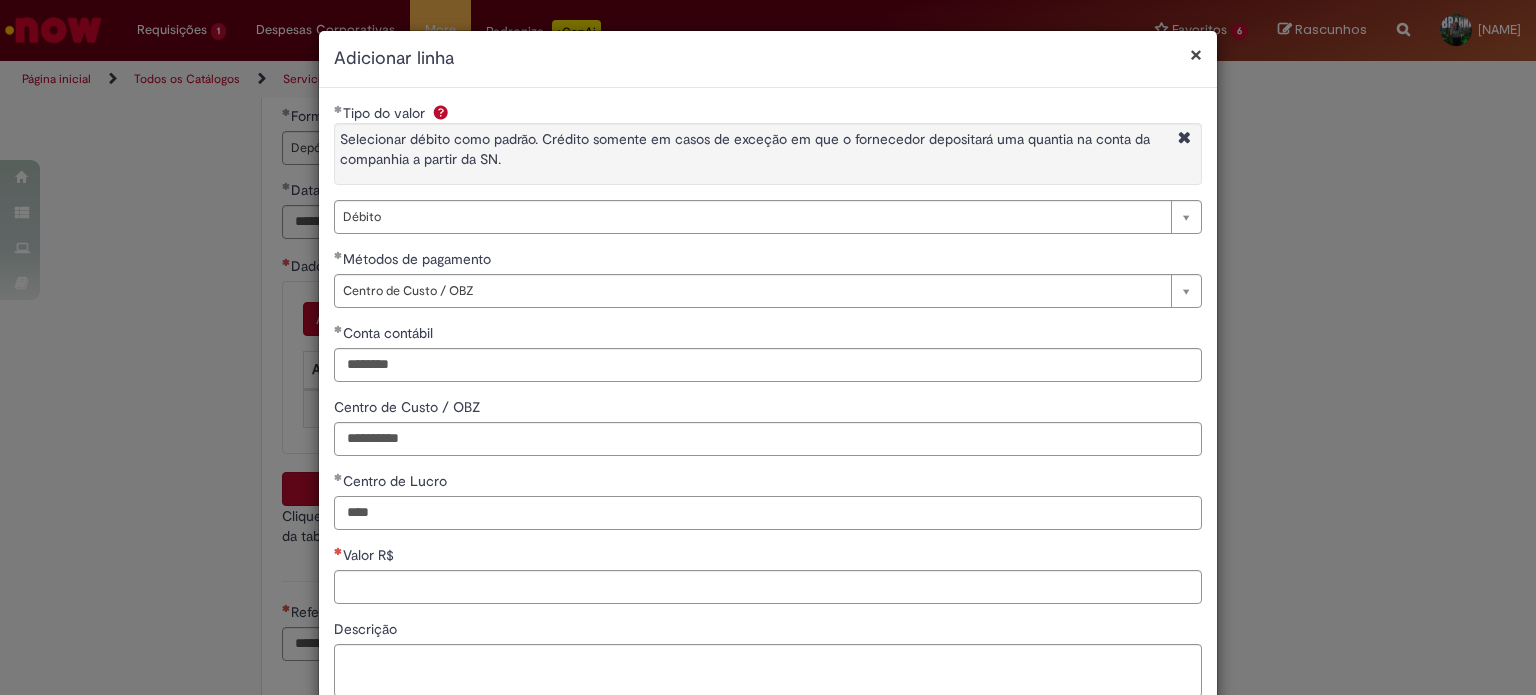 type on "****" 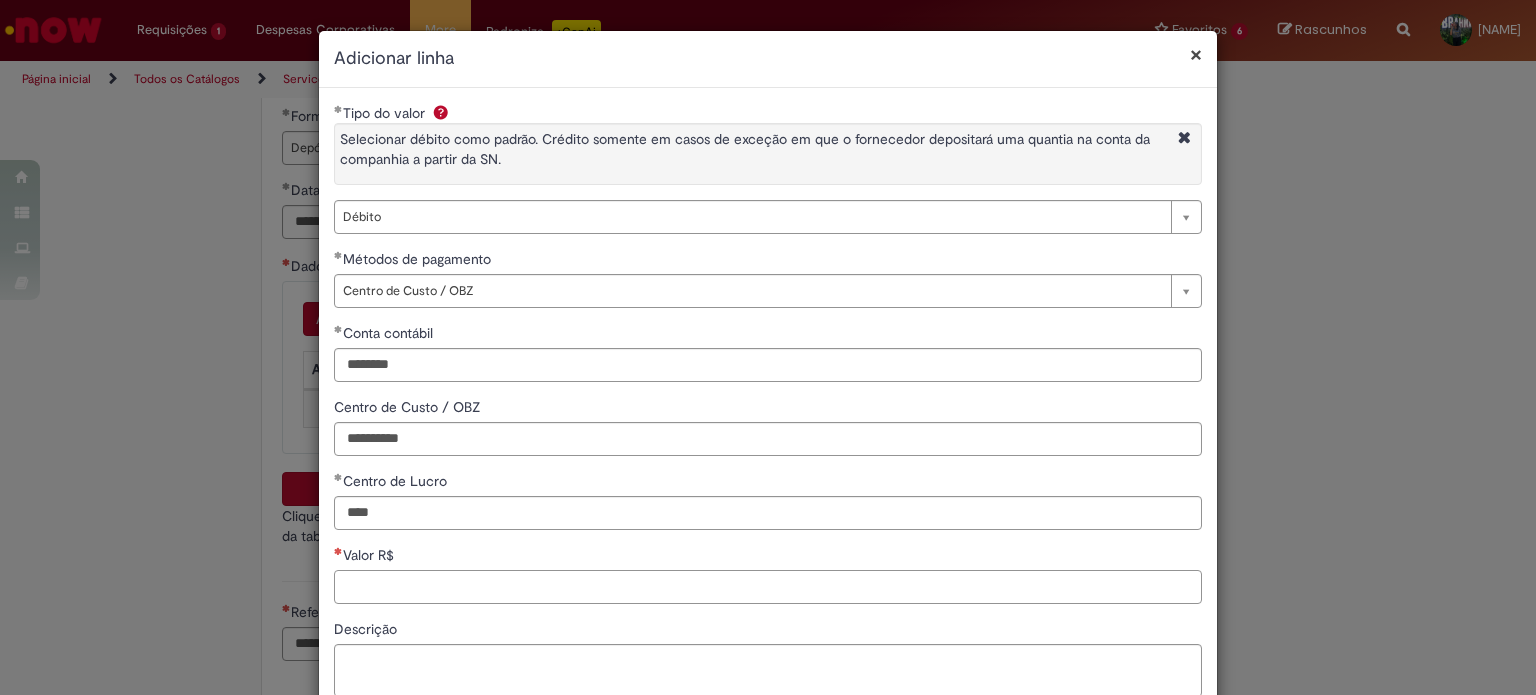 click on "Valor R$" at bounding box center [768, 587] 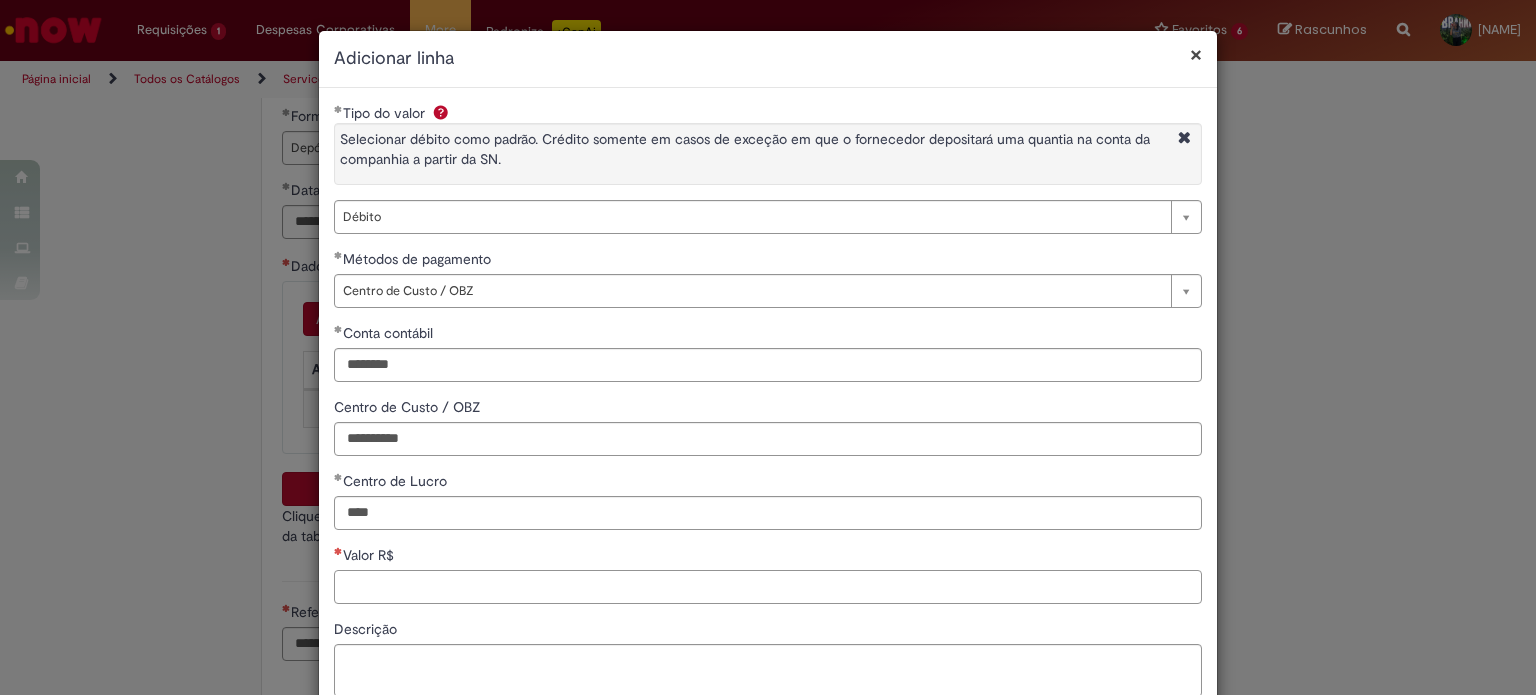 paste on "*********" 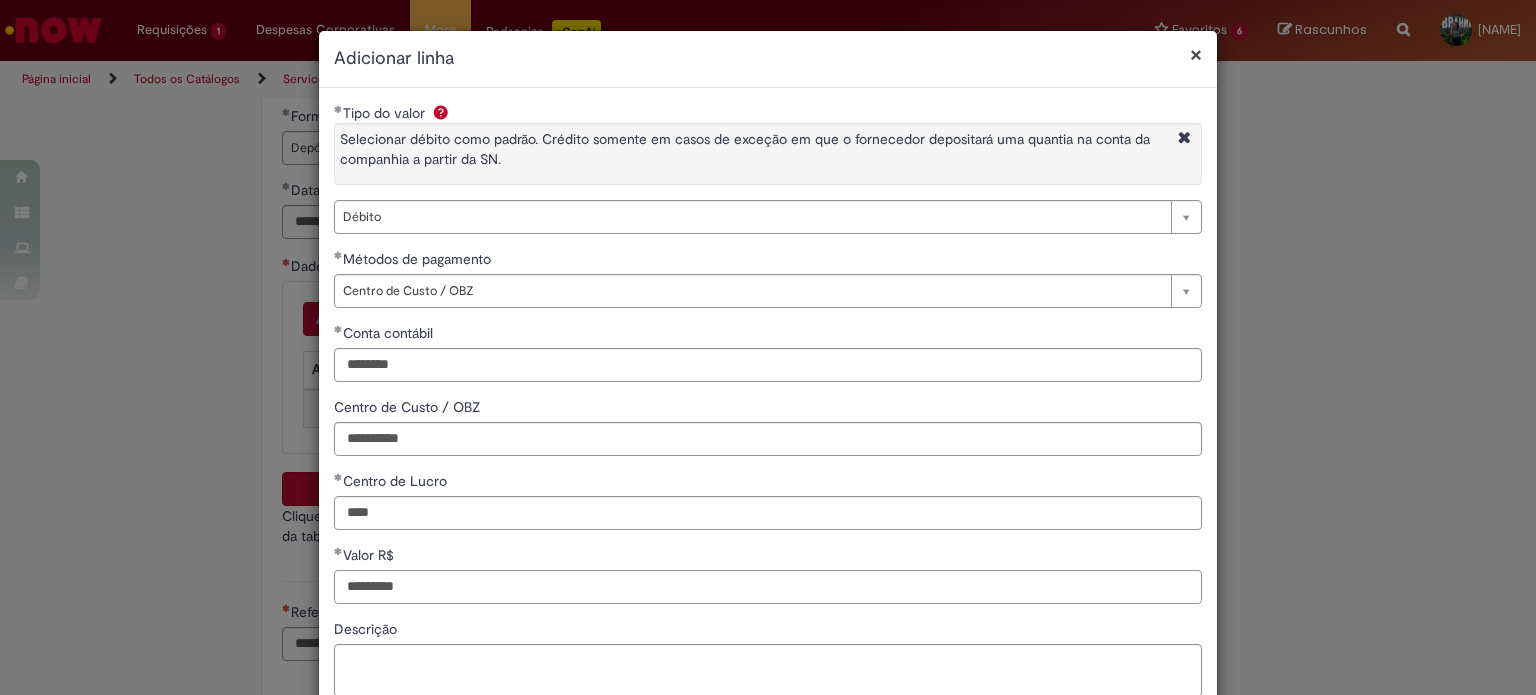 type on "*********" 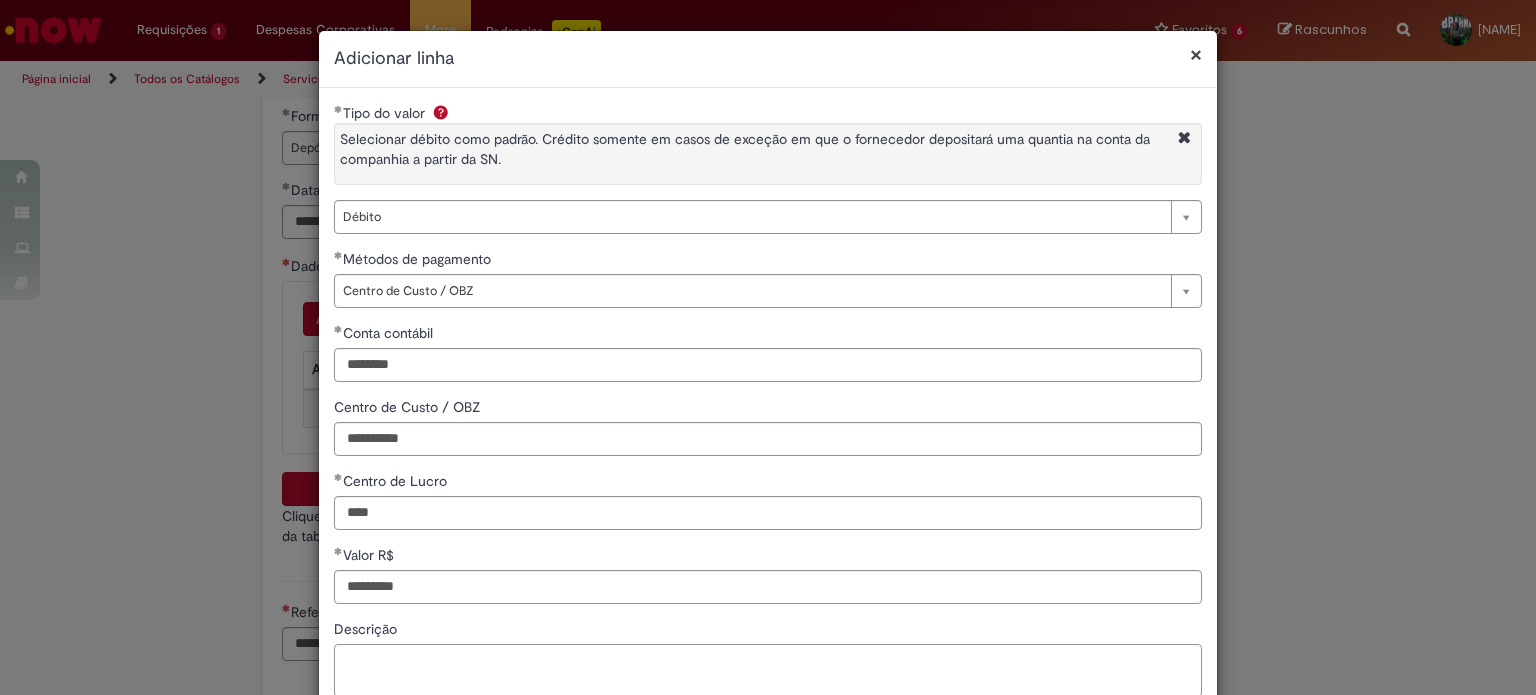 click on "Descrição" at bounding box center [768, 671] 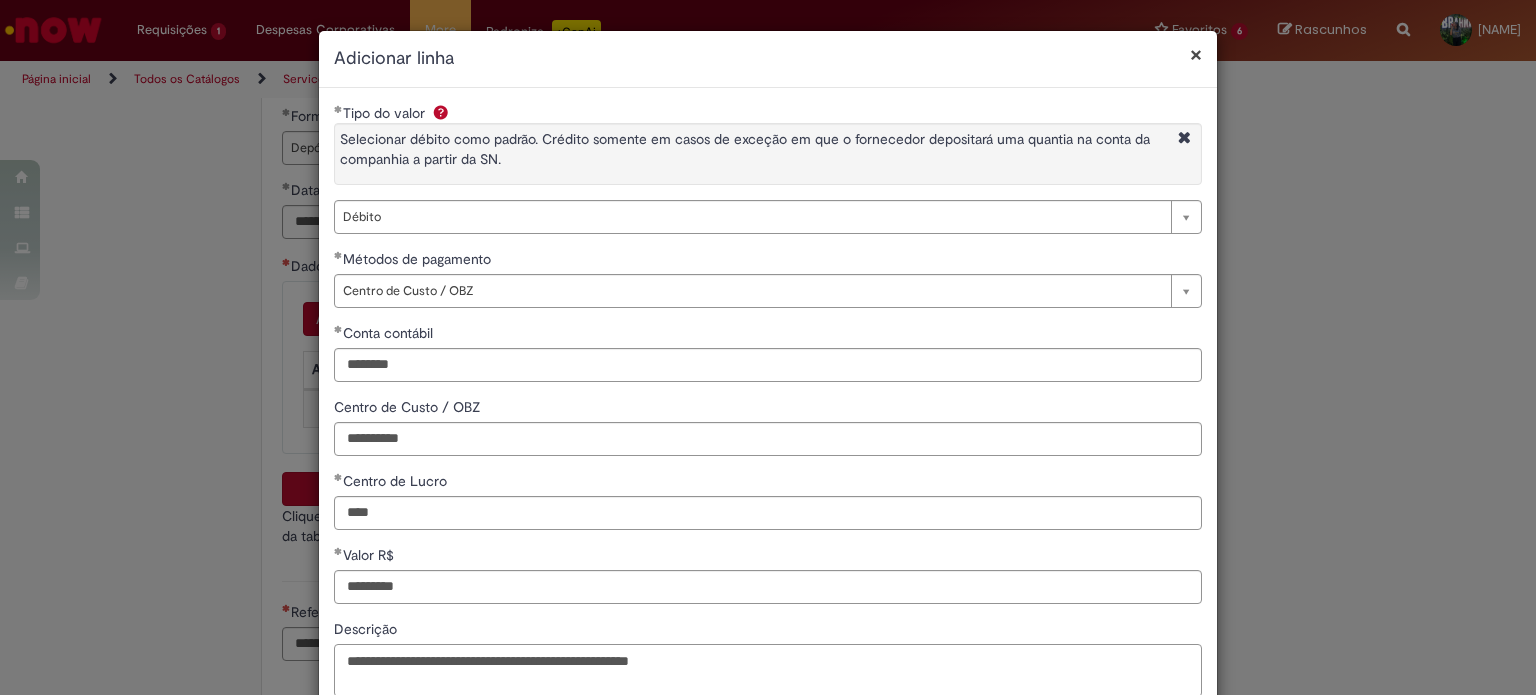 type on "**********" 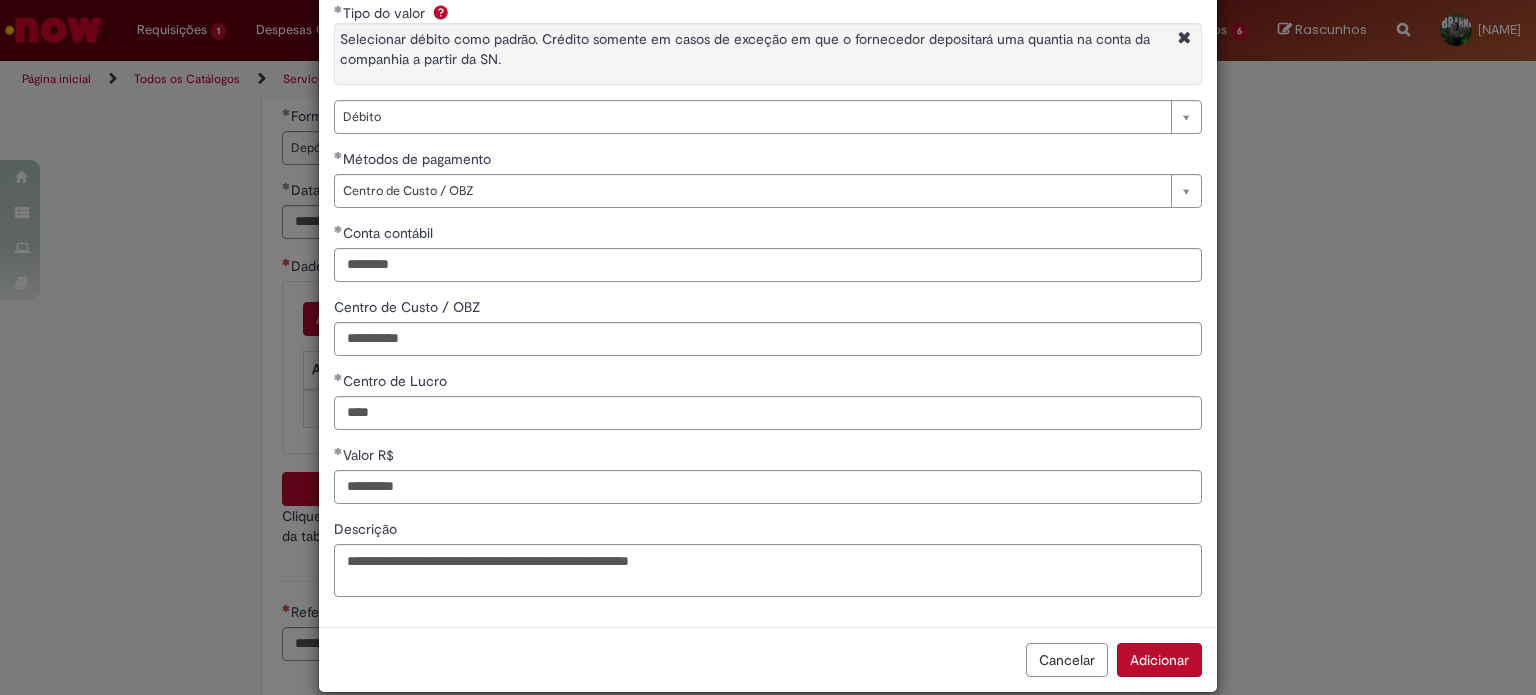 scroll, scrollTop: 128, scrollLeft: 0, axis: vertical 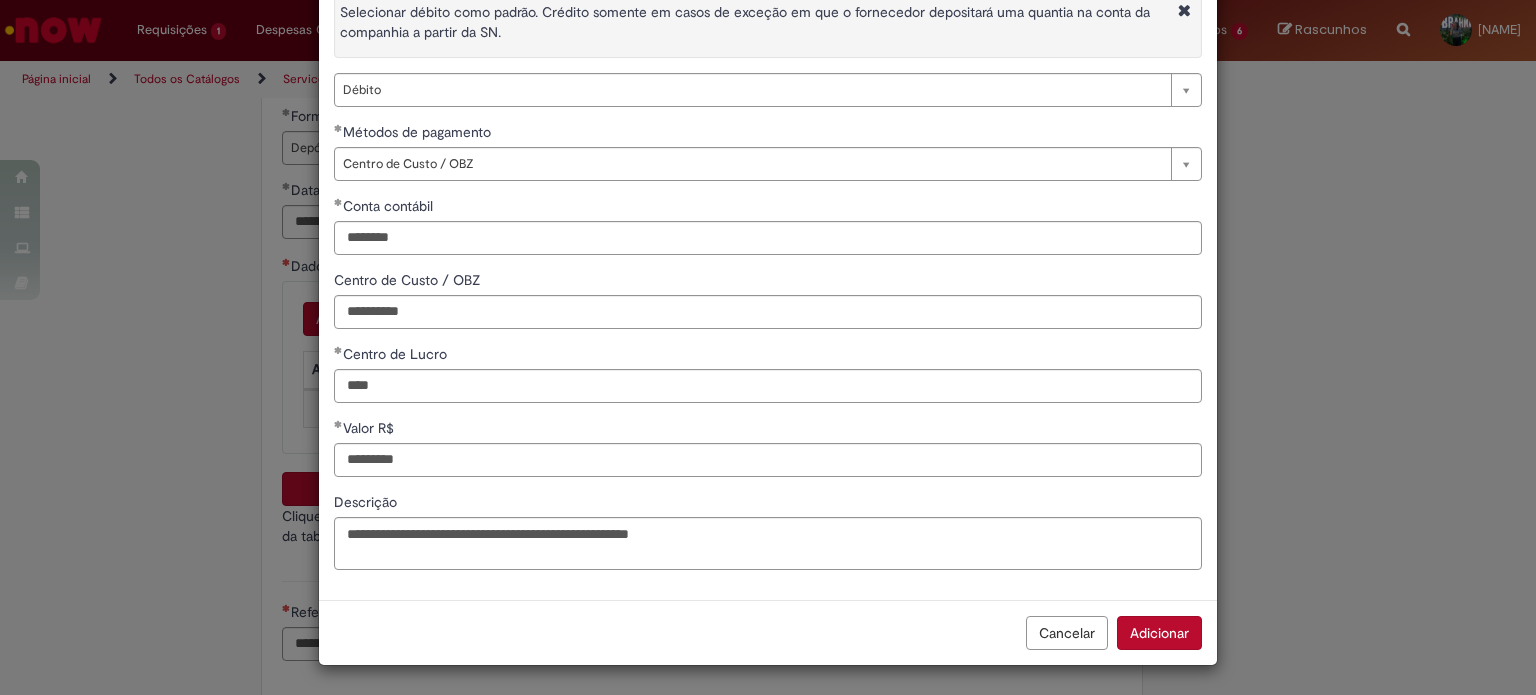 click on "Adicionar" at bounding box center (1159, 633) 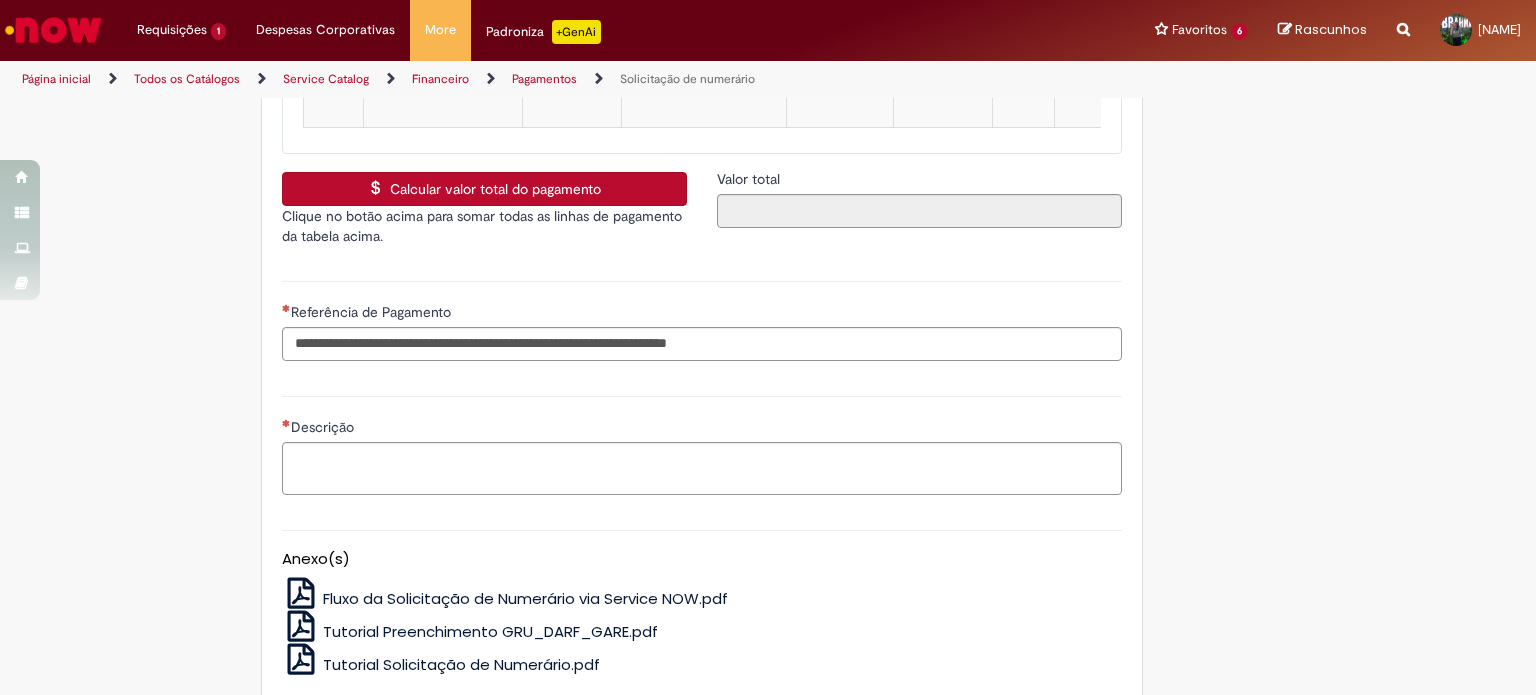 scroll, scrollTop: 3466, scrollLeft: 0, axis: vertical 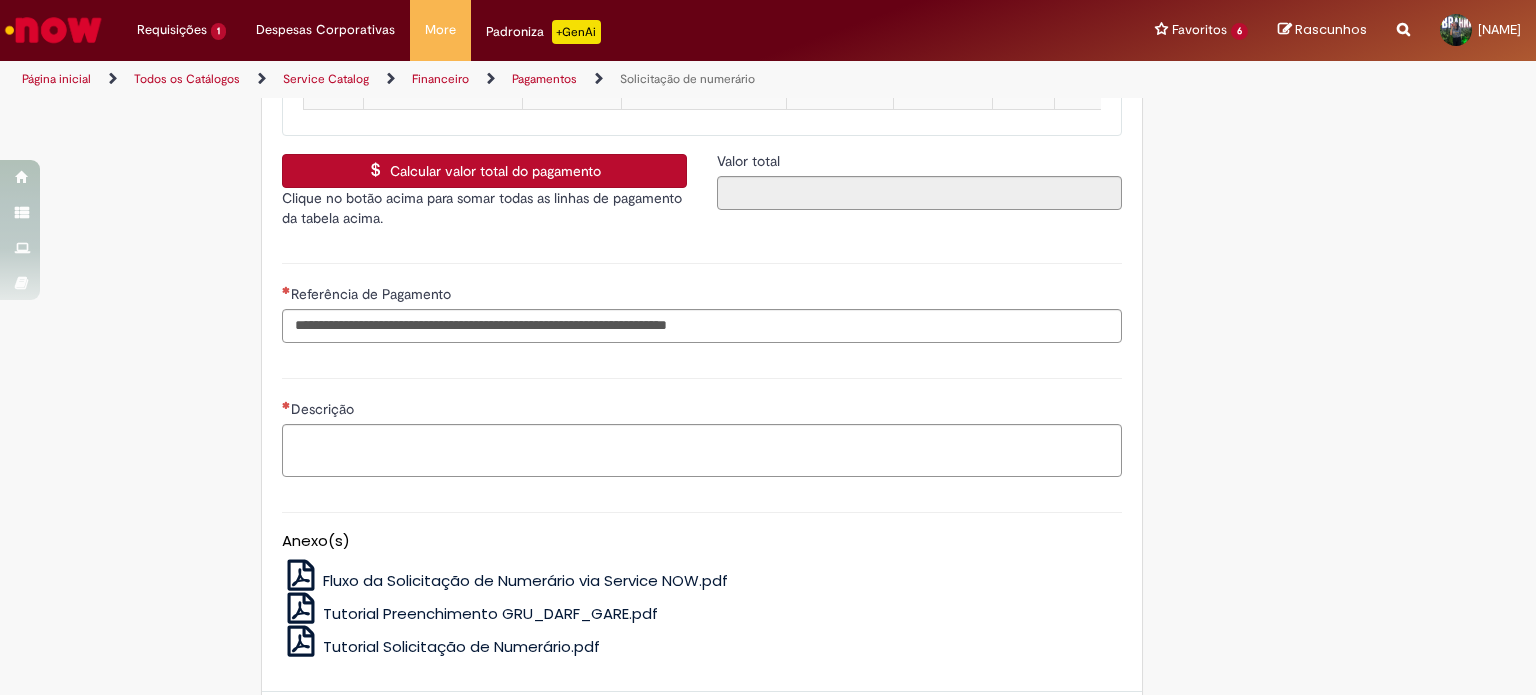 click on "Calcular valor total do pagamento" at bounding box center [484, 171] 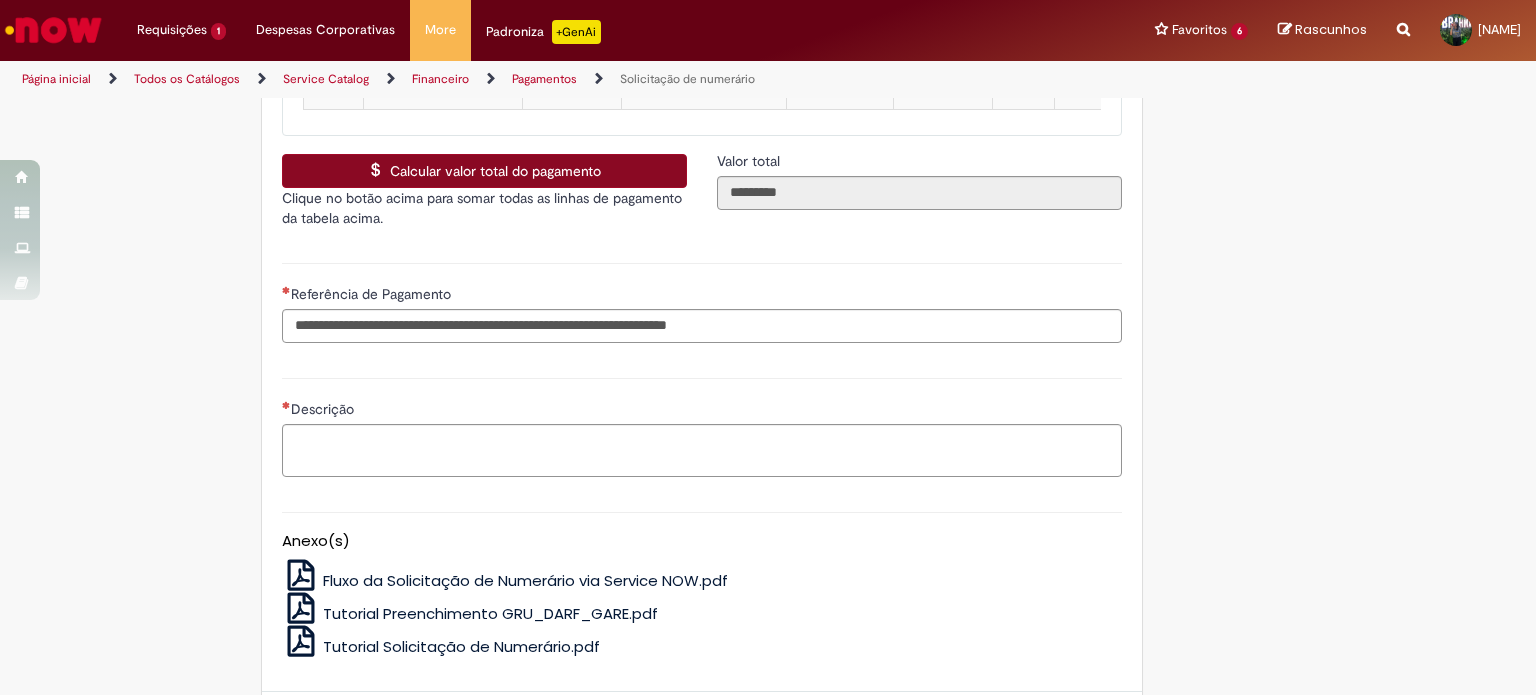 scroll, scrollTop: 3174, scrollLeft: 0, axis: vertical 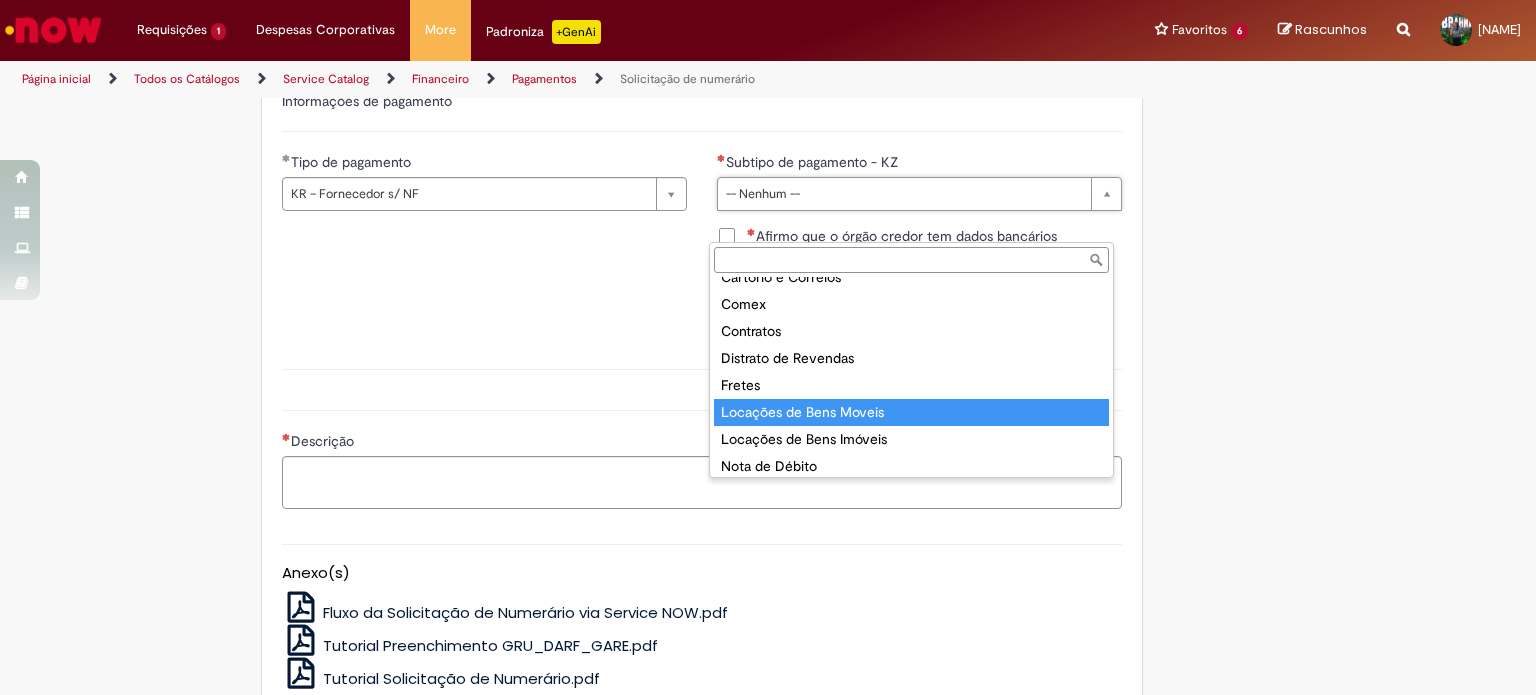 type on "**********" 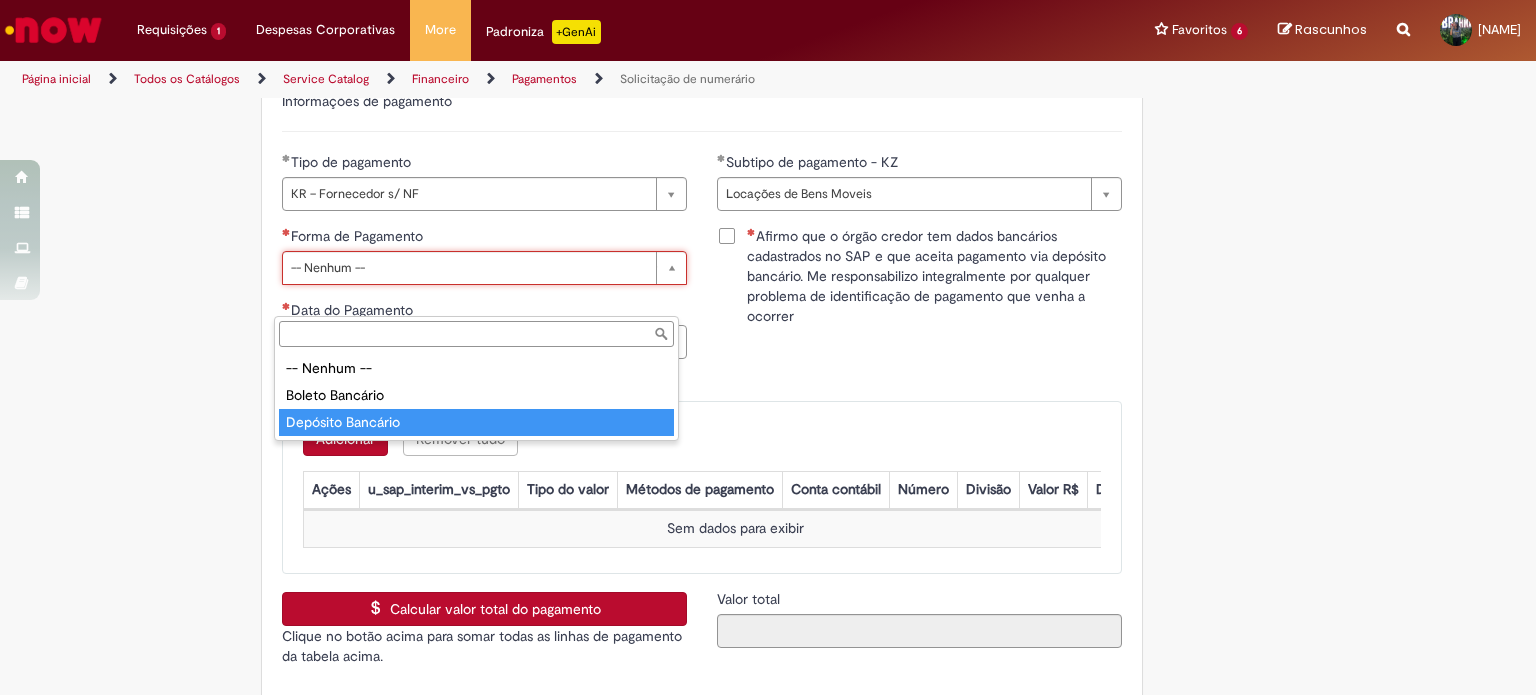 type on "**********" 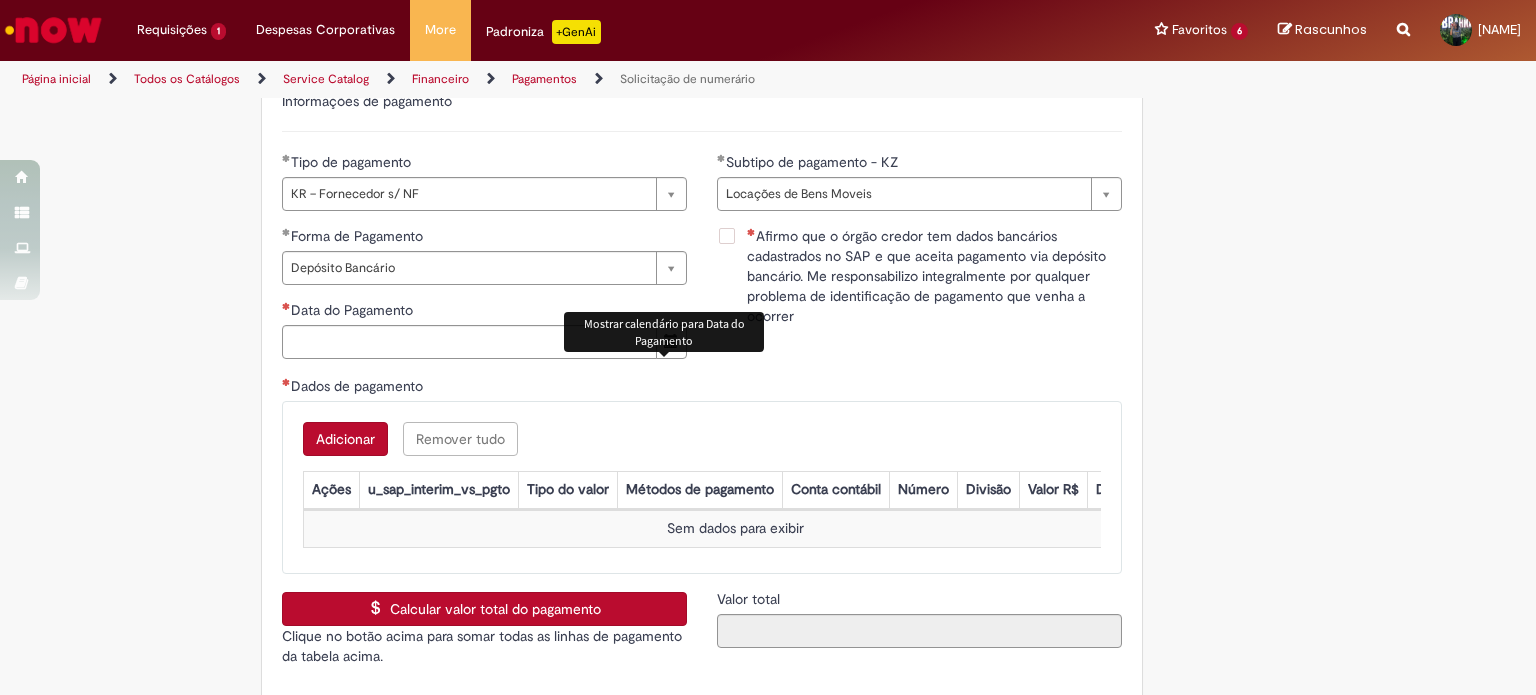 scroll, scrollTop: 0, scrollLeft: 0, axis: both 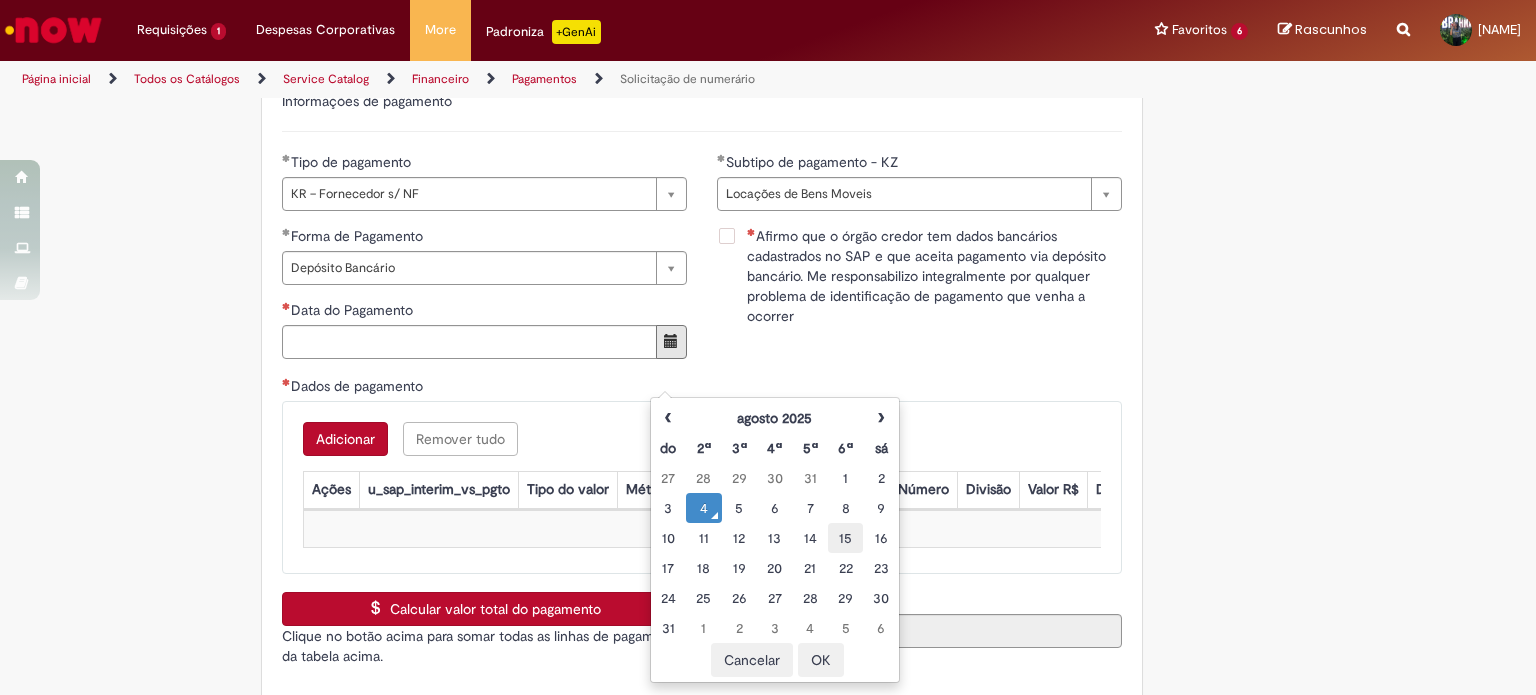 click on "15" at bounding box center [845, 538] 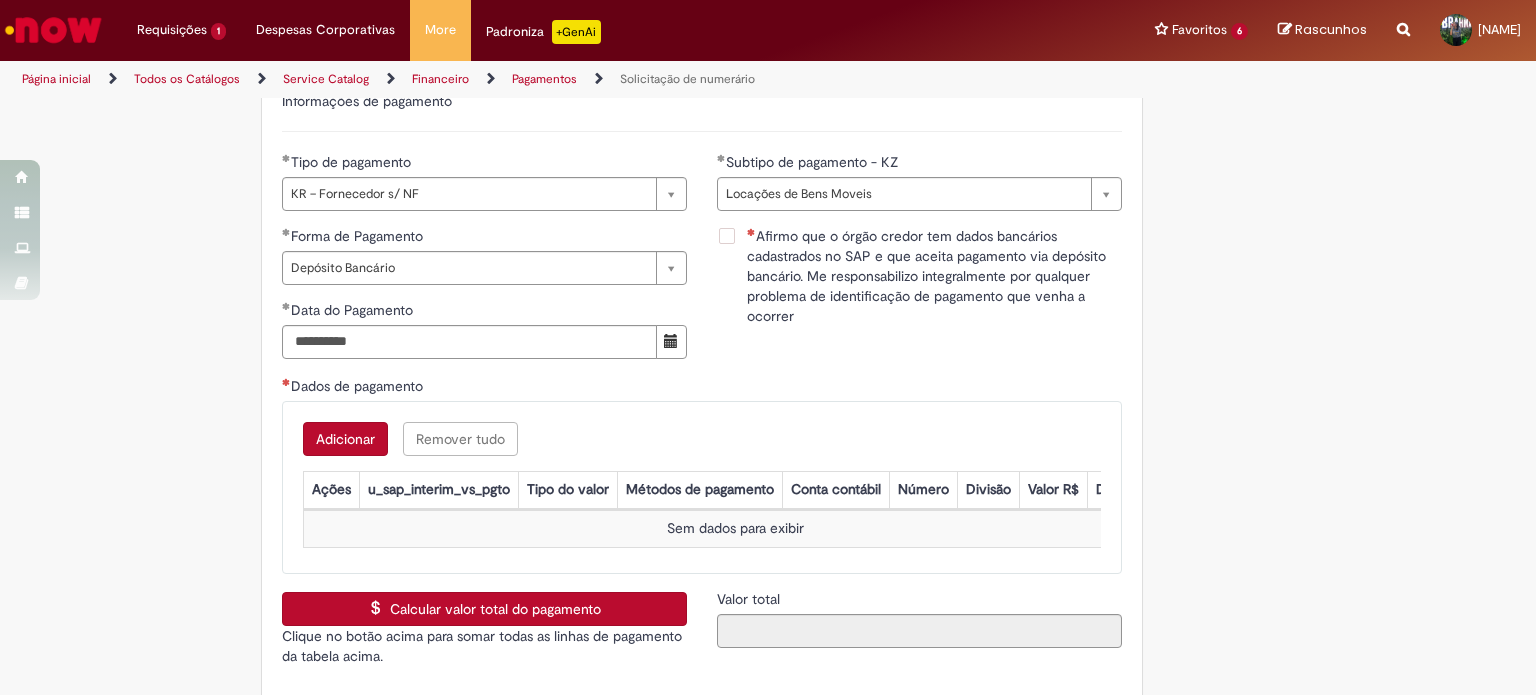 click on "Adicionar Remover tudo" at bounding box center [702, 439] 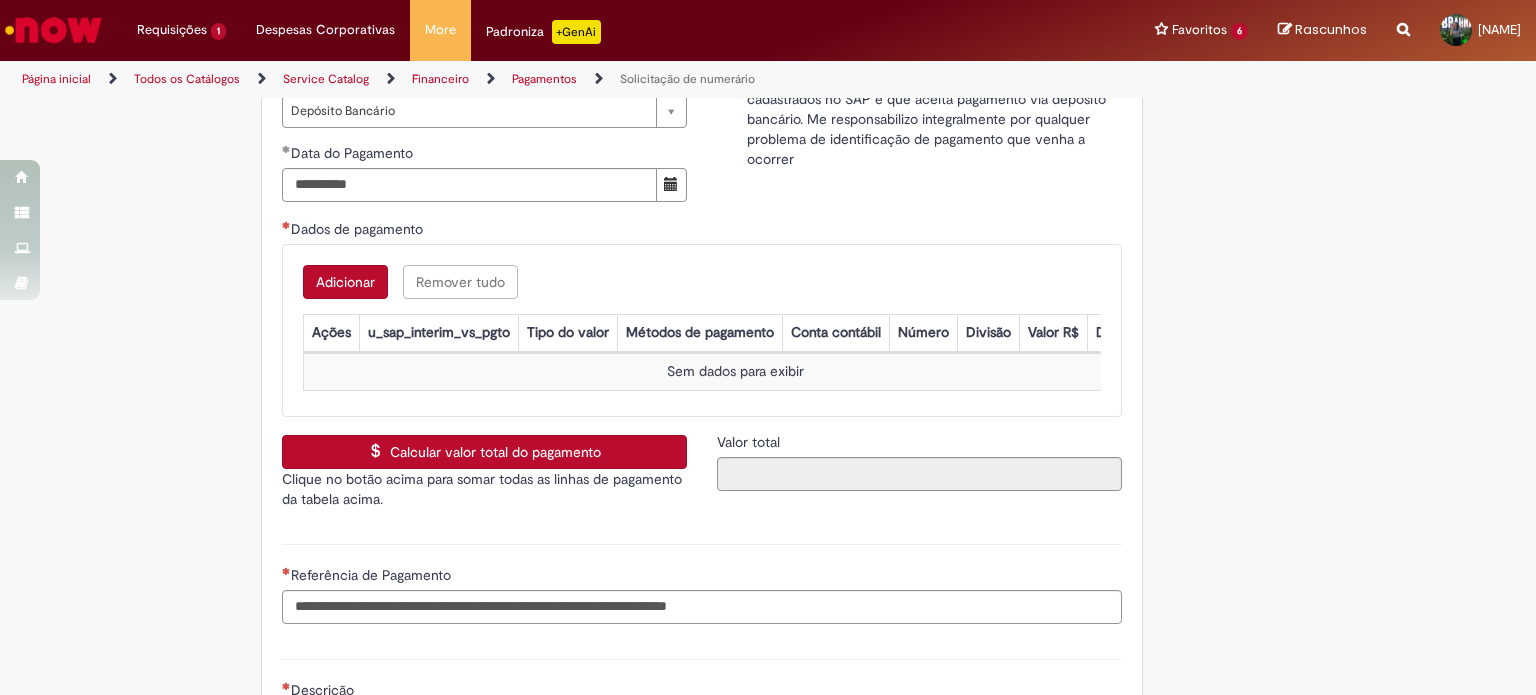 scroll, scrollTop: 3156, scrollLeft: 0, axis: vertical 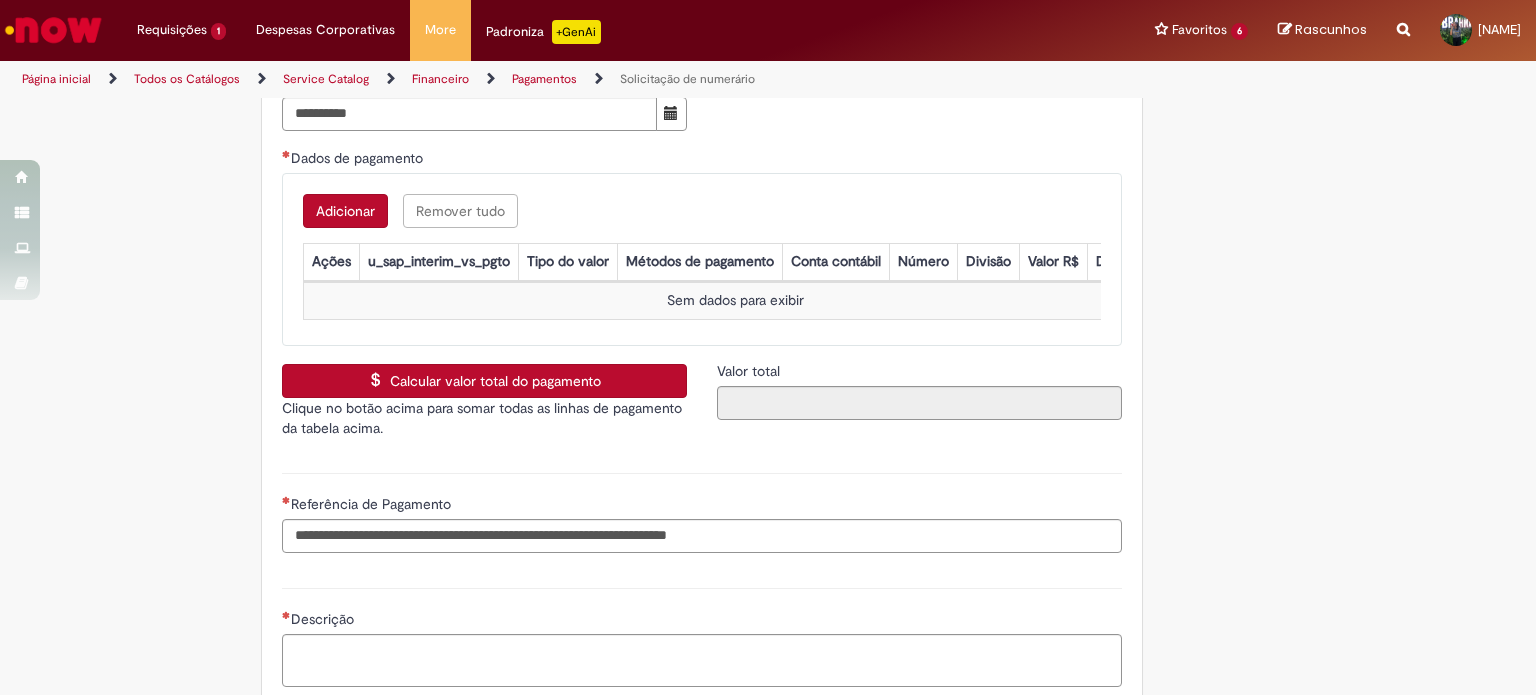 click on "Adicionar" at bounding box center [345, 211] 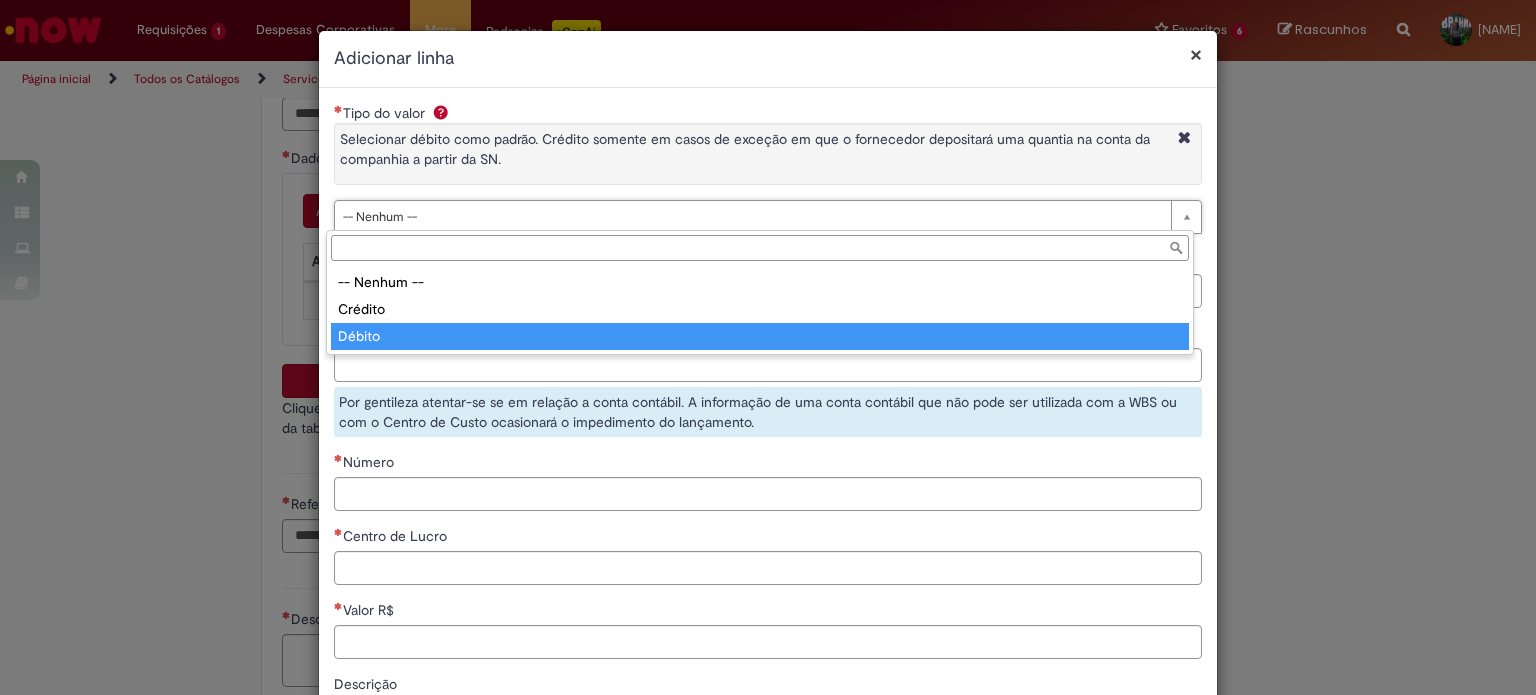 type on "******" 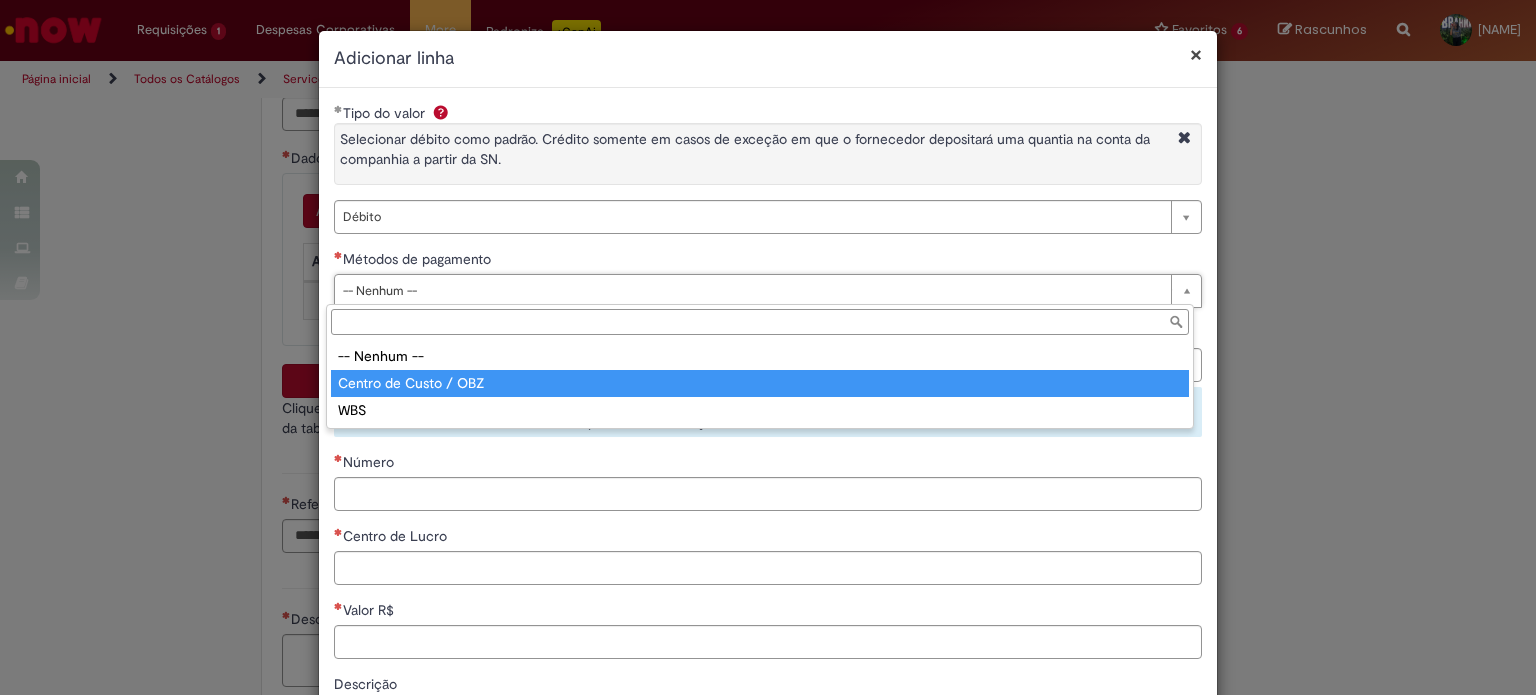 type on "**********" 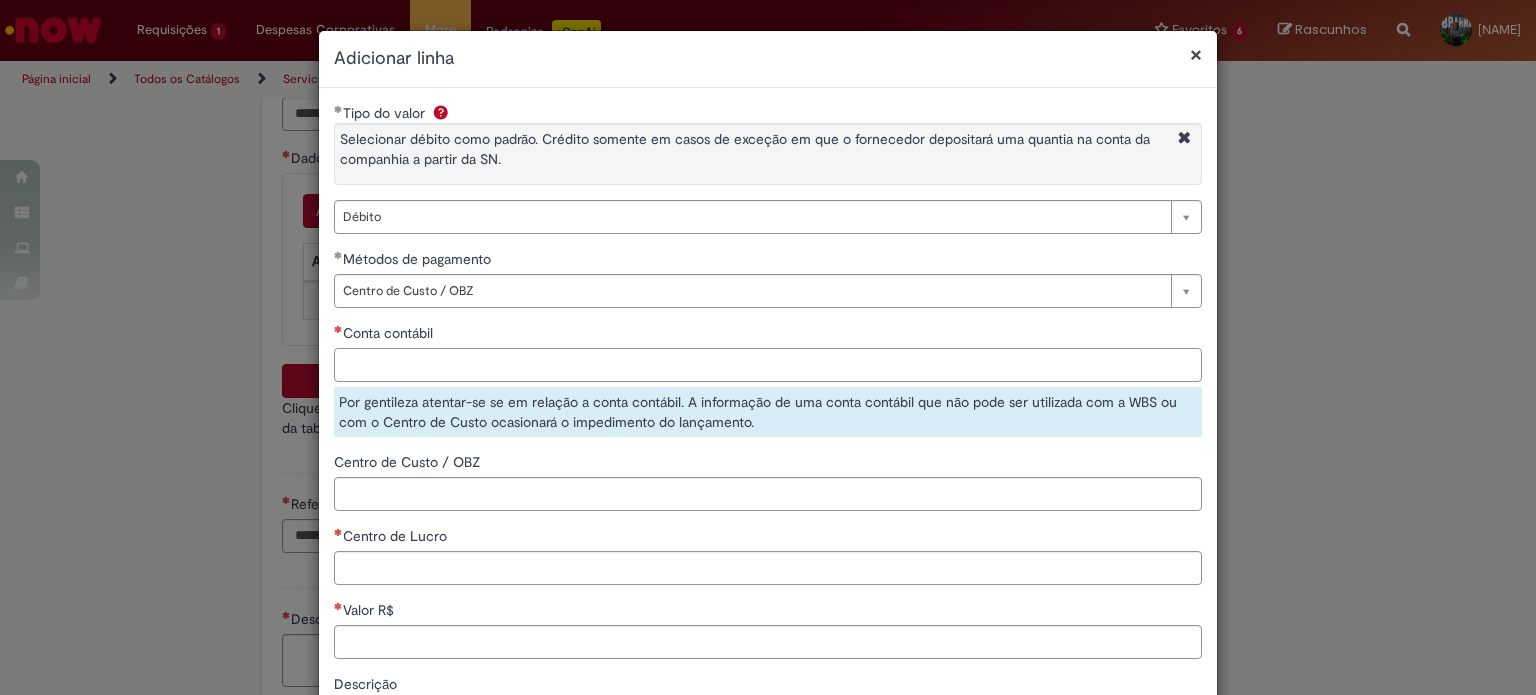 click on "Conta contábil" at bounding box center [768, 365] 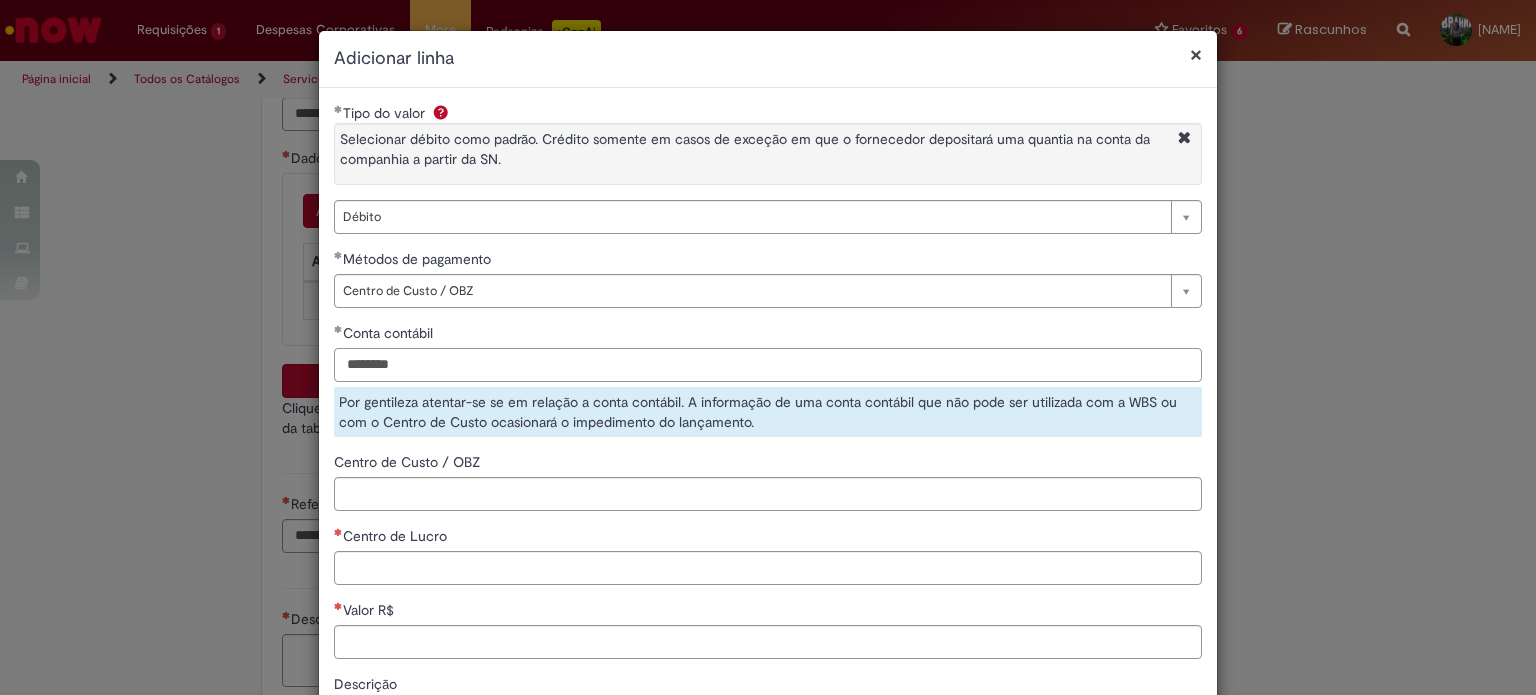 type on "********" 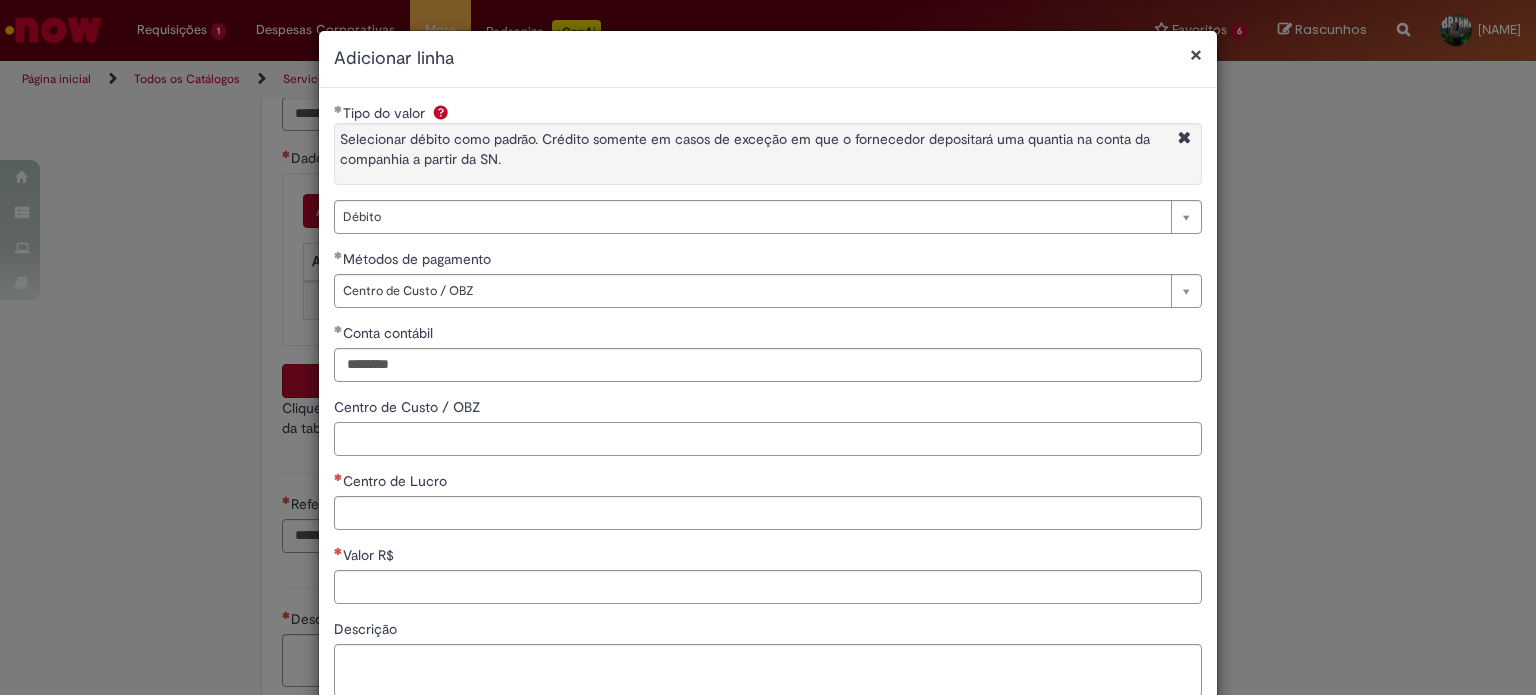 click on "**********" at bounding box center [768, 445] 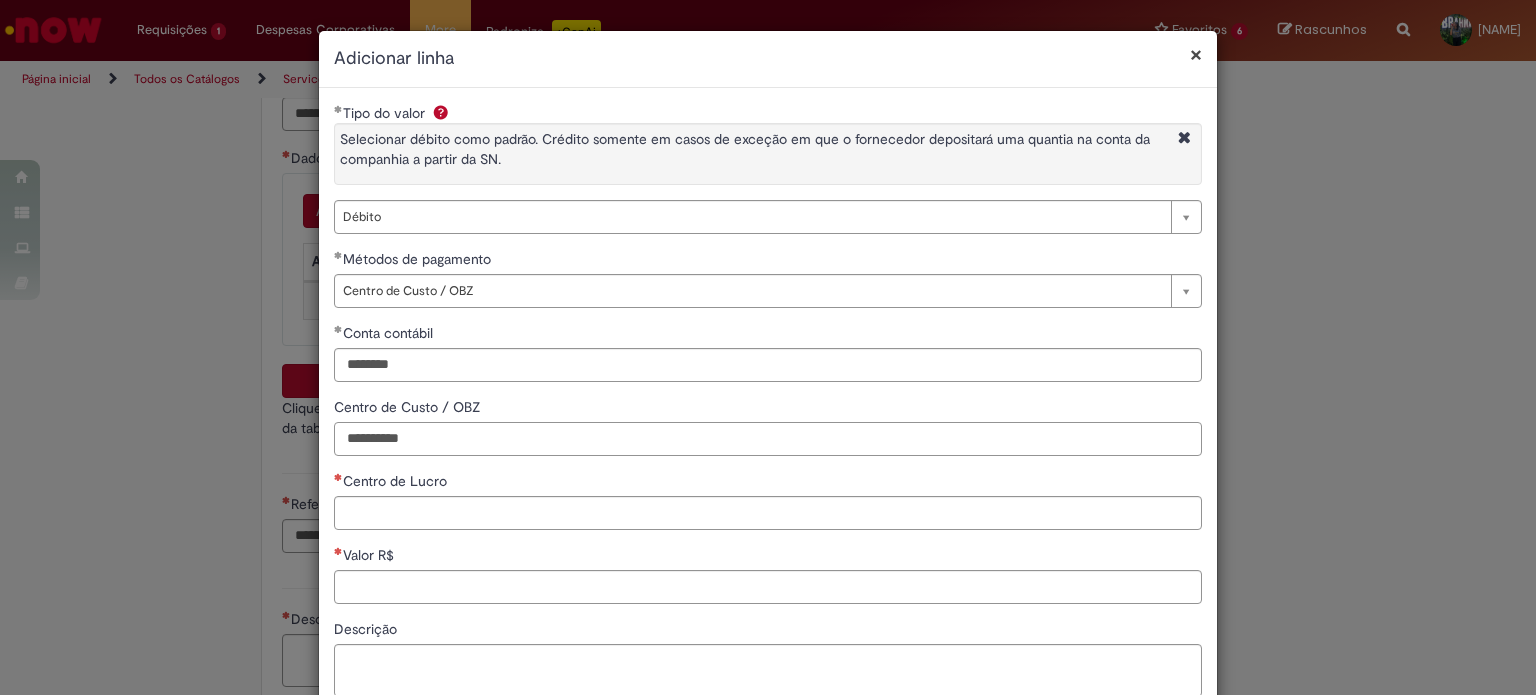type on "**********" 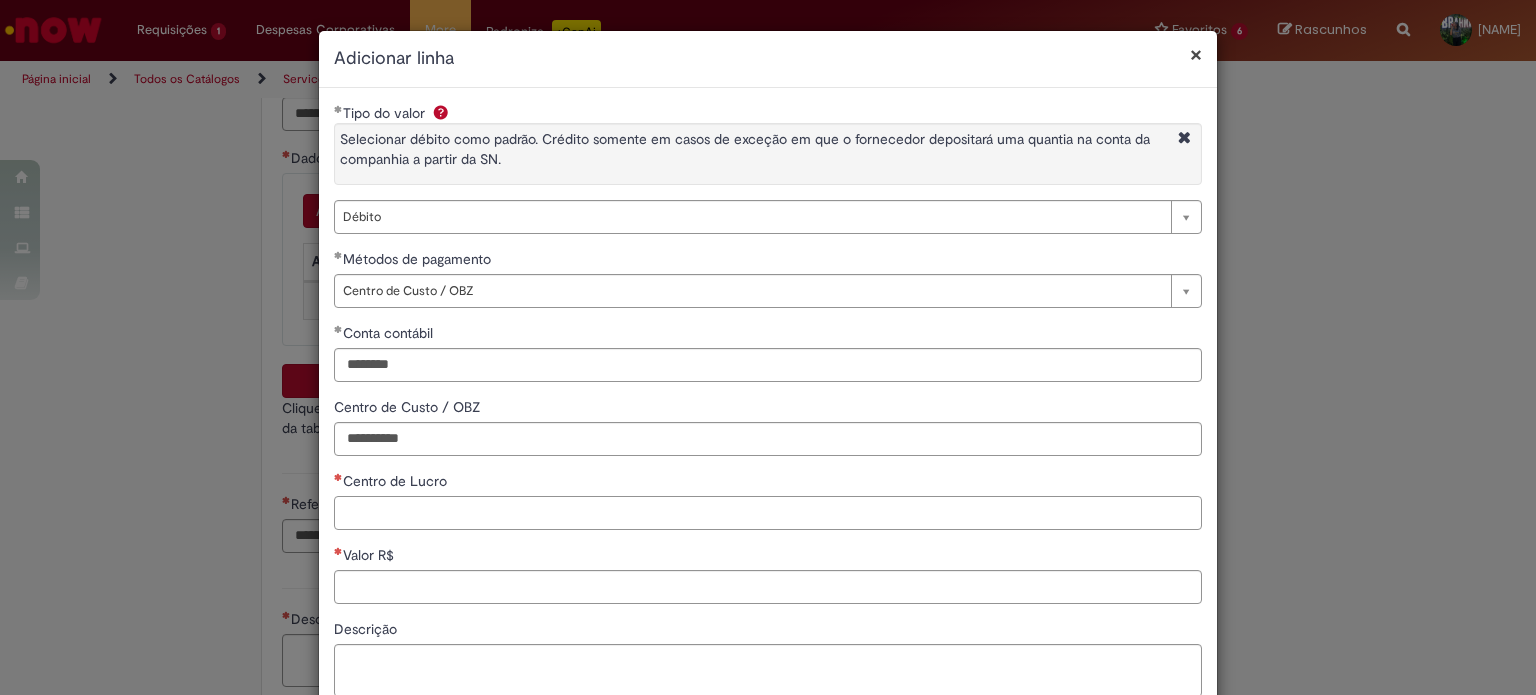 click on "Centro de Lucro" at bounding box center (768, 513) 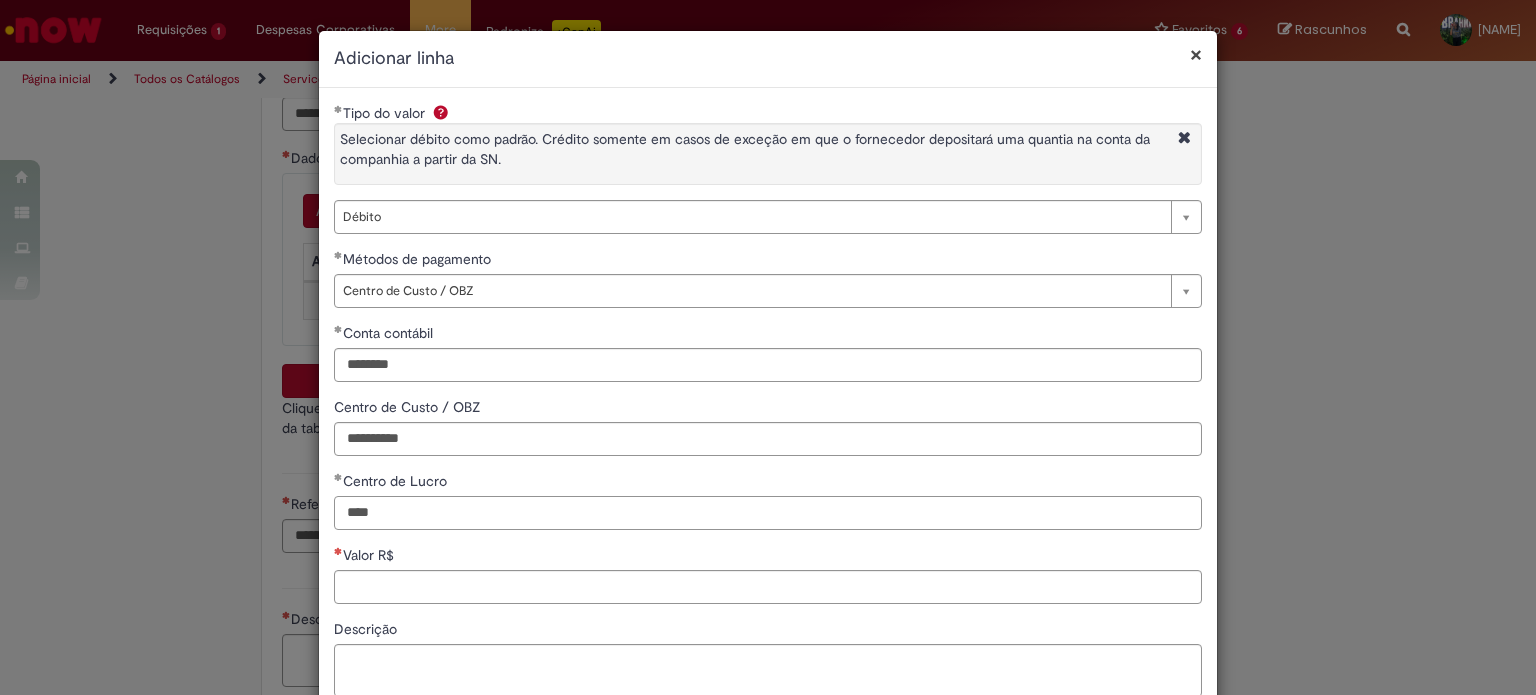type on "****" 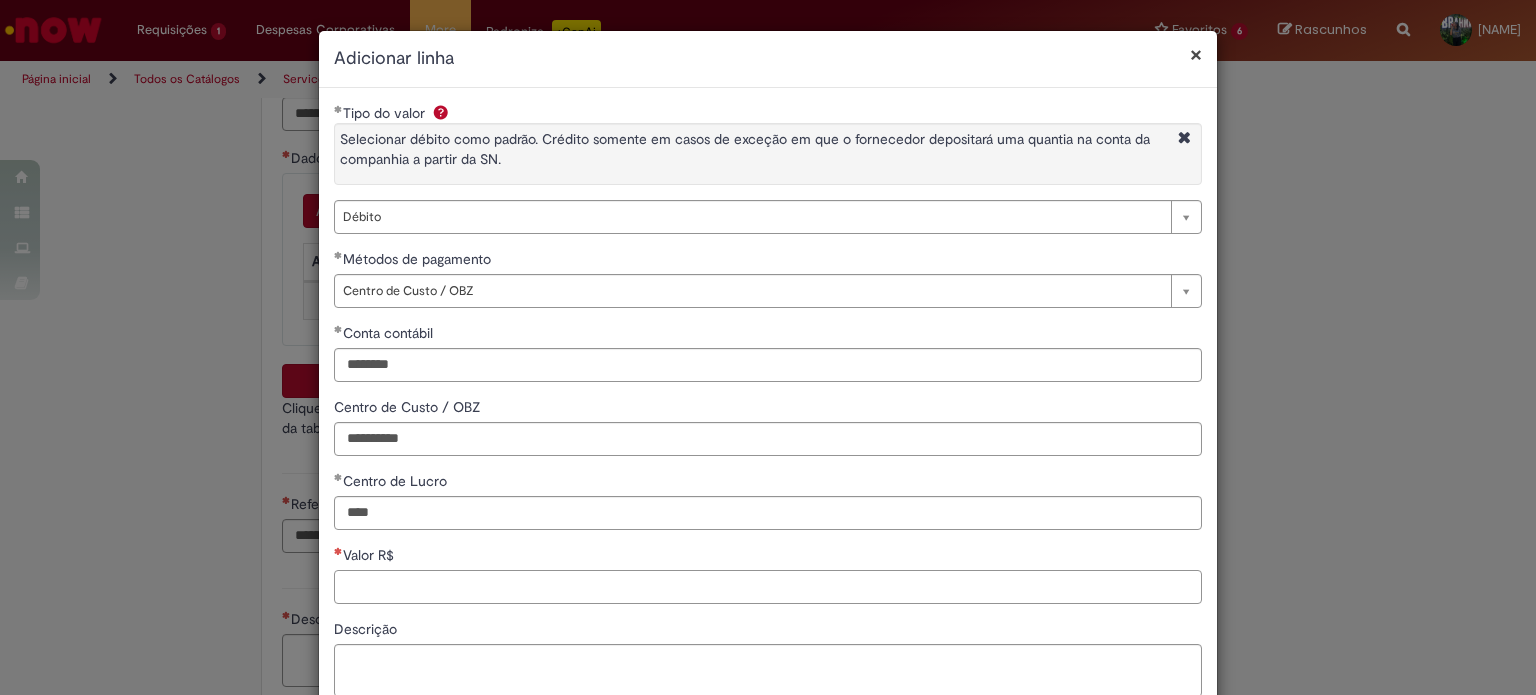 click on "Valor R$" at bounding box center (768, 587) 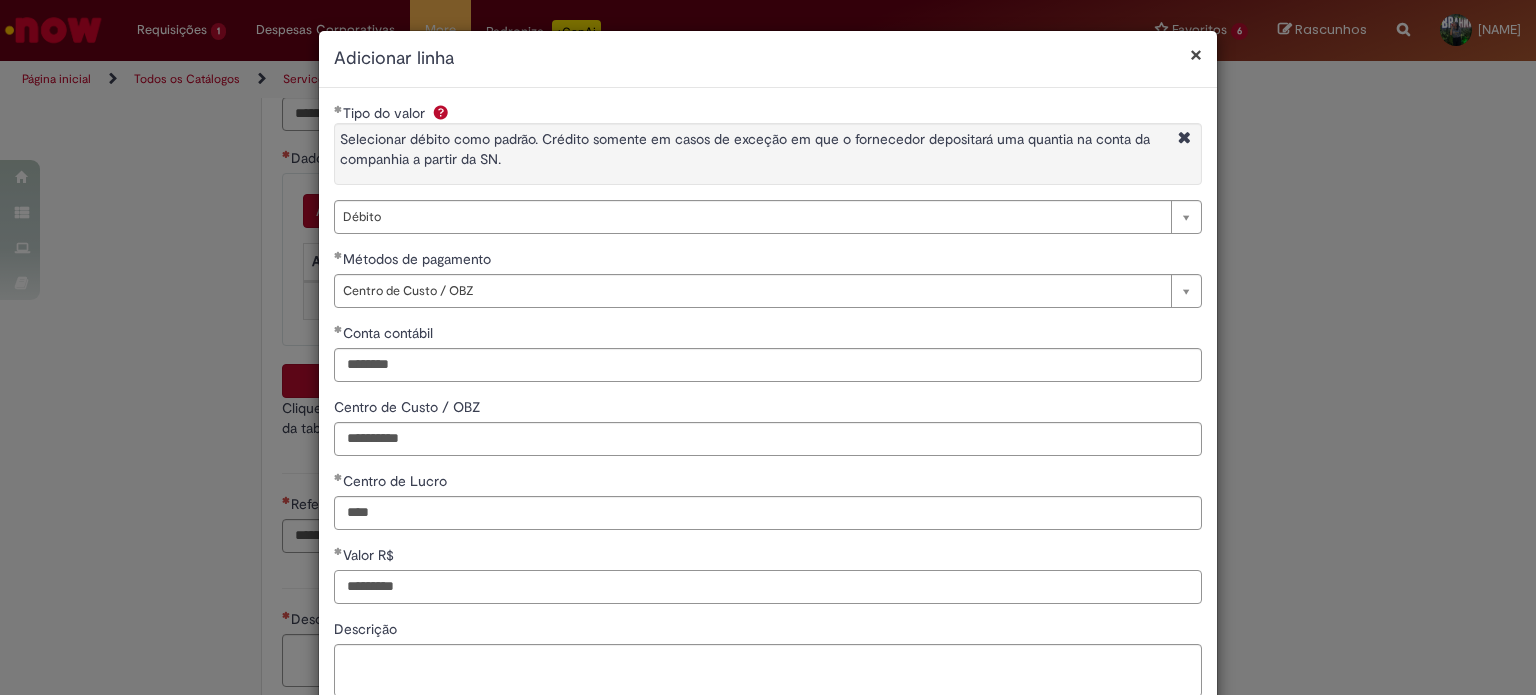 type on "*********" 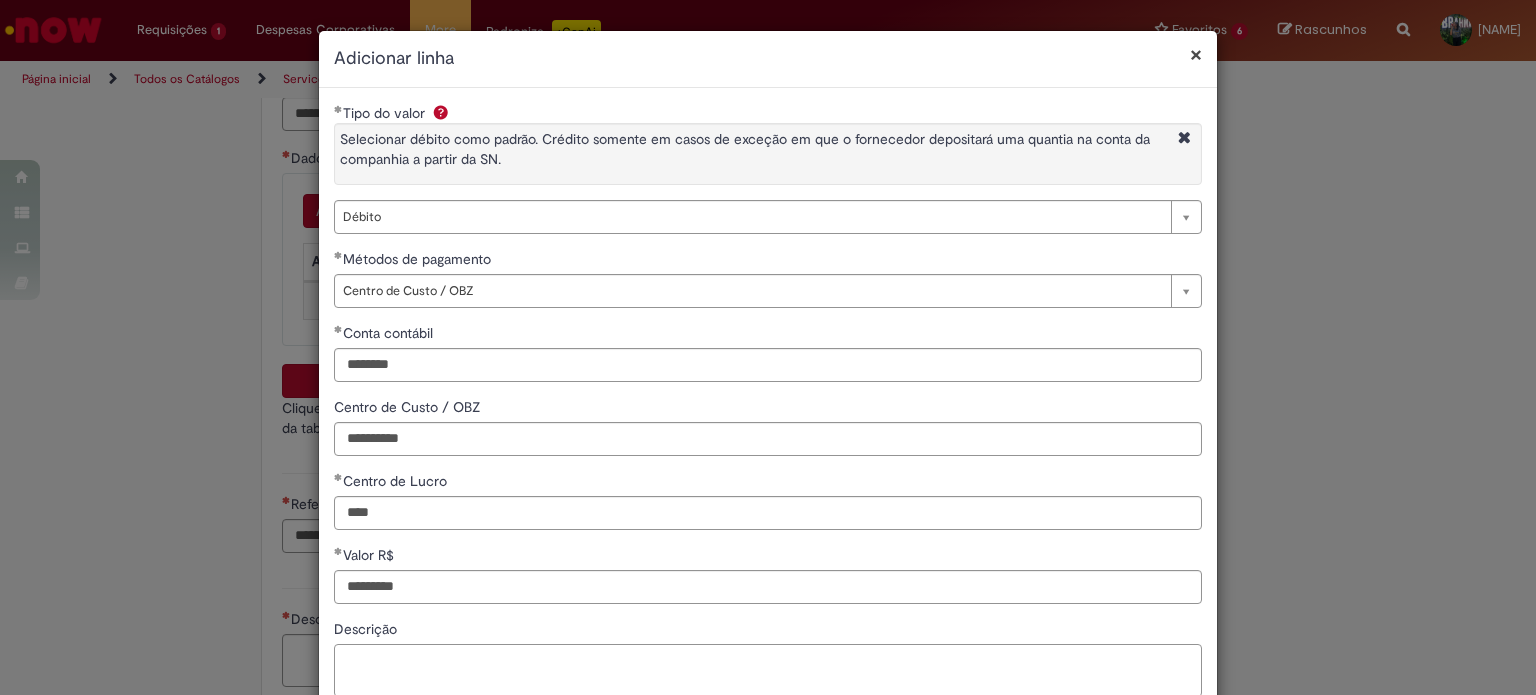 click on "Descrição" at bounding box center [768, 671] 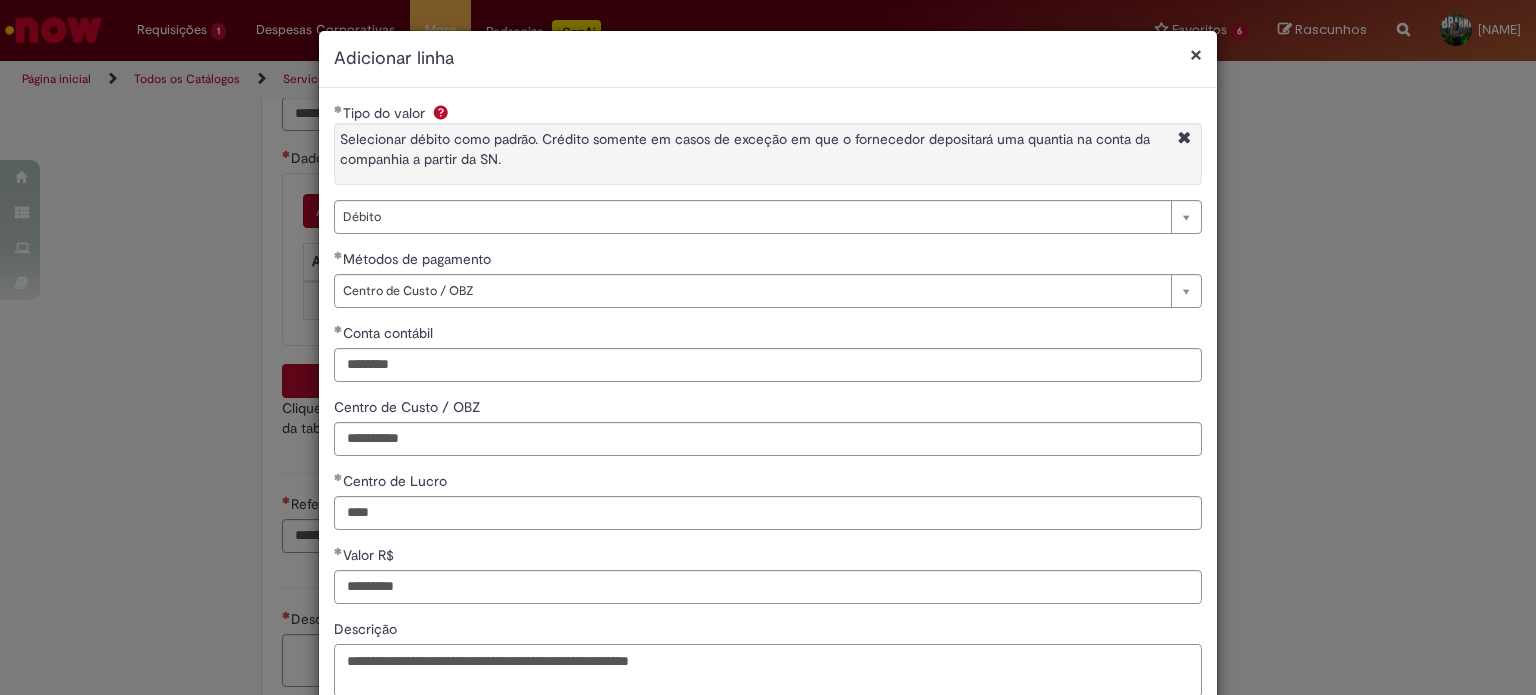type on "**********" 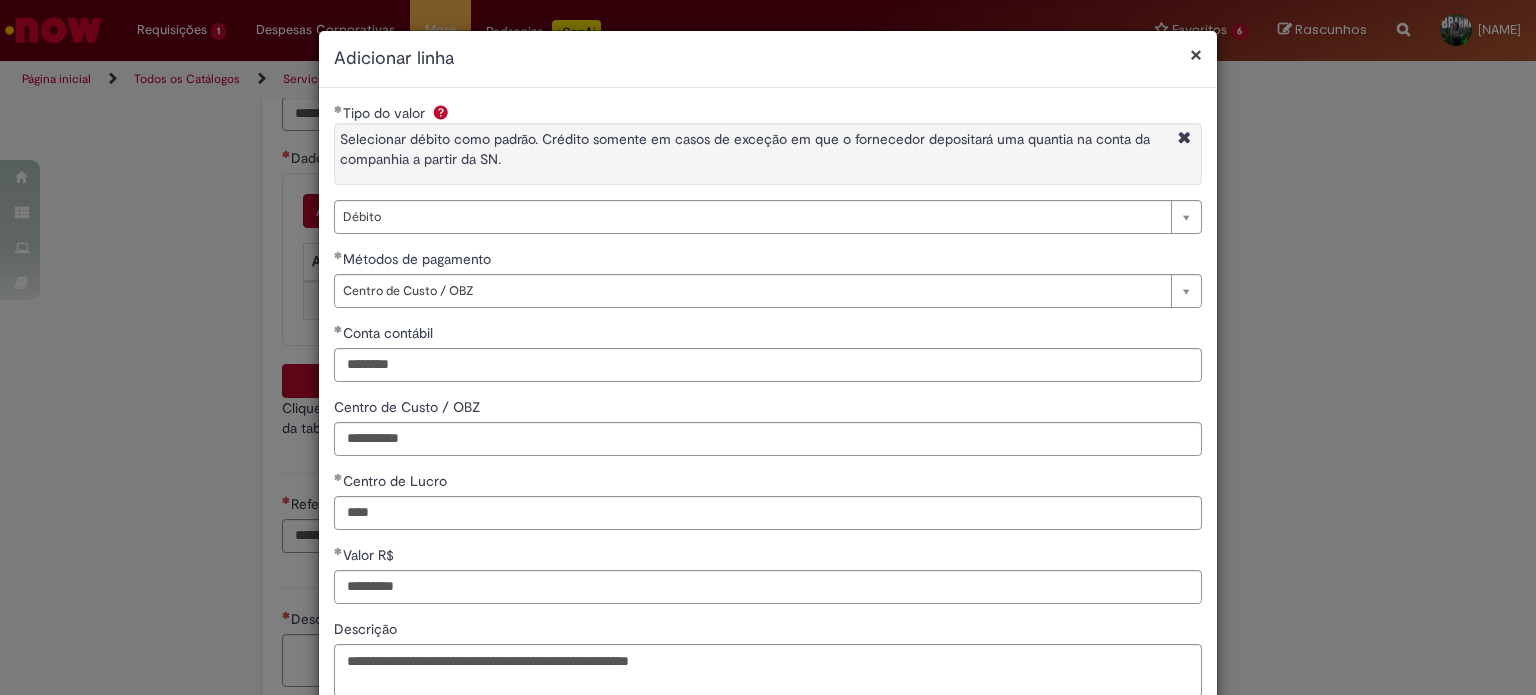 scroll, scrollTop: 128, scrollLeft: 0, axis: vertical 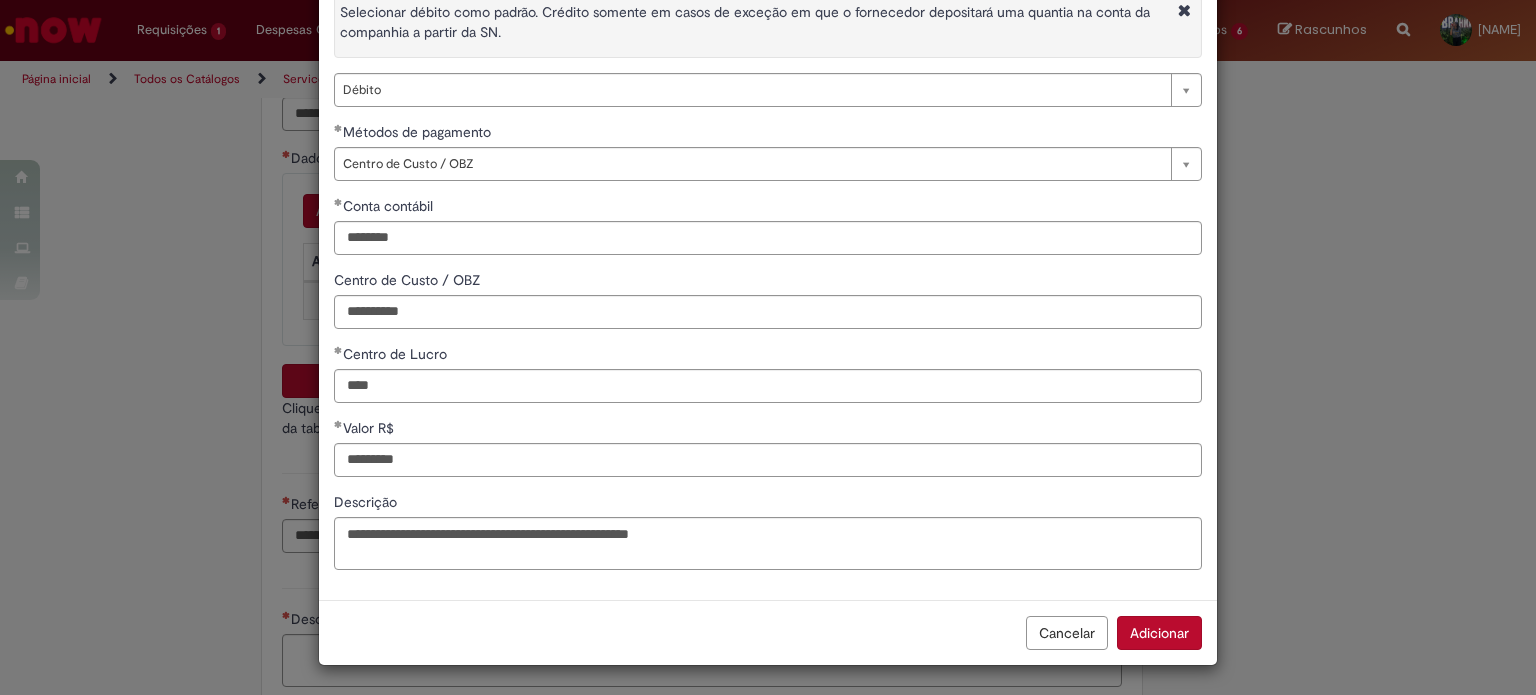 click on "Adicionar" at bounding box center (1159, 633) 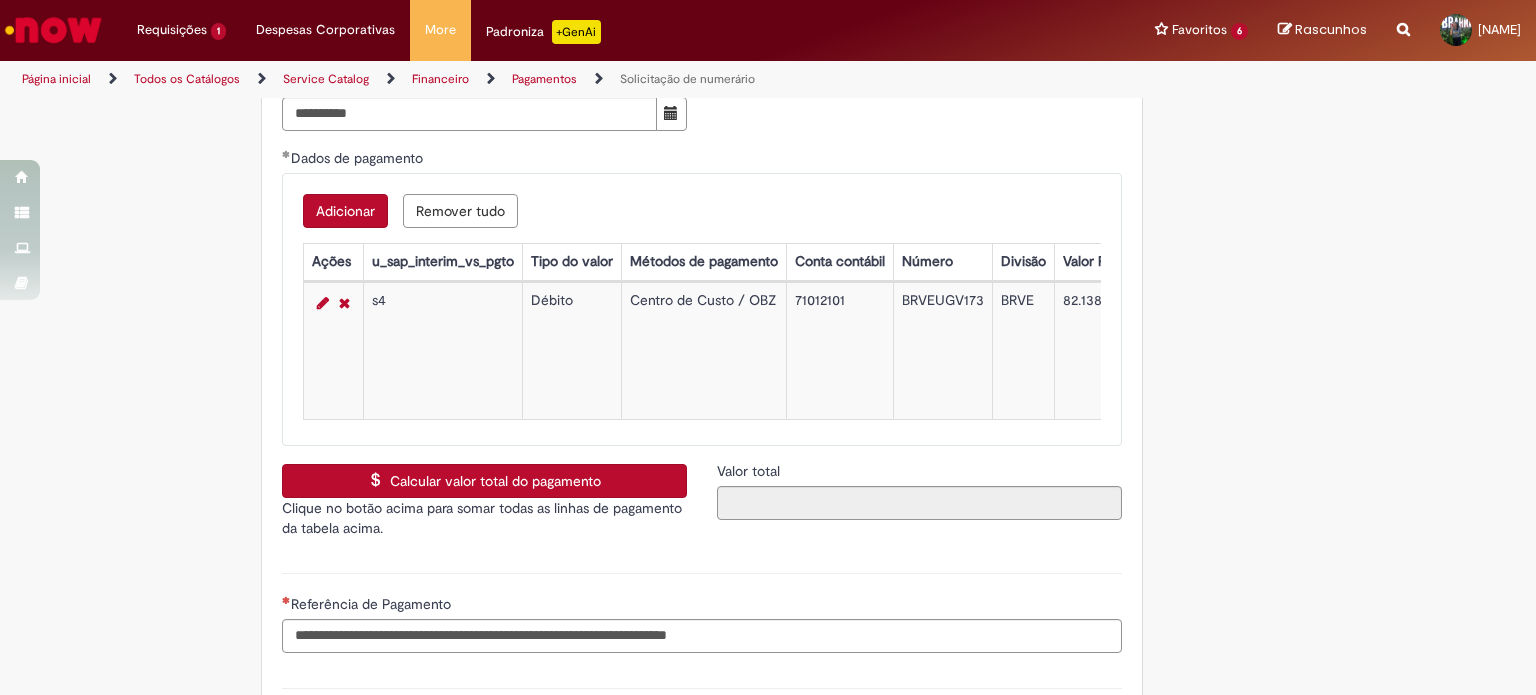 click on "Calcular valor total do pagamento" at bounding box center [484, 481] 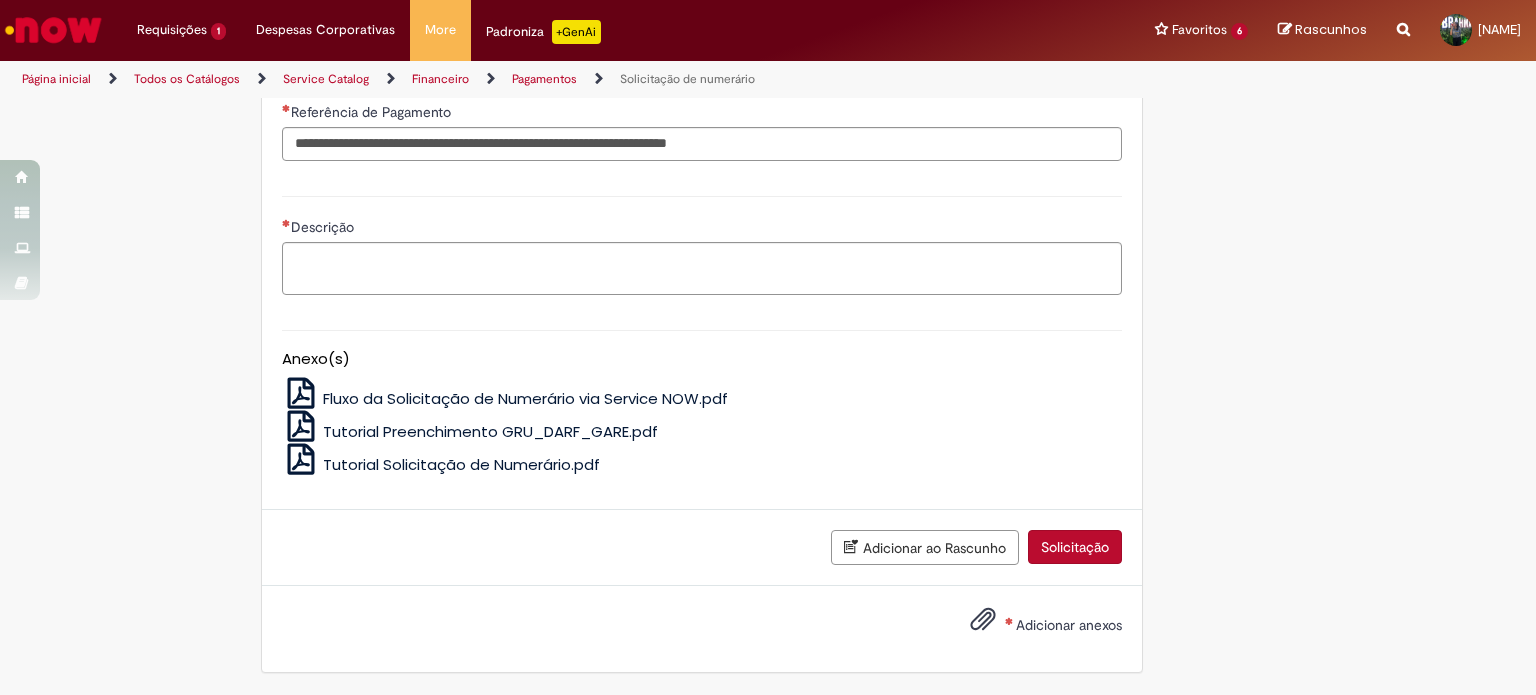 scroll, scrollTop: 3660, scrollLeft: 0, axis: vertical 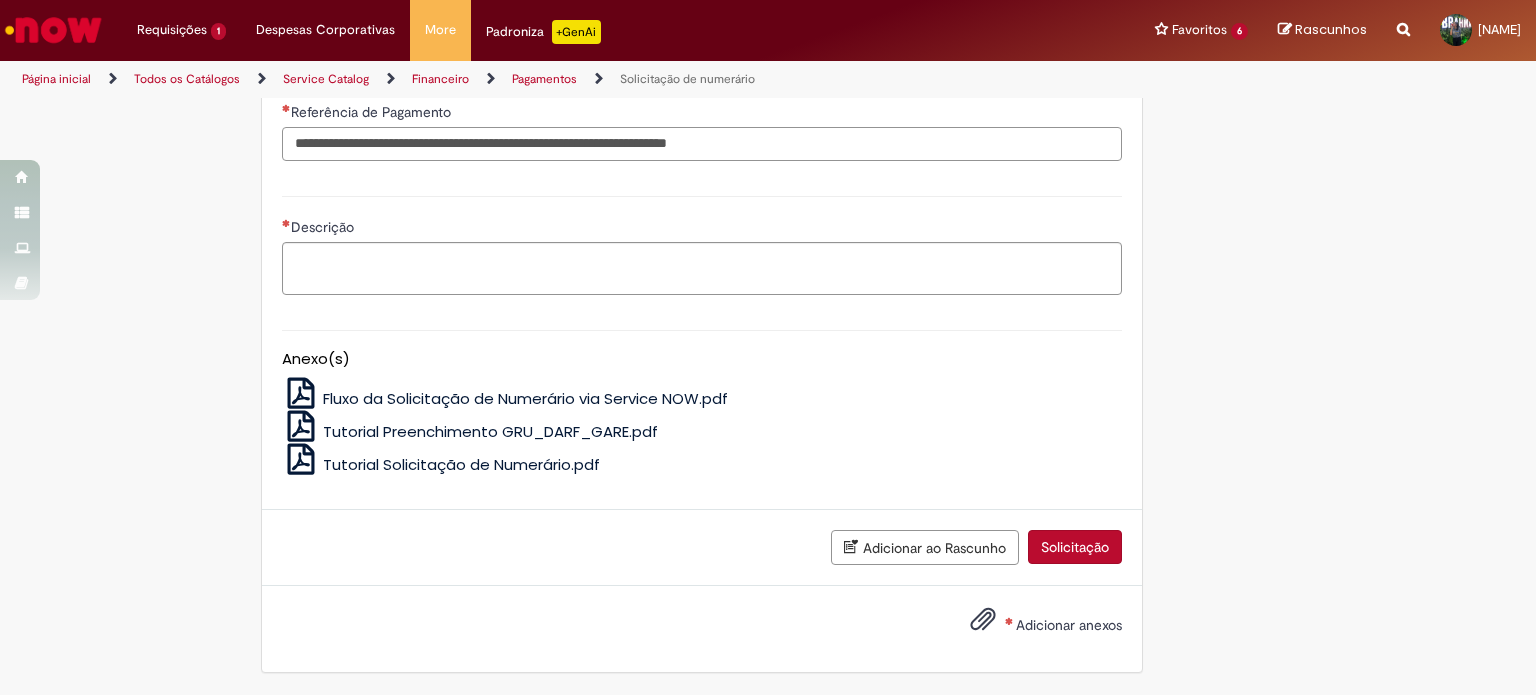 click on "Referência de Pagamento" at bounding box center [702, 144] 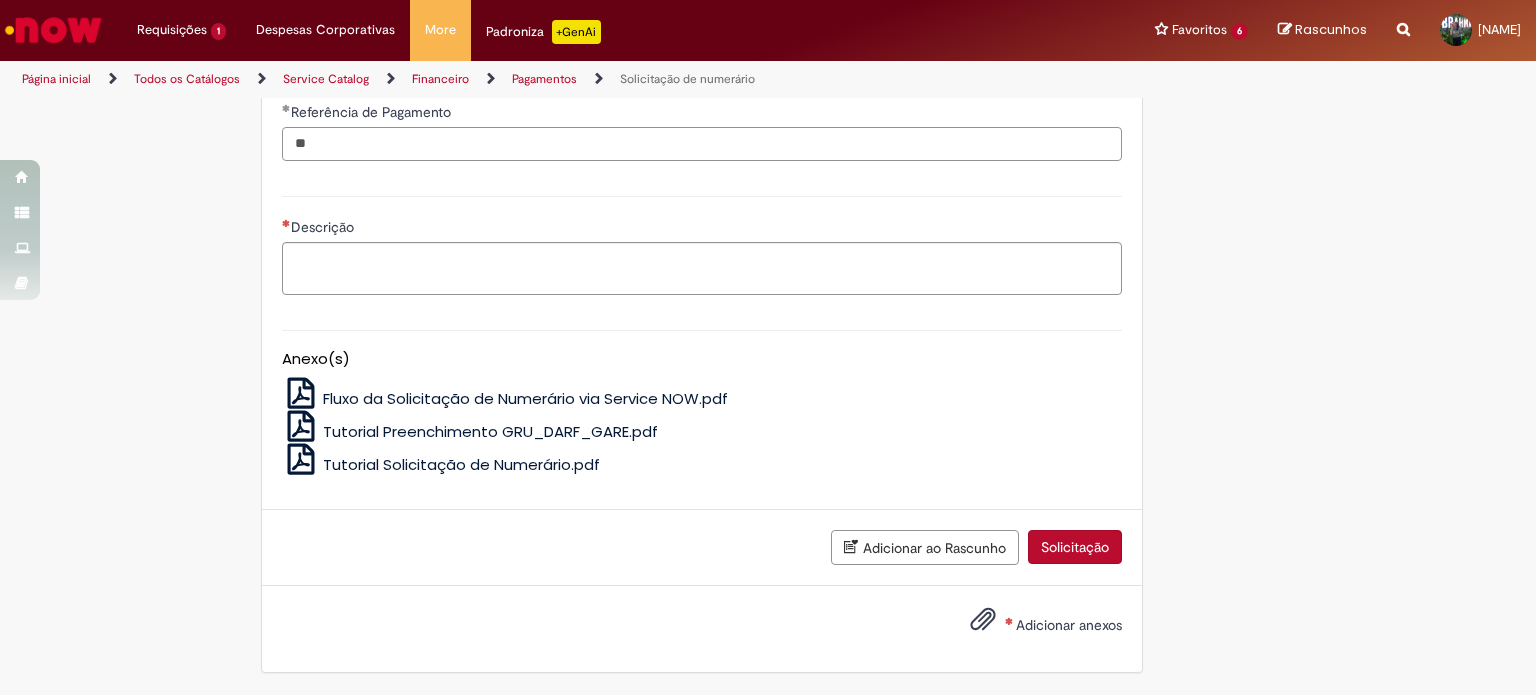 type on "*" 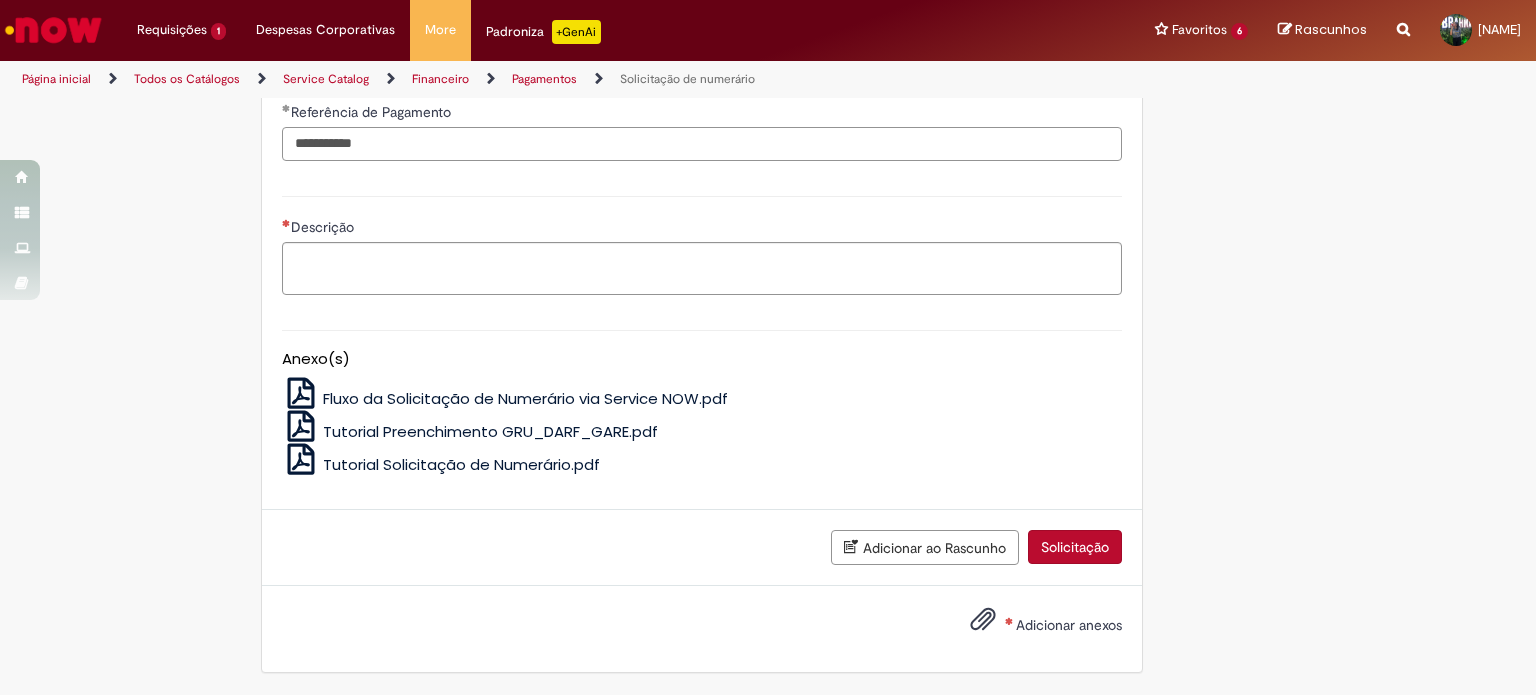 type on "**********" 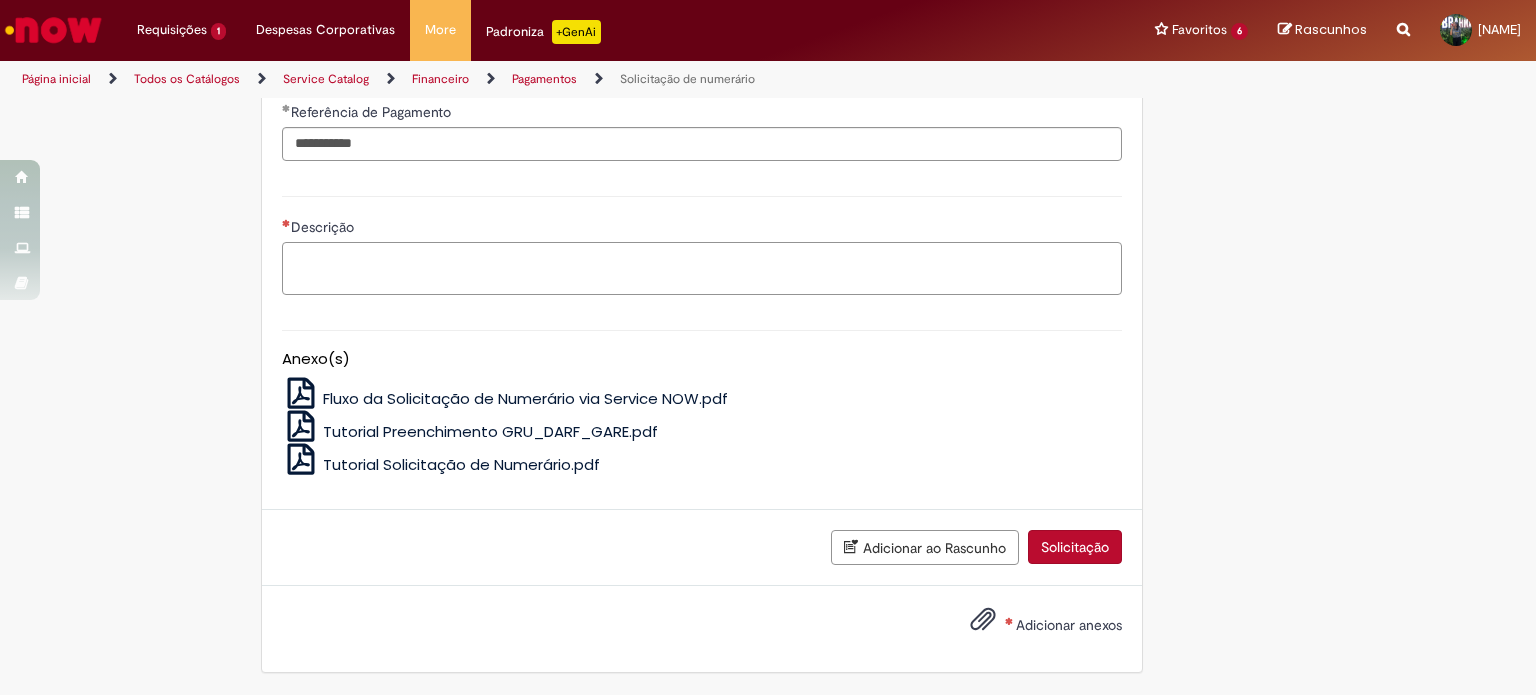 click on "Descrição" at bounding box center (702, 269) 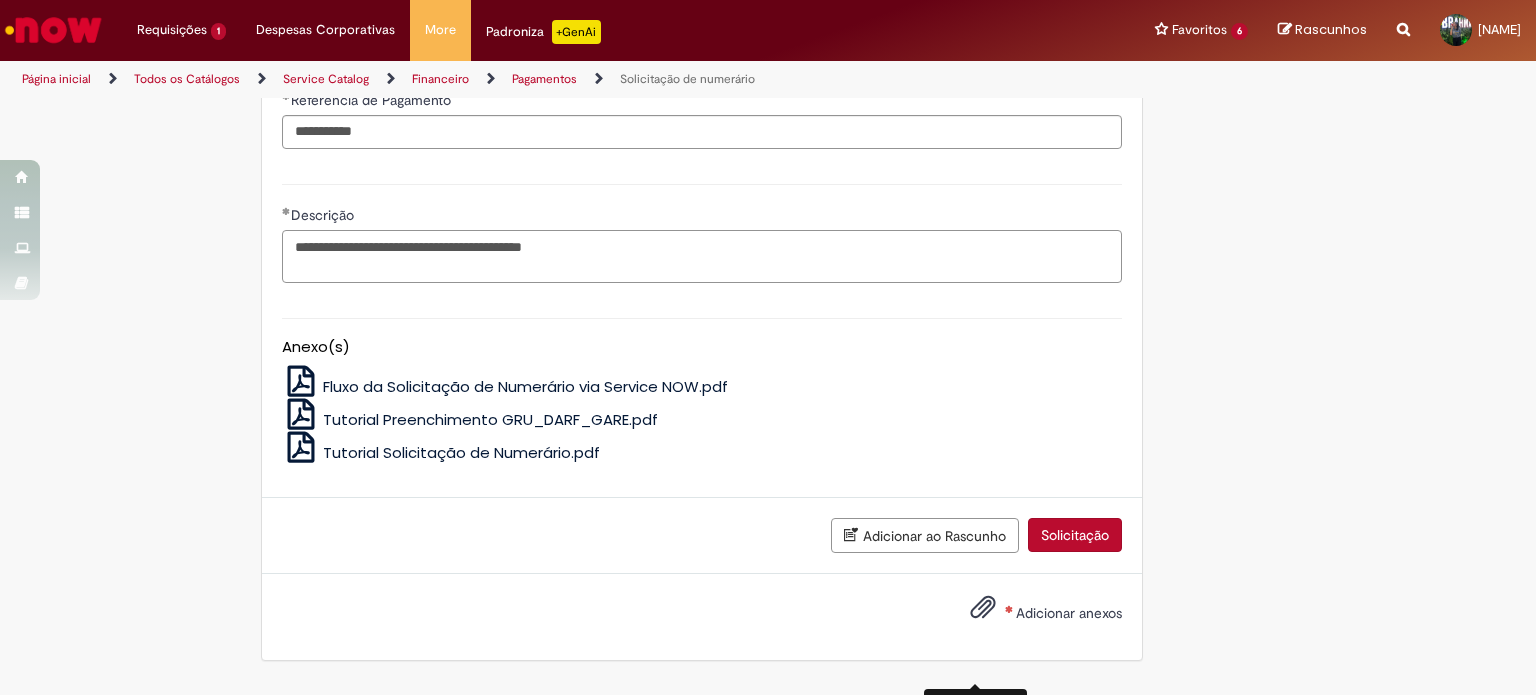 type on "**********" 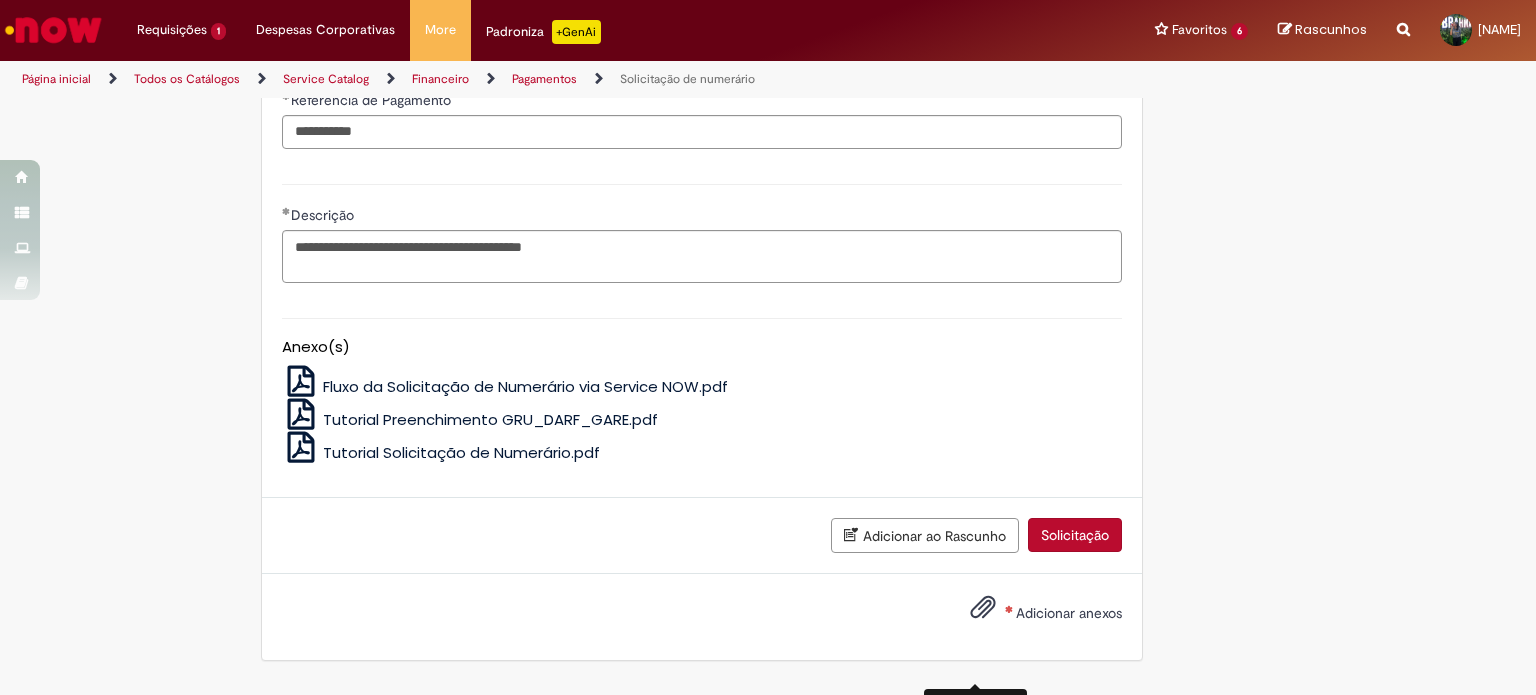click on "Adicionar anexos" at bounding box center (983, 612) 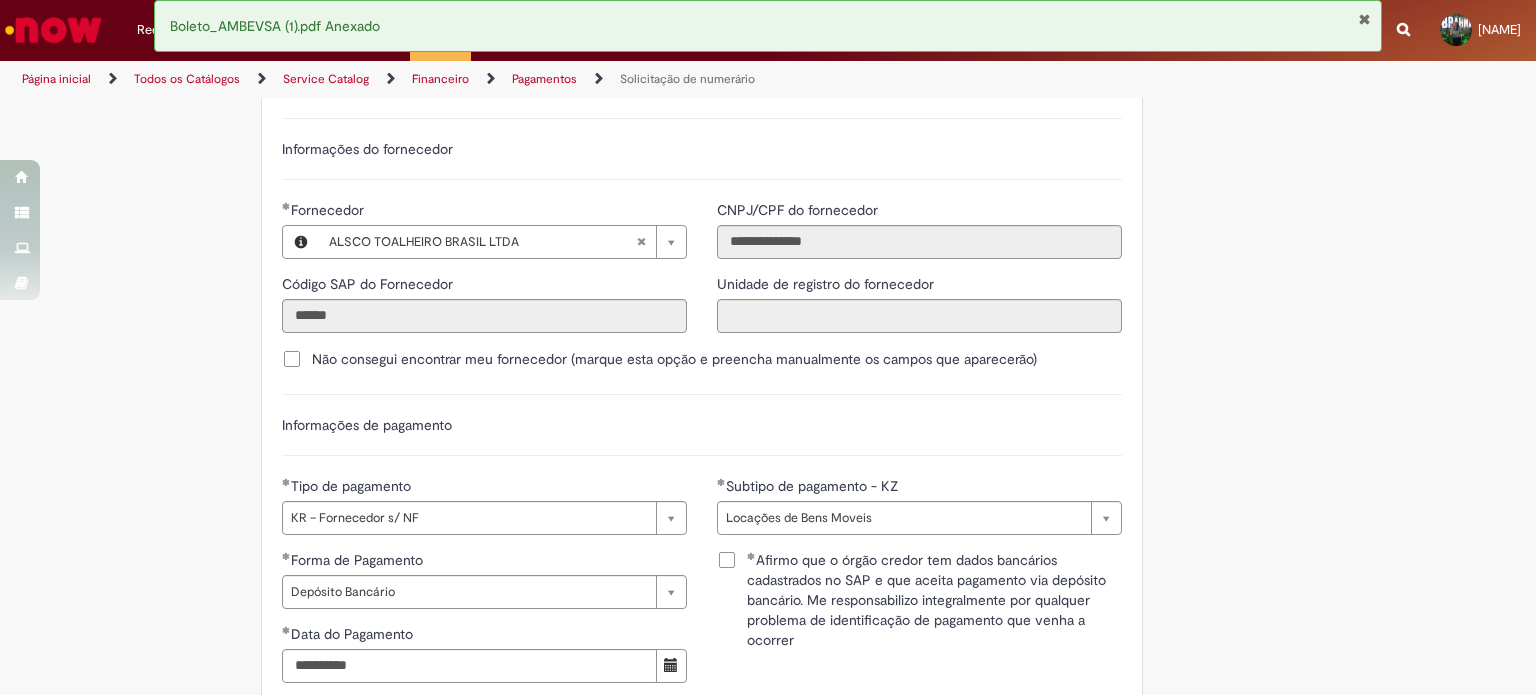 scroll, scrollTop: 3764, scrollLeft: 0, axis: vertical 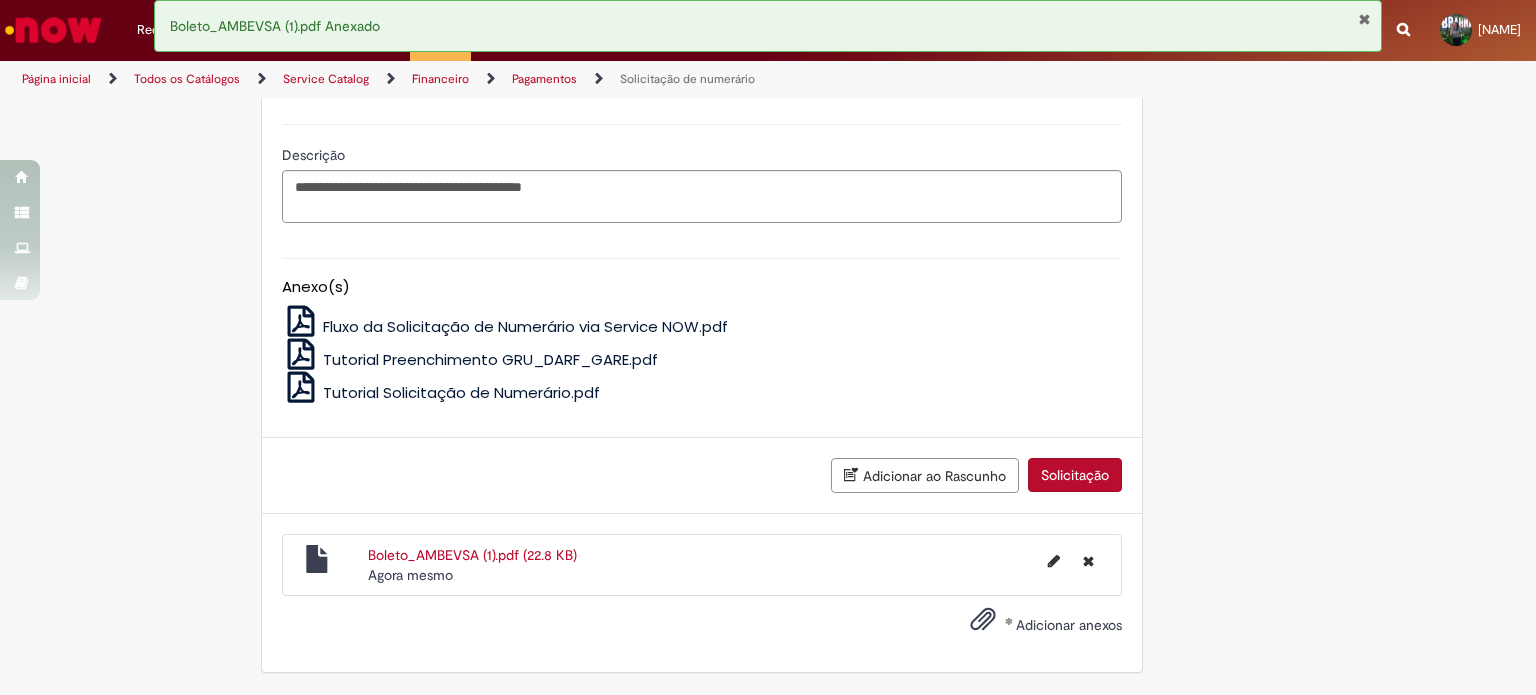 click on "Solicitação" at bounding box center [1075, 475] 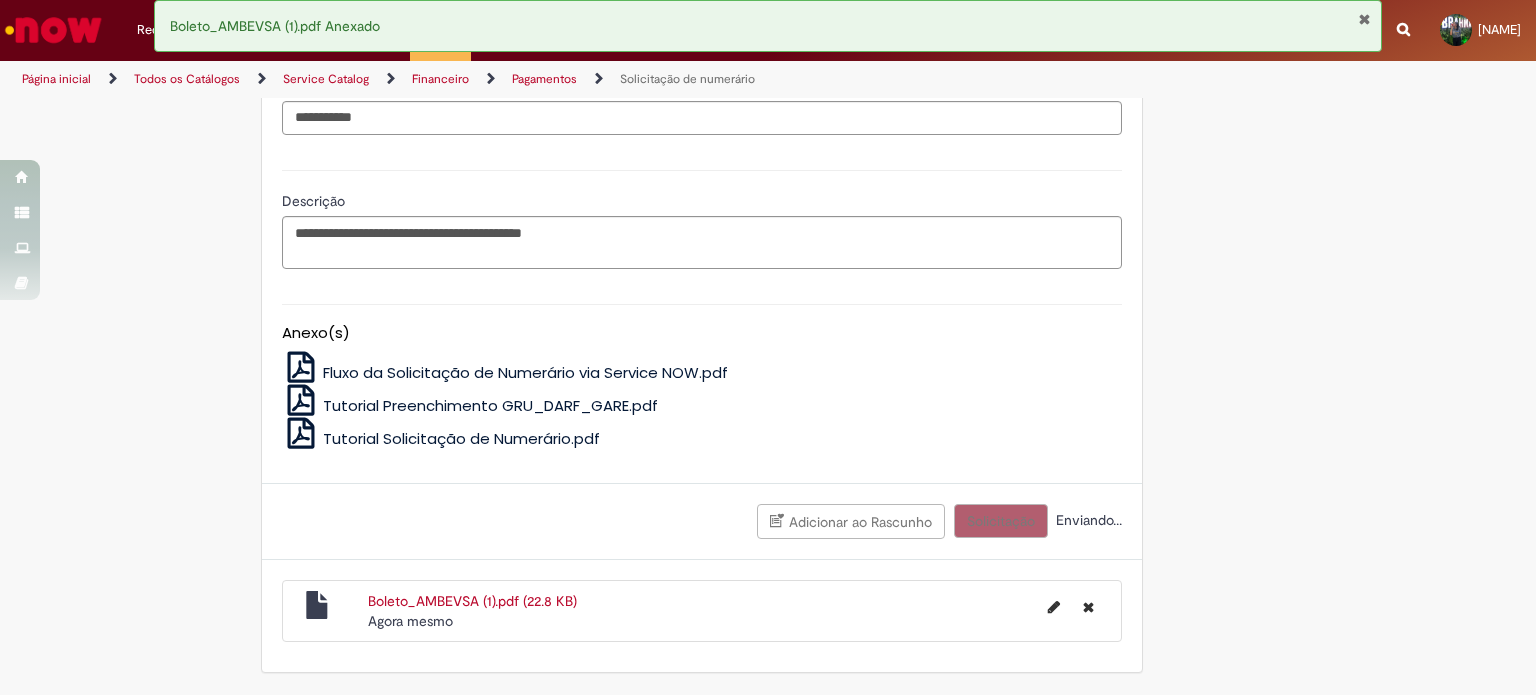scroll, scrollTop: 3719, scrollLeft: 0, axis: vertical 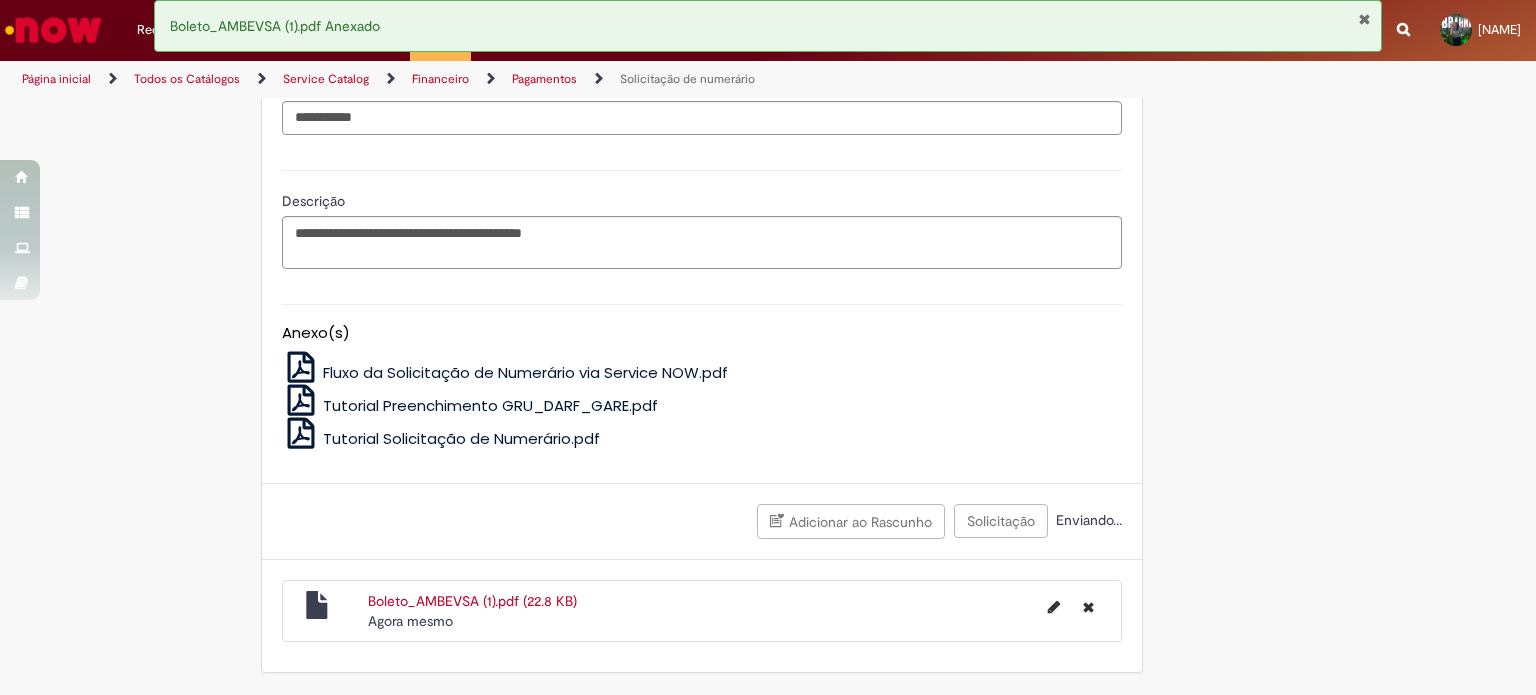 click at bounding box center (1364, 19) 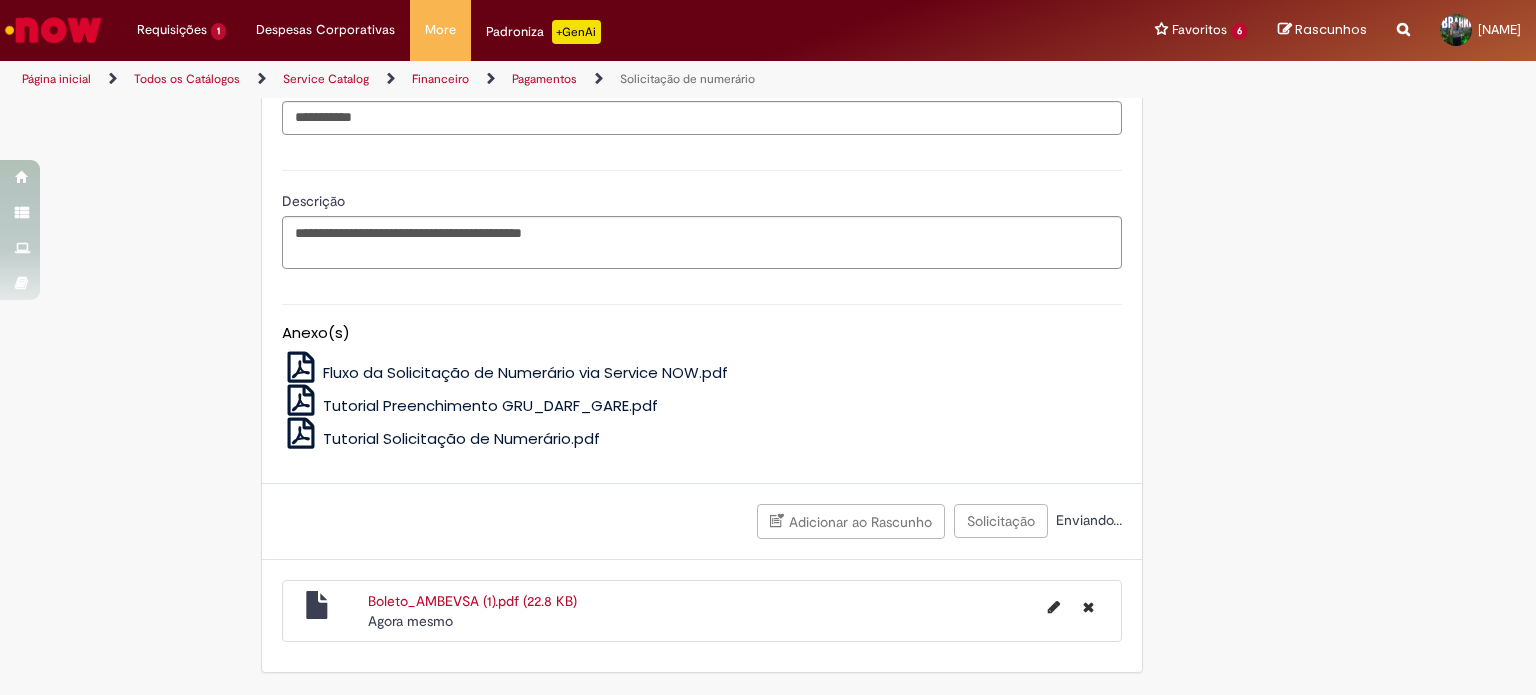 scroll, scrollTop: 0, scrollLeft: 0, axis: both 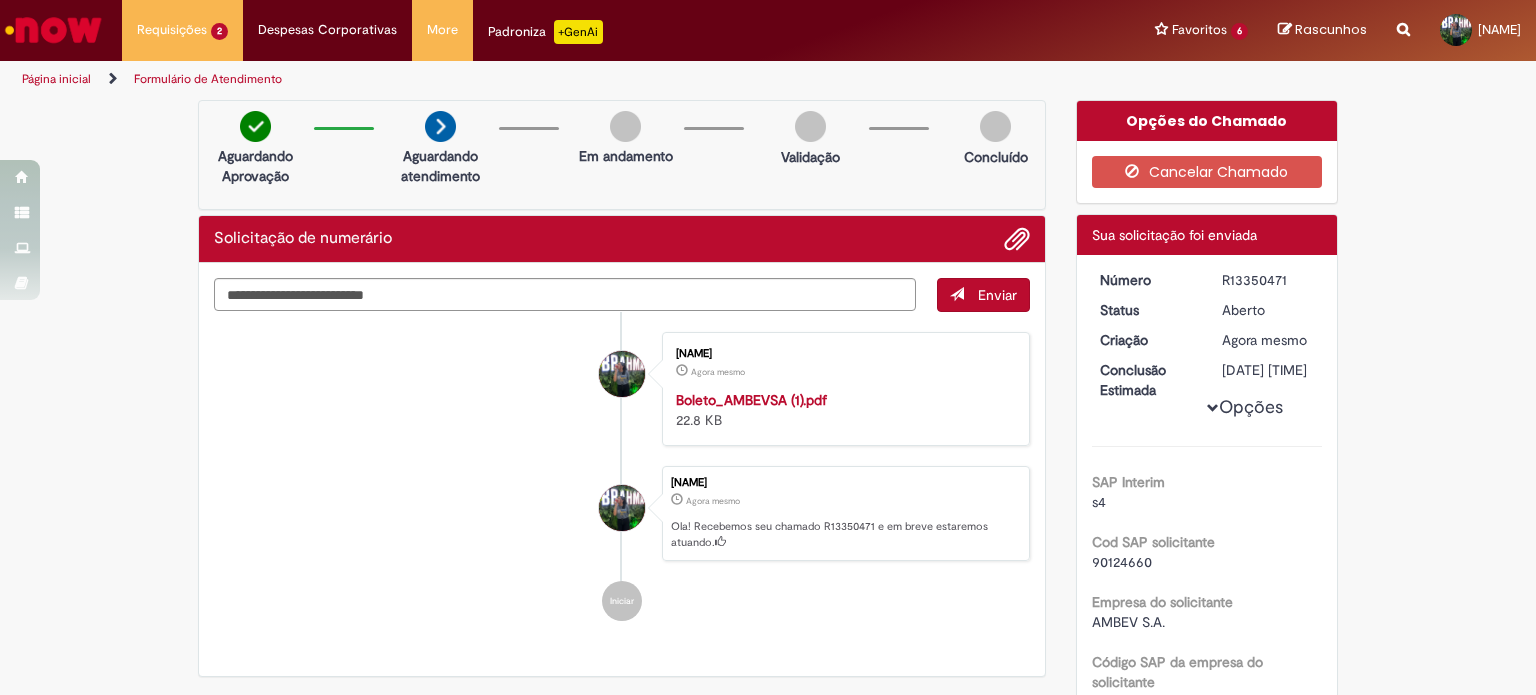 click on "Opções" at bounding box center [0, 0] 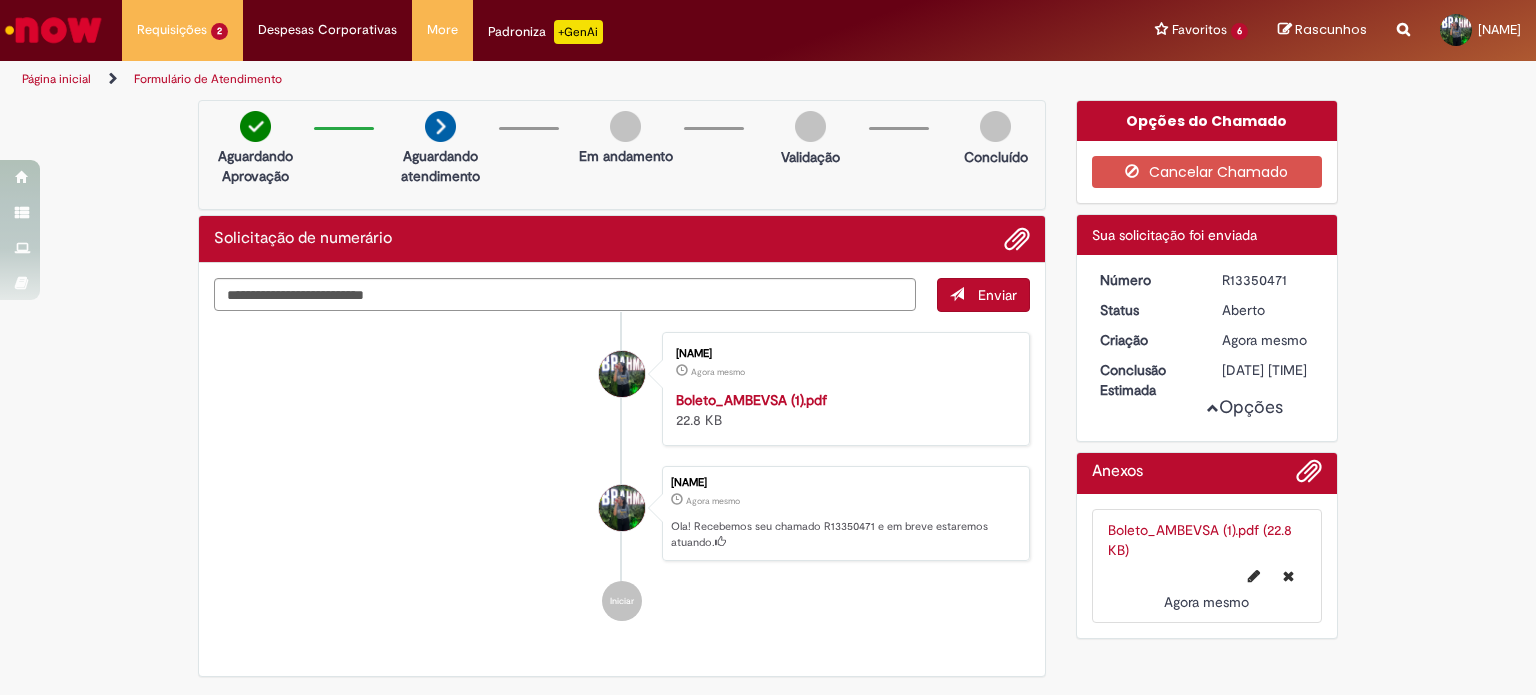 click on "Opções" at bounding box center [0, 0] 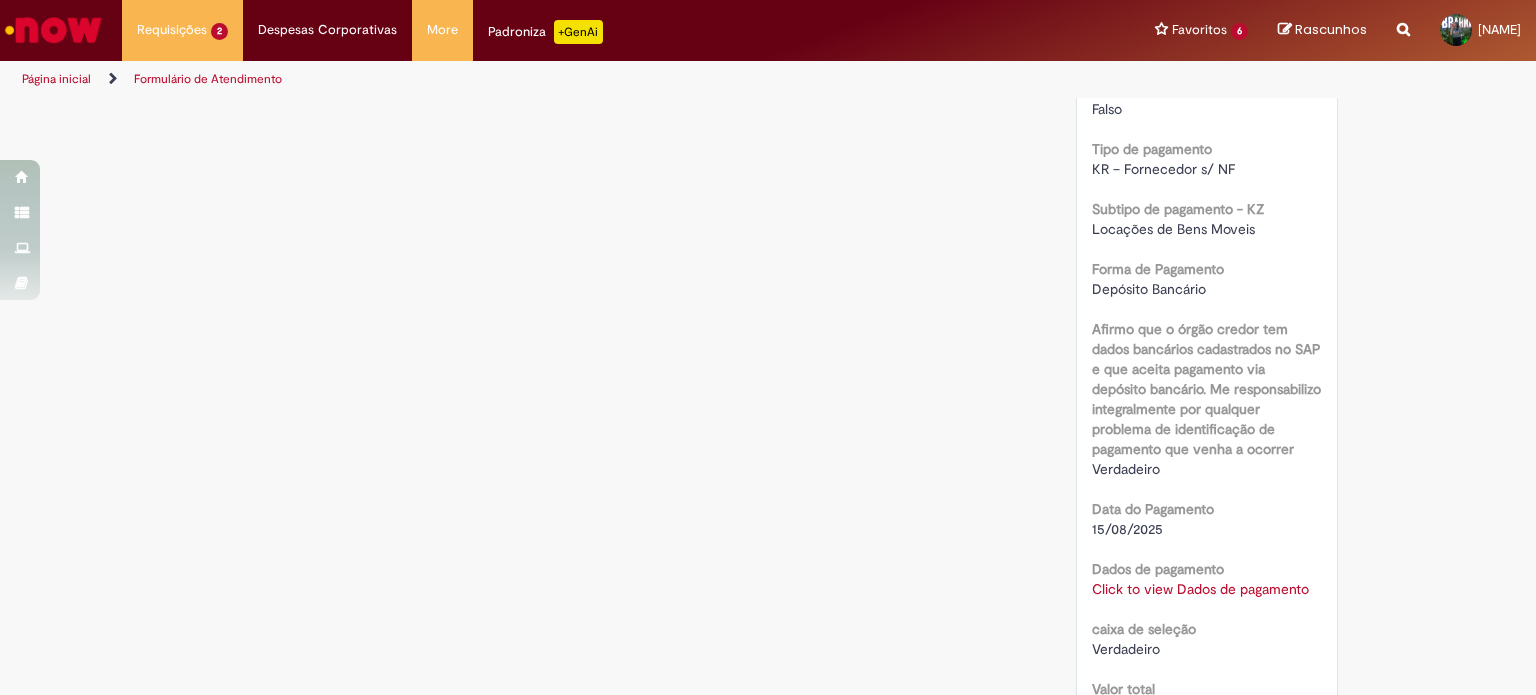 scroll, scrollTop: 1419, scrollLeft: 0, axis: vertical 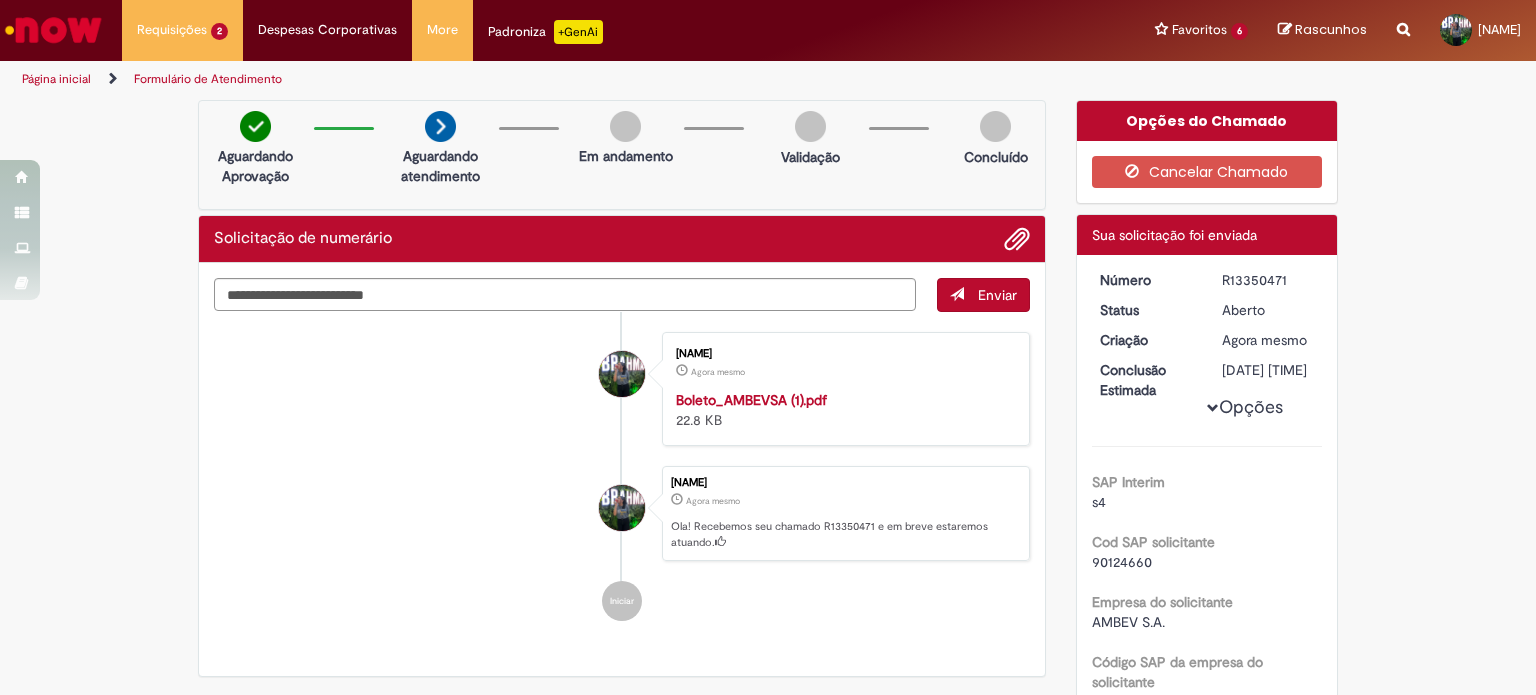 click on "Opções" at bounding box center (0, 0) 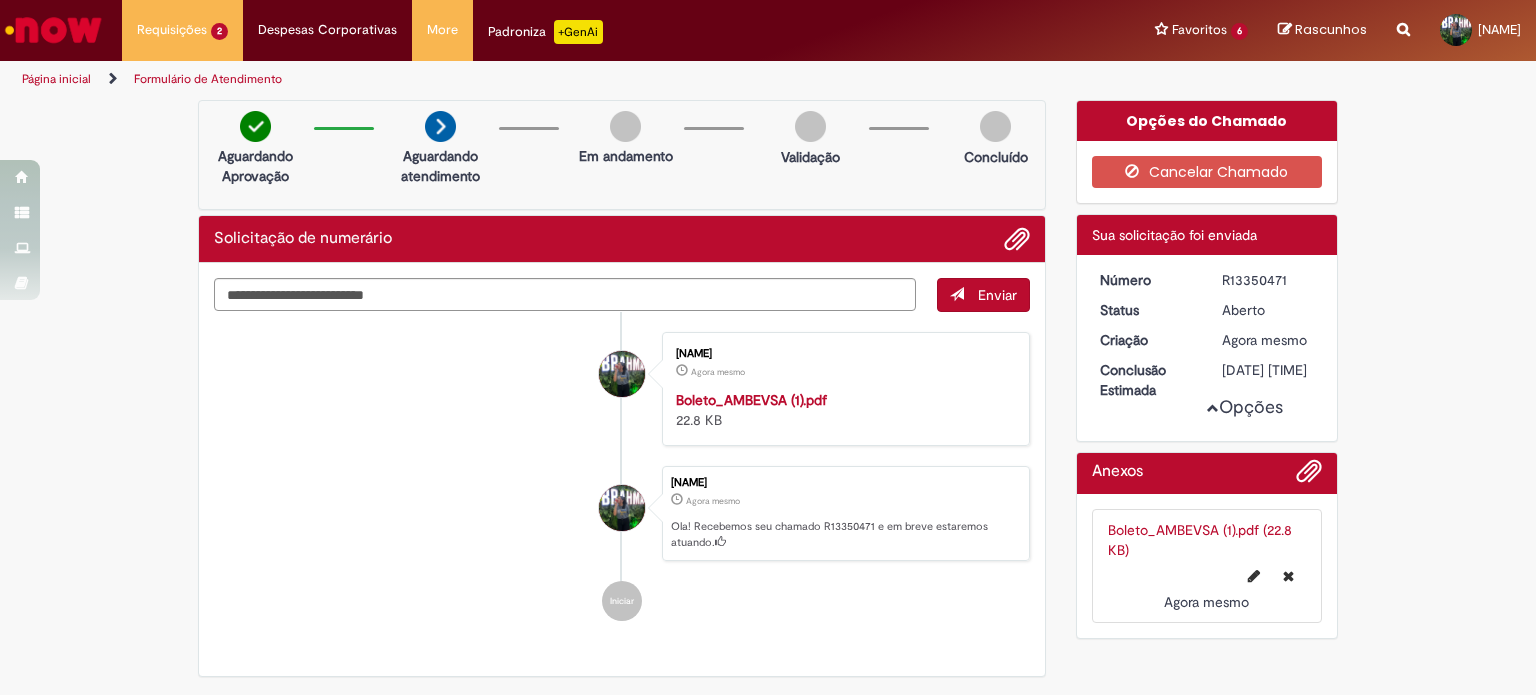 click on "Opções" at bounding box center [0, 0] 